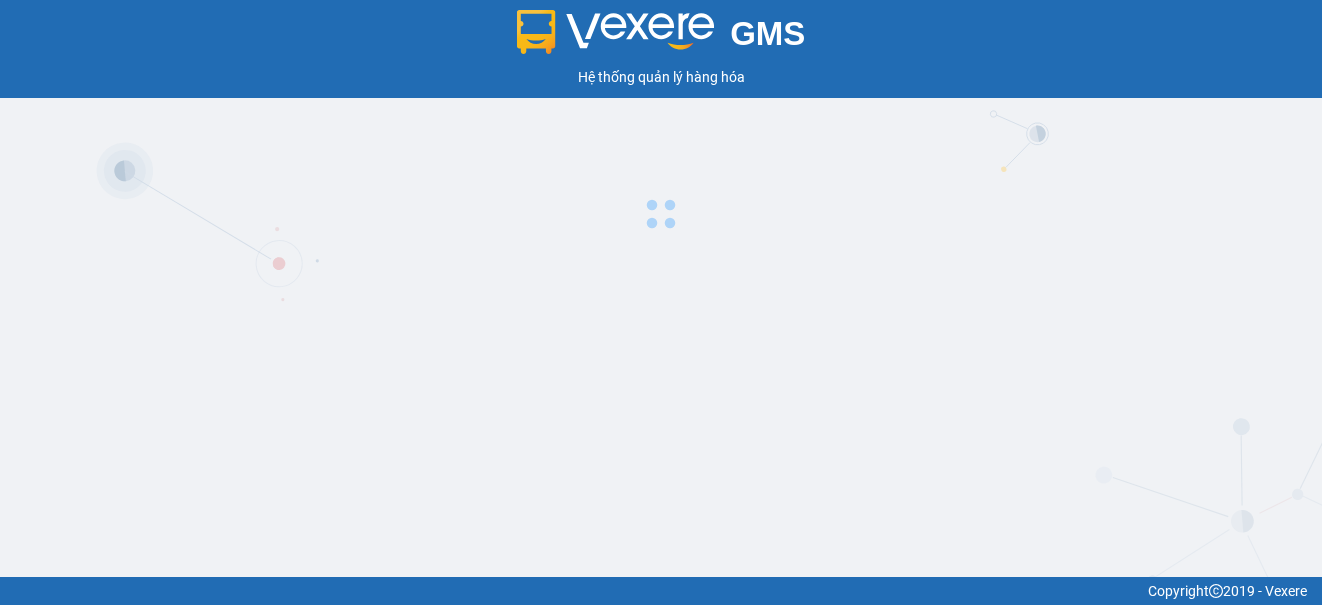 scroll, scrollTop: 0, scrollLeft: 0, axis: both 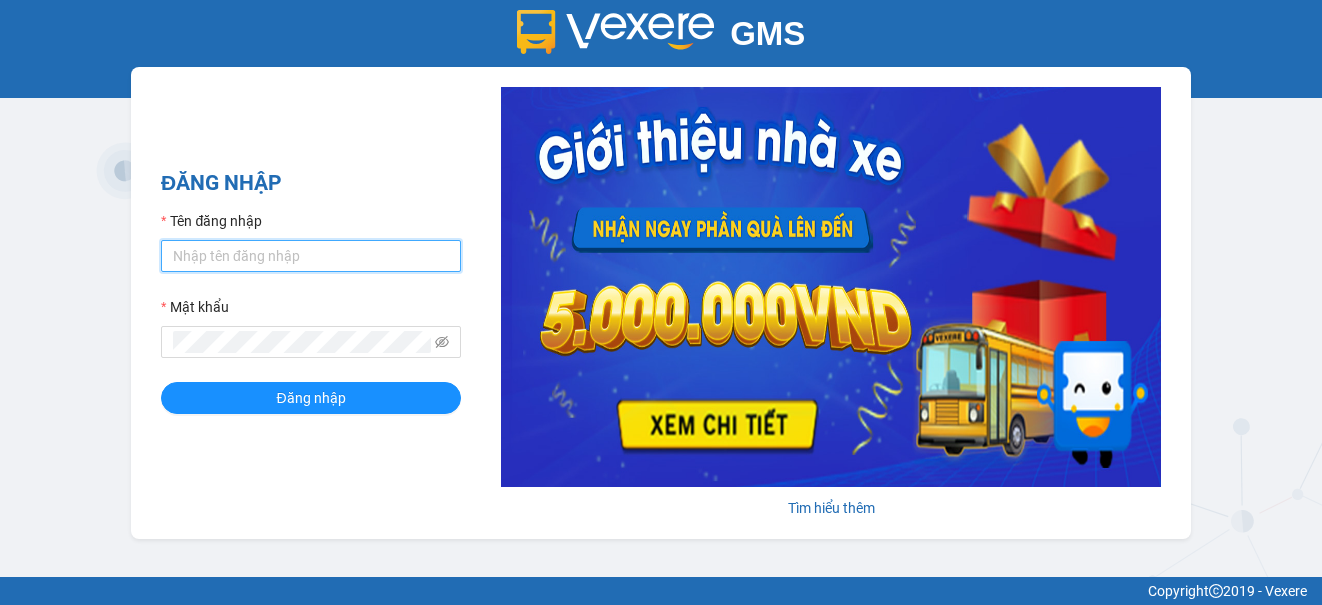 click on "Tên đăng nhập" at bounding box center (311, 256) 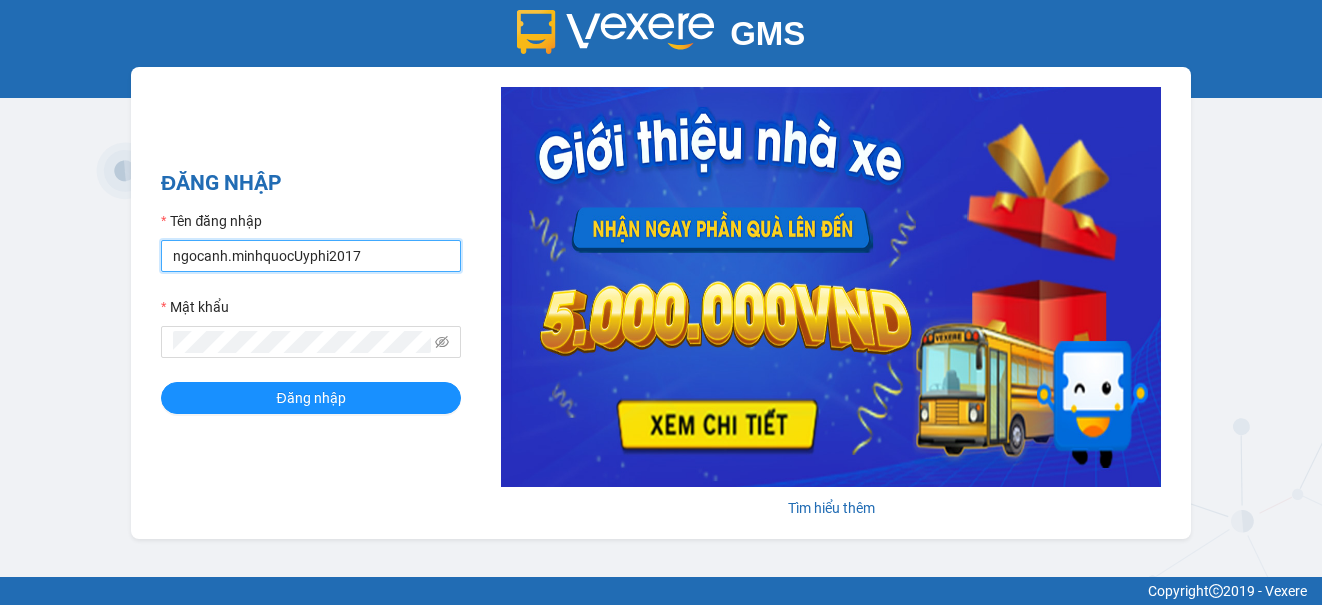 drag, startPoint x: 378, startPoint y: 257, endPoint x: 290, endPoint y: 272, distance: 89.26926 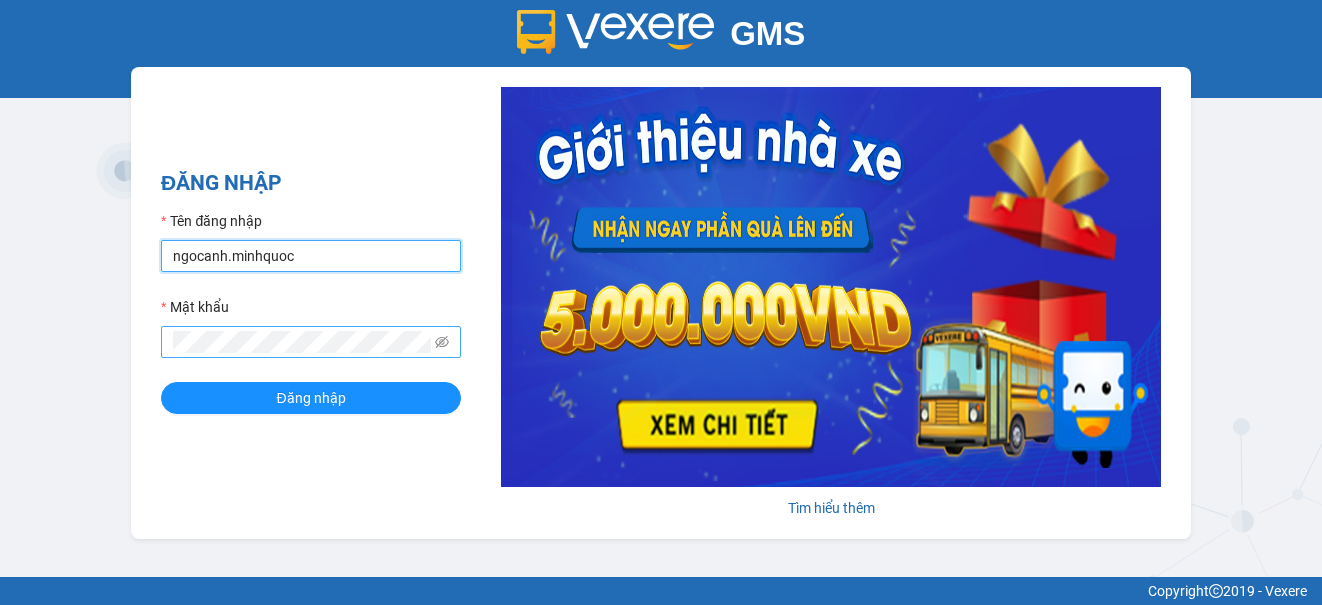 type on "ngocanh.minhquoc" 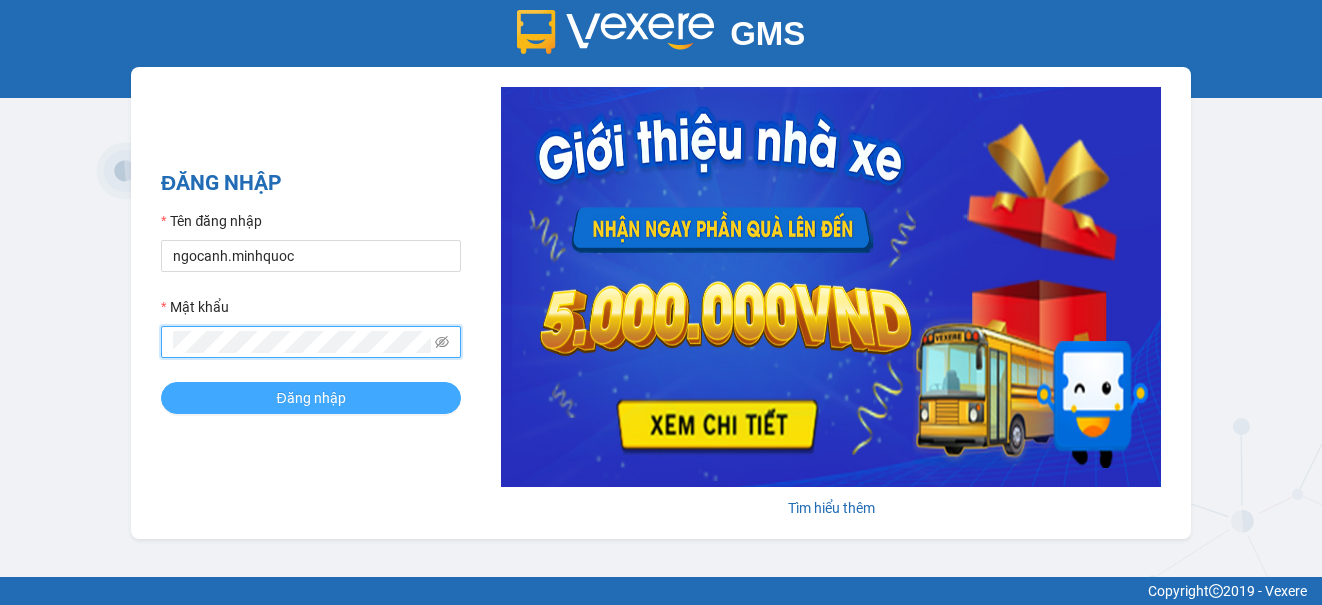 click on "Đăng nhập" at bounding box center [311, 398] 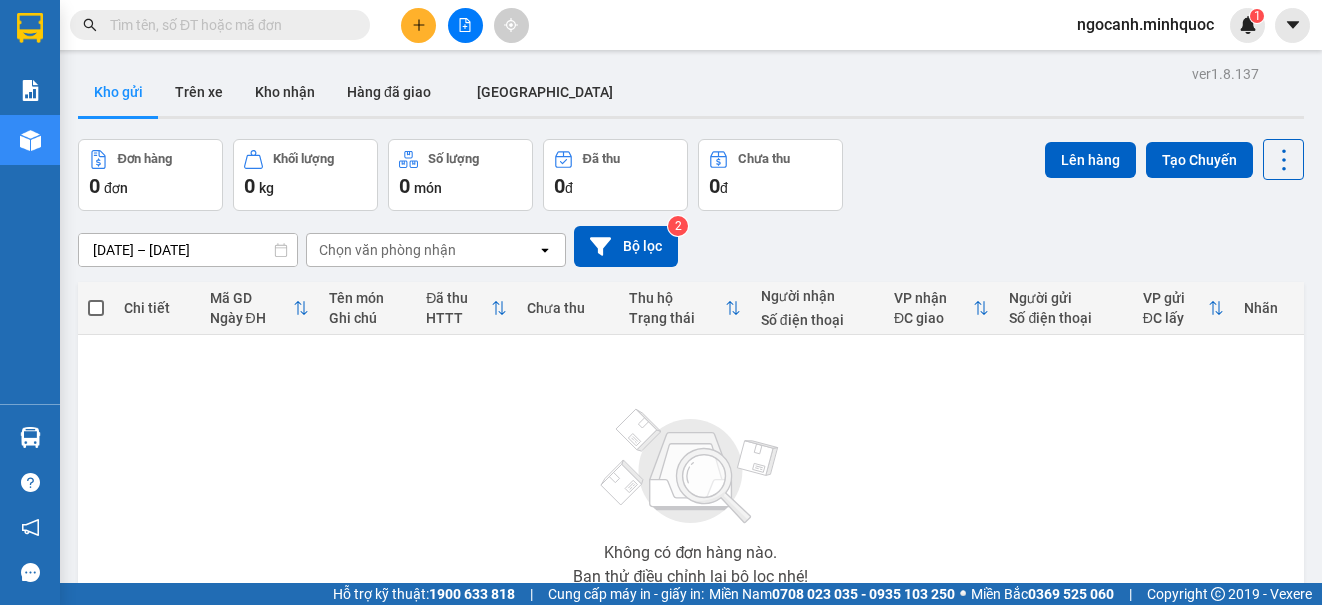 scroll, scrollTop: 0, scrollLeft: 0, axis: both 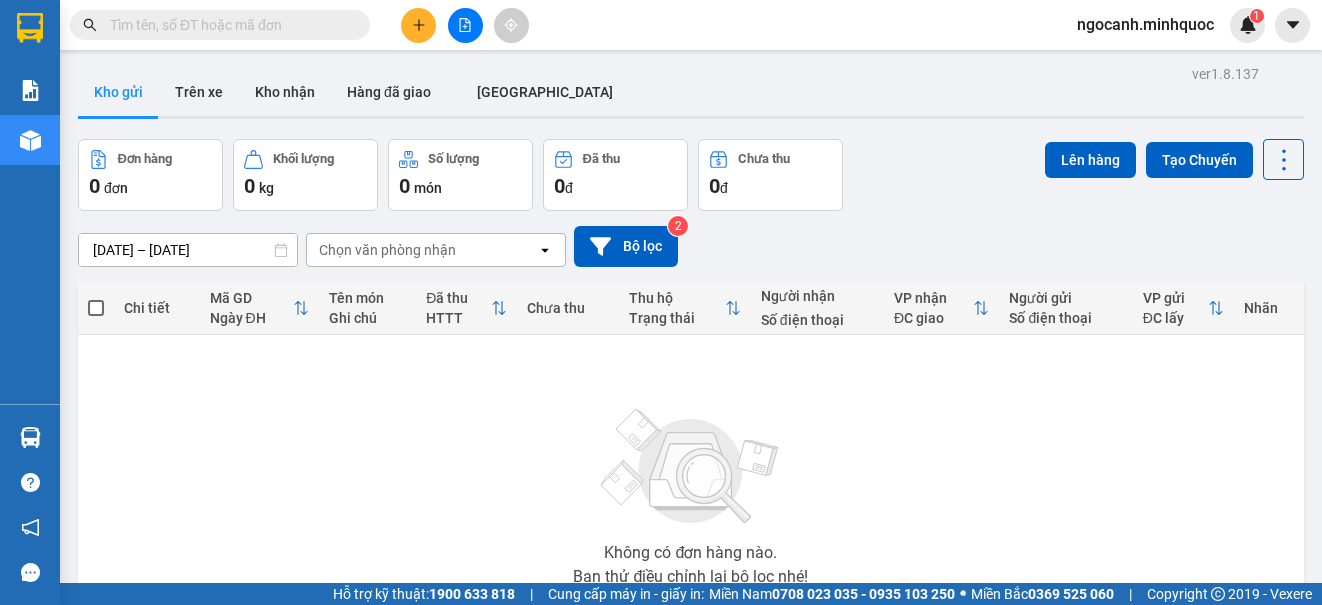 click at bounding box center (228, 25) 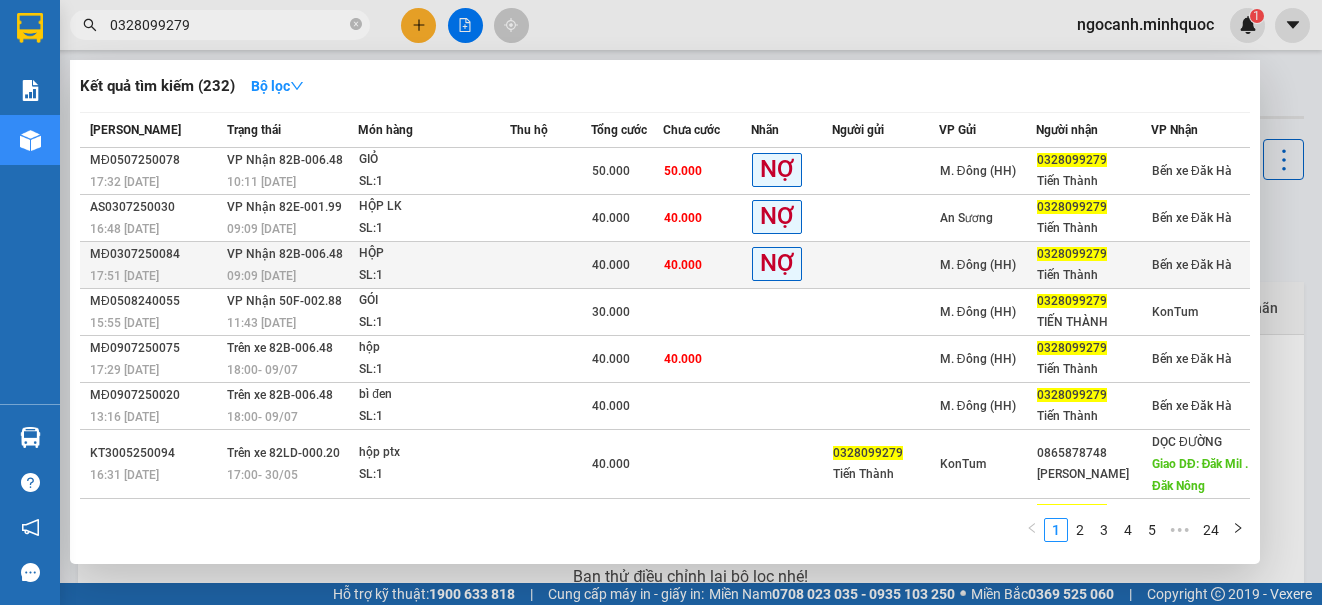 type on "0328099279" 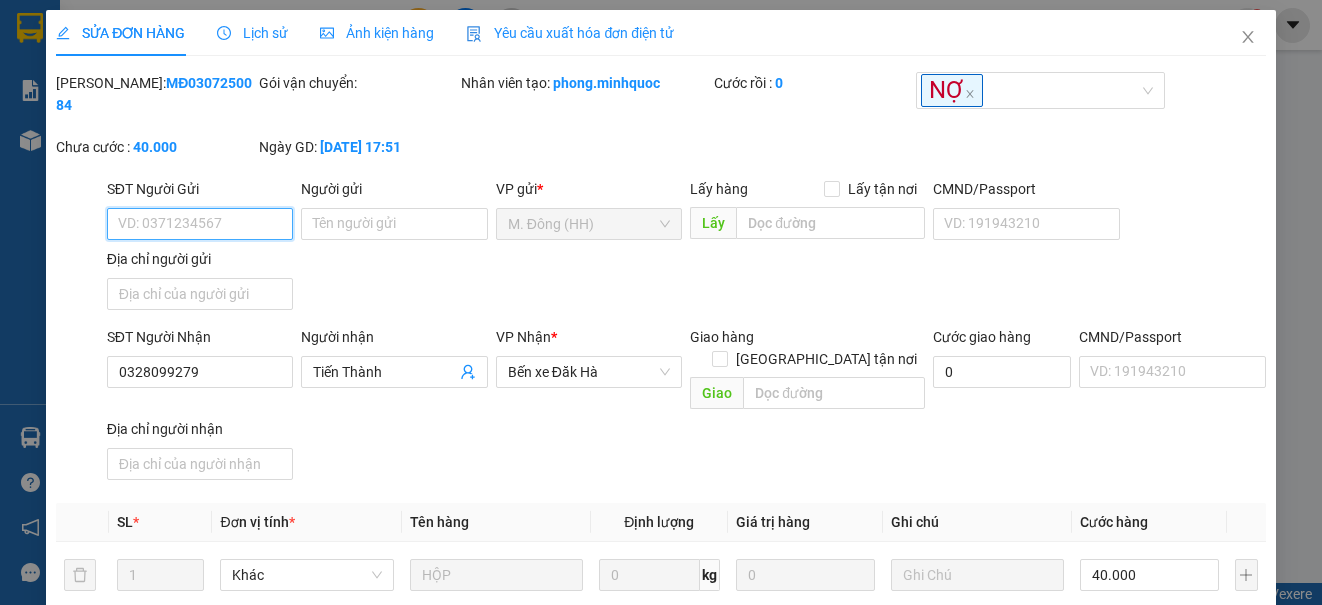 type on "0328099279" 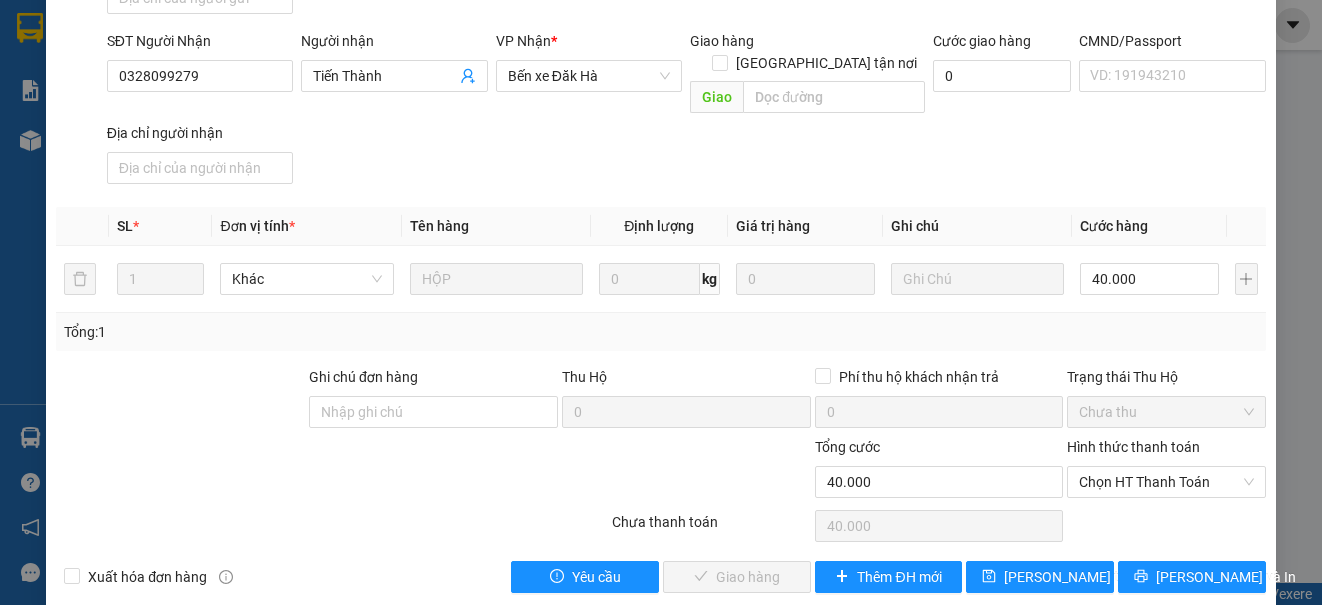 scroll, scrollTop: 304, scrollLeft: 0, axis: vertical 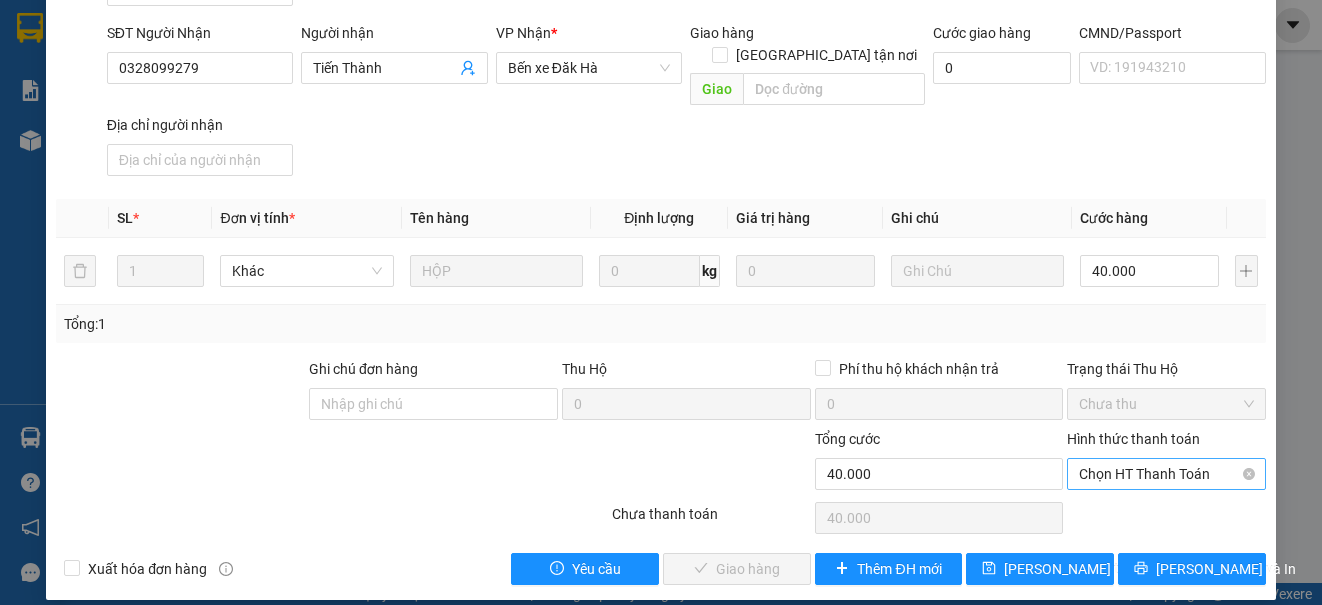 click on "Chọn HT Thanh Toán" at bounding box center (1166, 474) 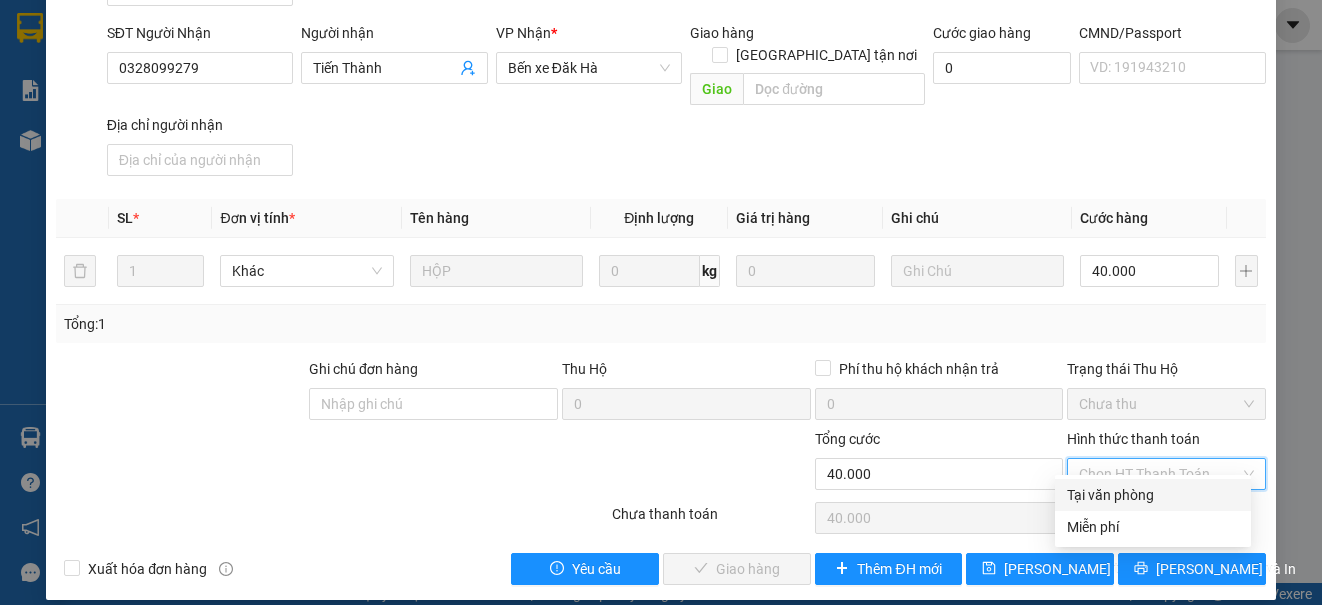 click on "Tại văn phòng" at bounding box center [1153, 495] 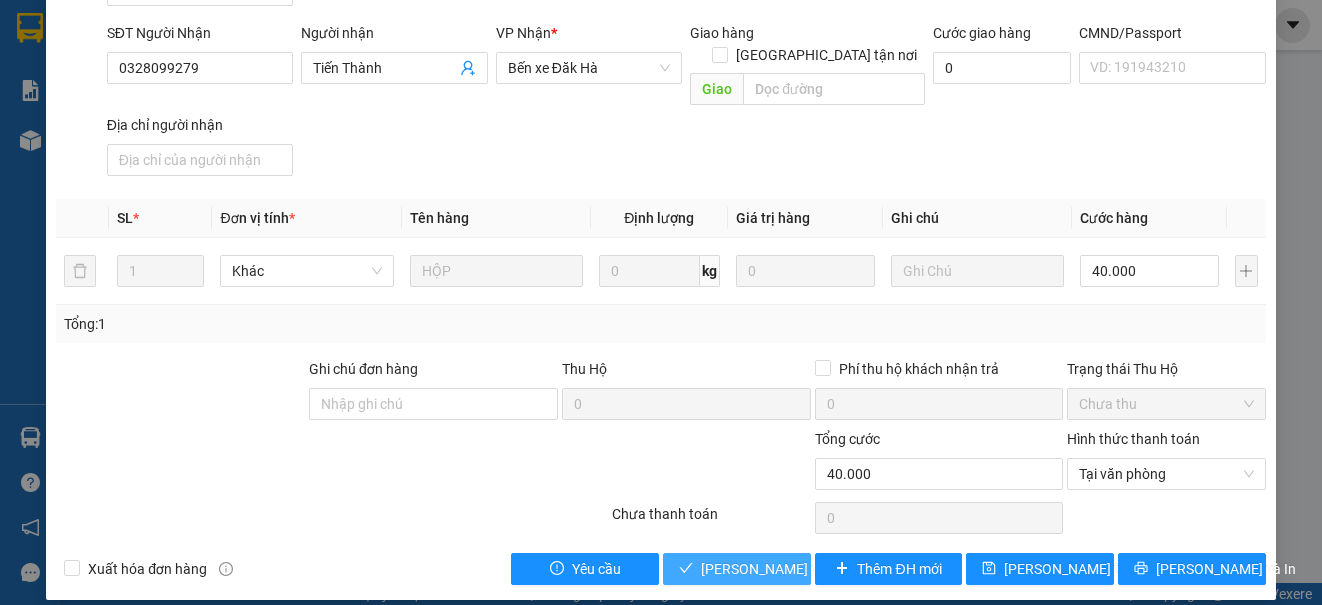 click on "[PERSON_NAME] và Giao hàng" at bounding box center [797, 569] 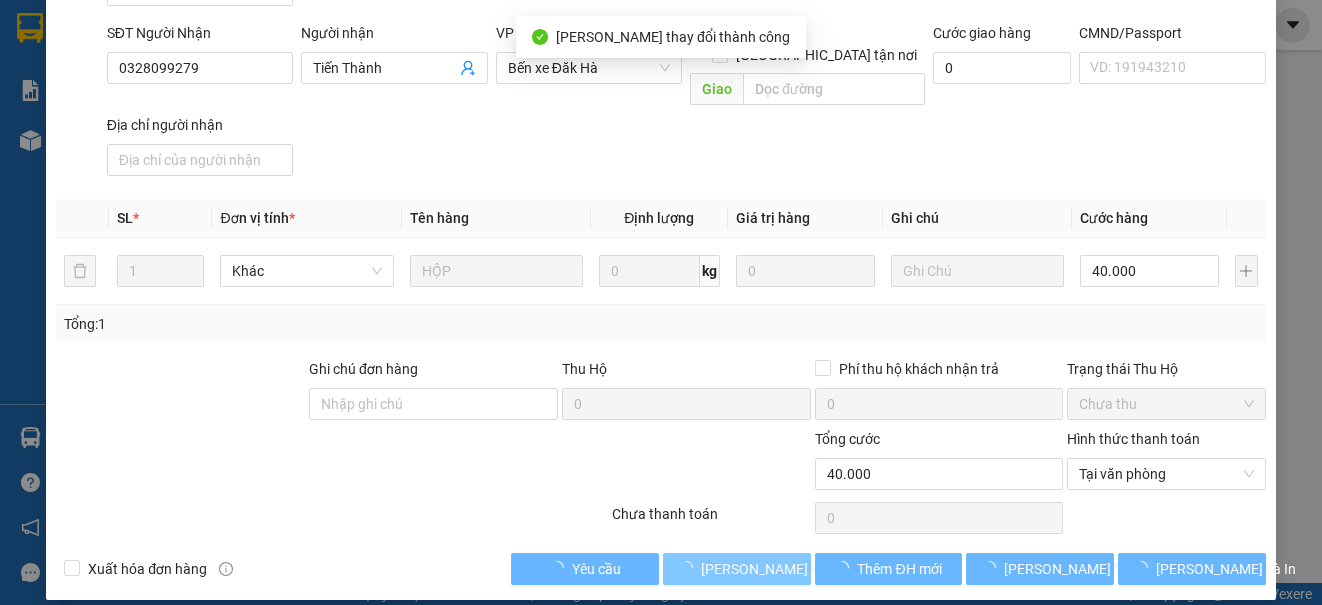 scroll, scrollTop: 0, scrollLeft: 0, axis: both 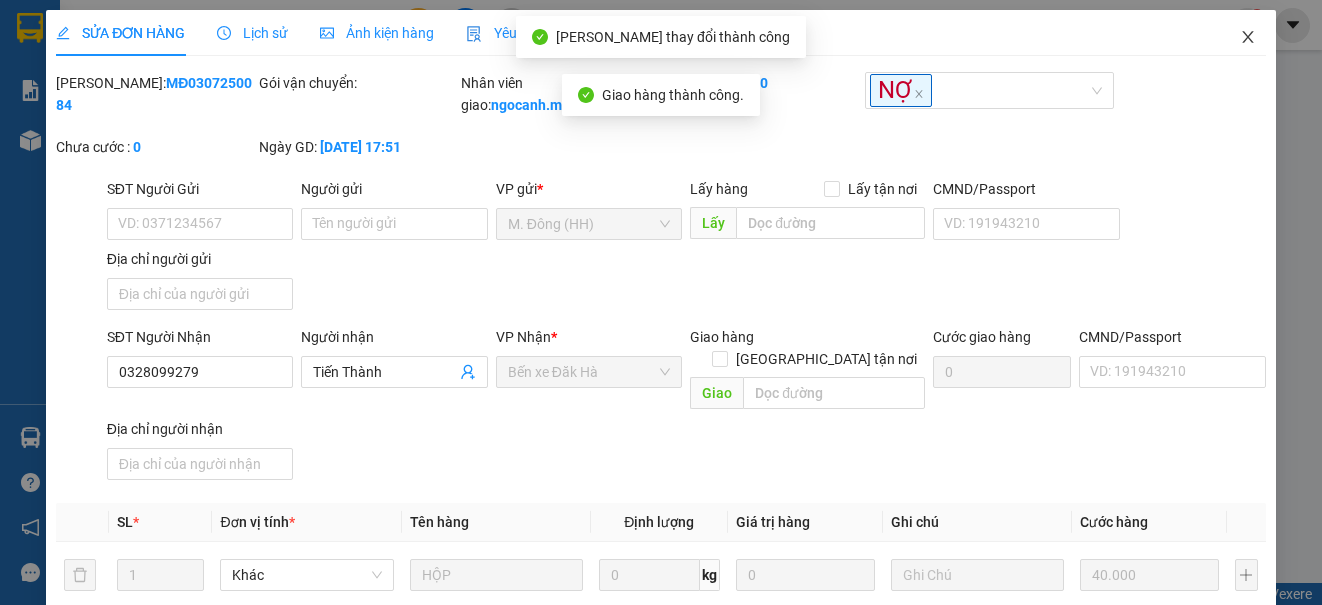 click 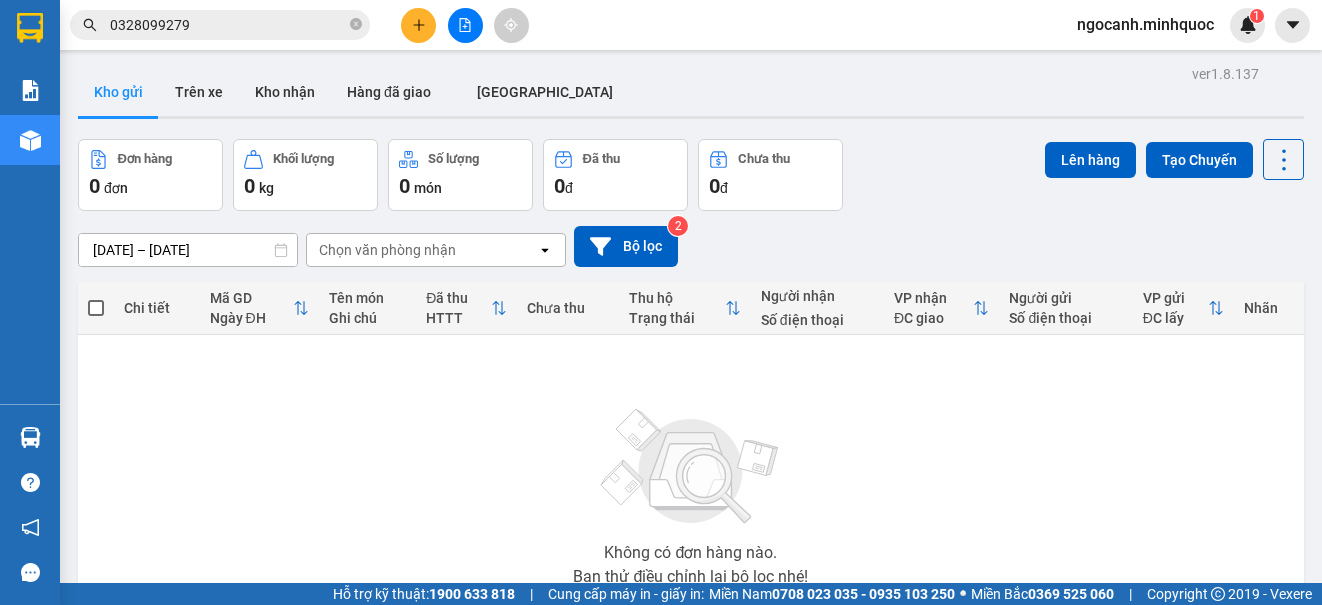 click on "0328099279" at bounding box center (228, 25) 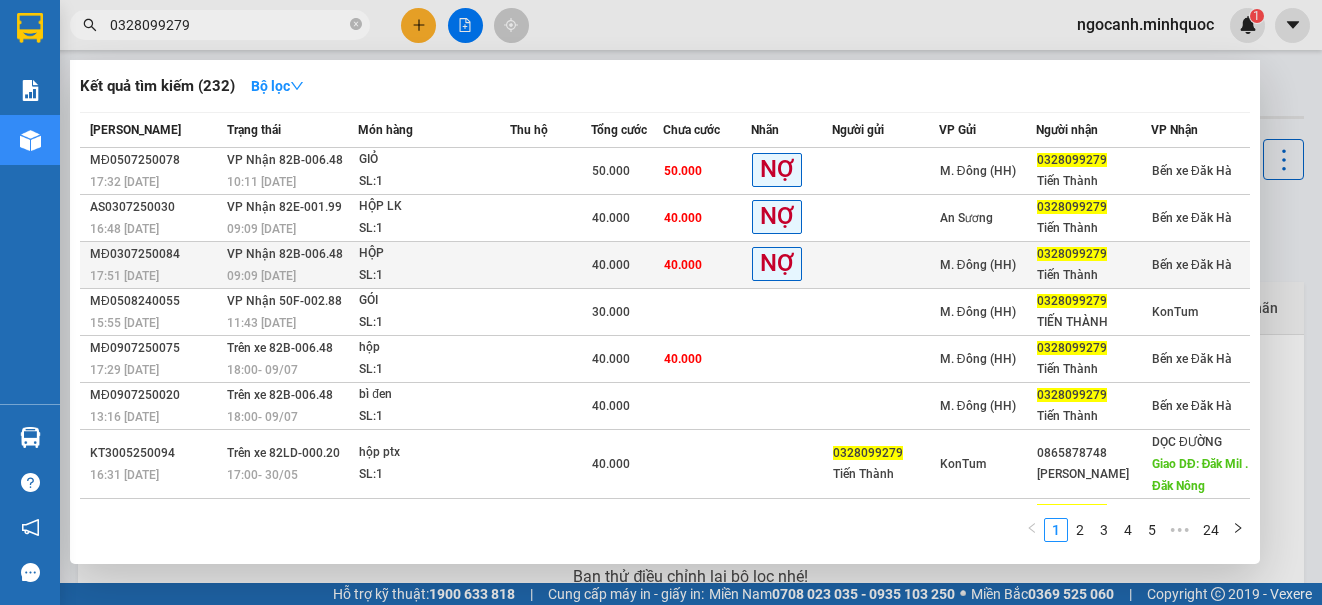 click on "0328099279" 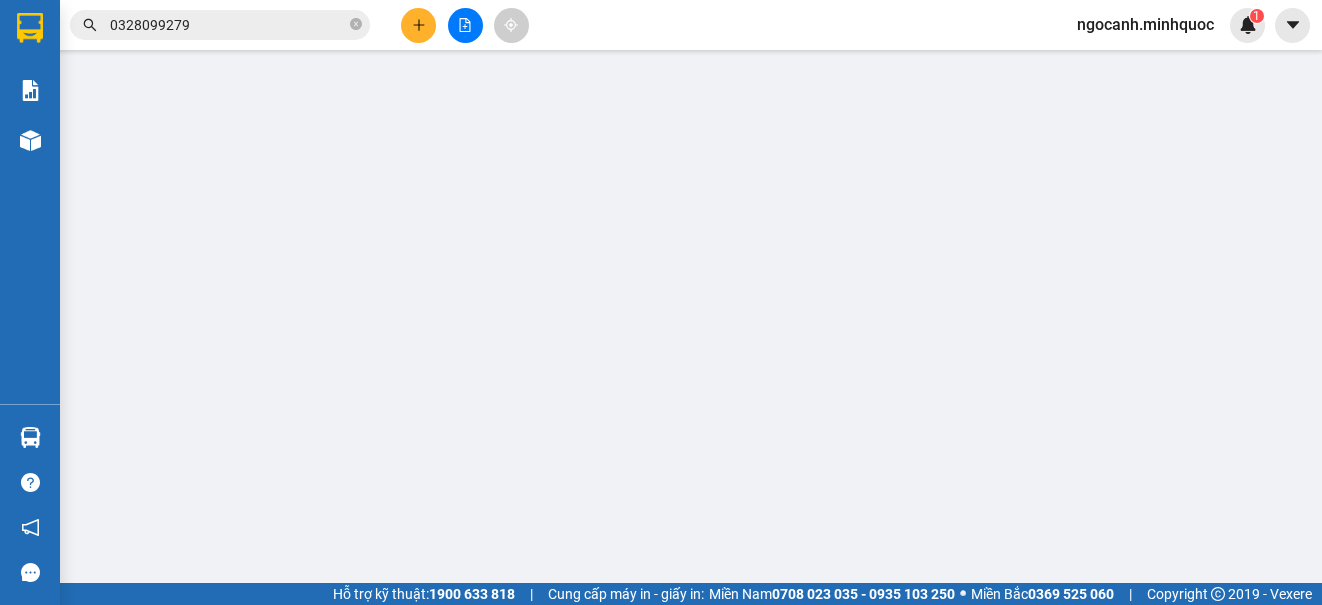 type on "0328099279" 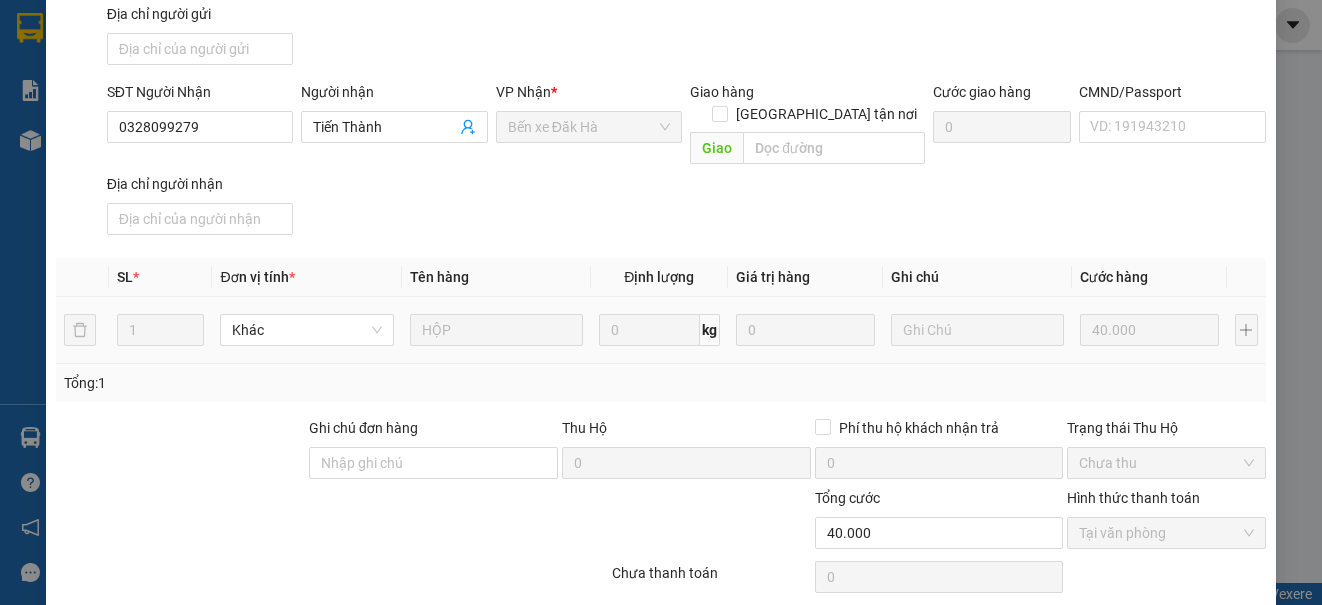 scroll, scrollTop: 0, scrollLeft: 0, axis: both 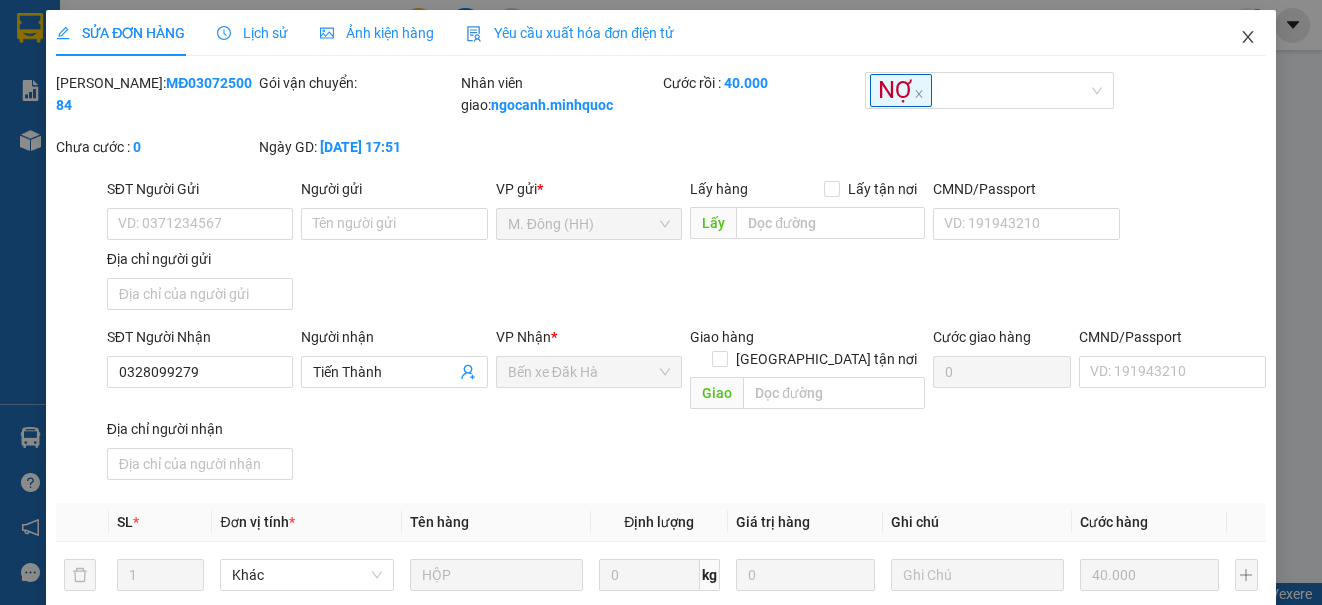 click 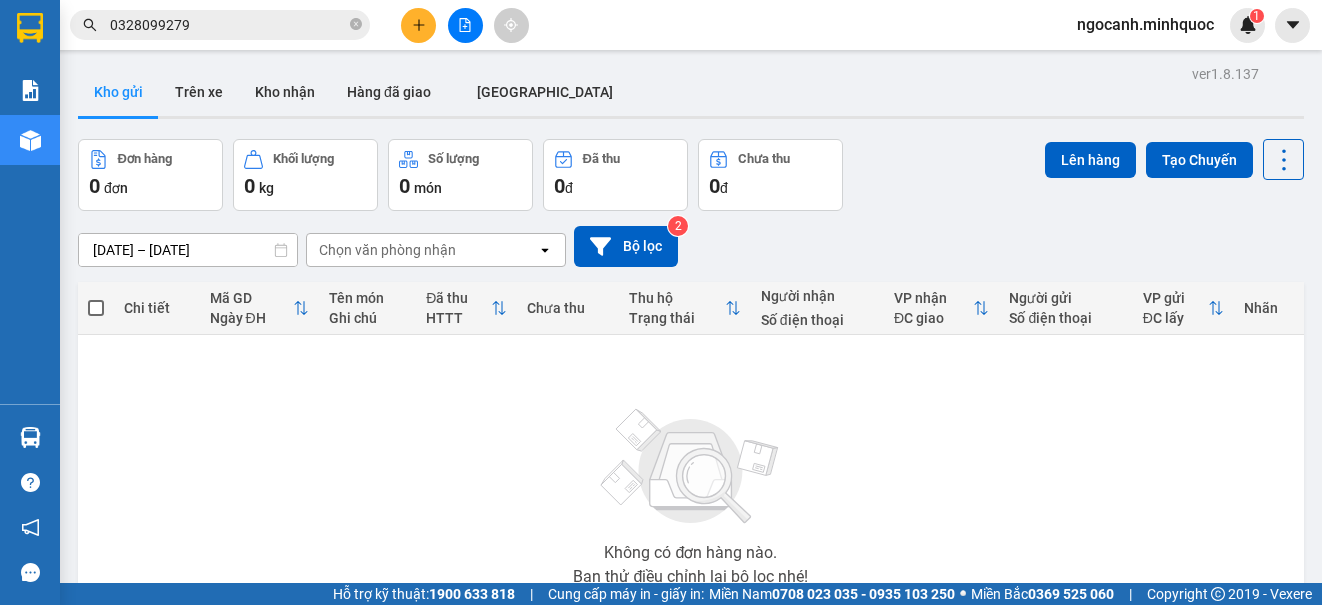 click on "ver  1.8.137 Kho gửi Trên xe Kho nhận Hàng đã giao ĐÀ NẴNG Đơn hàng 0 đơn Khối lượng 0 kg Số lượng 0 món Đã thu 0  đ Chưa thu 0  đ Lên hàng Tạo Chuyến [DATE] – [DATE] Press the down arrow key to interact with the calendar and select a date. Press the escape button to close the calendar. Selected date range is from [DATE] to [DATE]. Chọn văn phòng nhận open Bộ lọc 2 Chi tiết Mã GD Ngày ĐH Tên món Ghi chú Đã thu HTTT Chưa thu Thu hộ Trạng thái Người nhận Số điện thoại VP nhận ĐC giao Người gửi Số điện thoại VP gửi ĐC lấy Nhãn Không có đơn hàng nào. Bạn thử điều chỉnh lại bộ lọc nhé! 10 / trang open Đang tải dữ liệu" at bounding box center (691, 390) 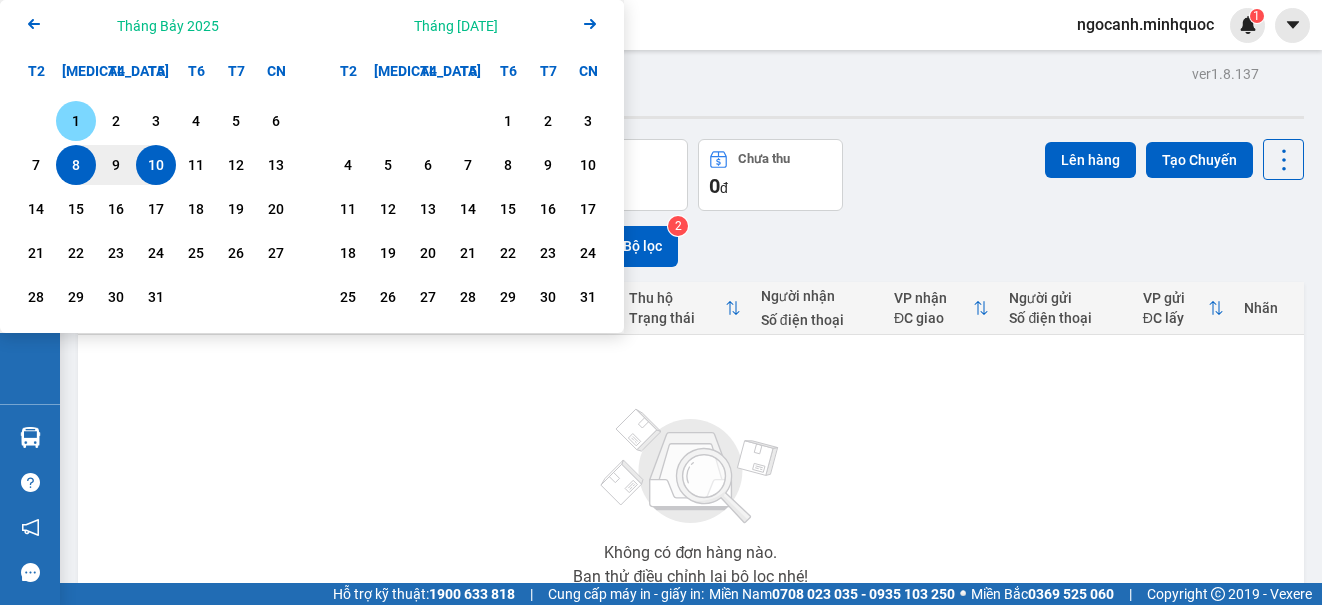 click on "1" at bounding box center [76, 121] 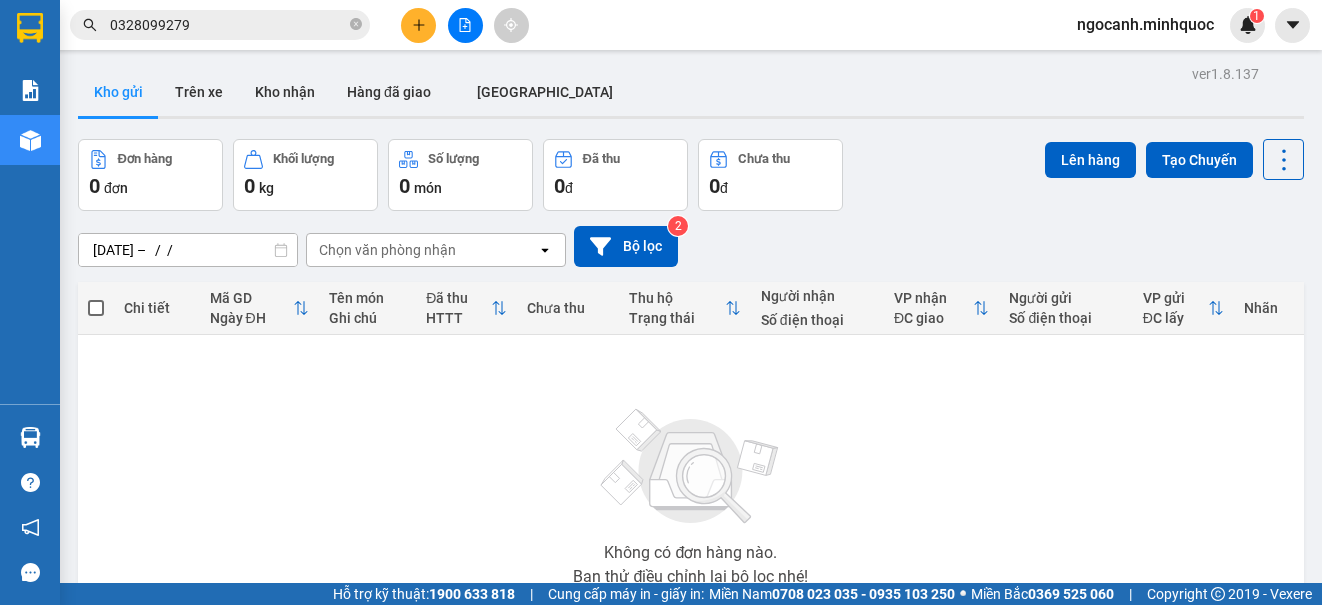 click on "Kho gửi Trên [PERSON_NAME] nhận Hàng đã giao [GEOGRAPHIC_DATA]" at bounding box center [691, 94] 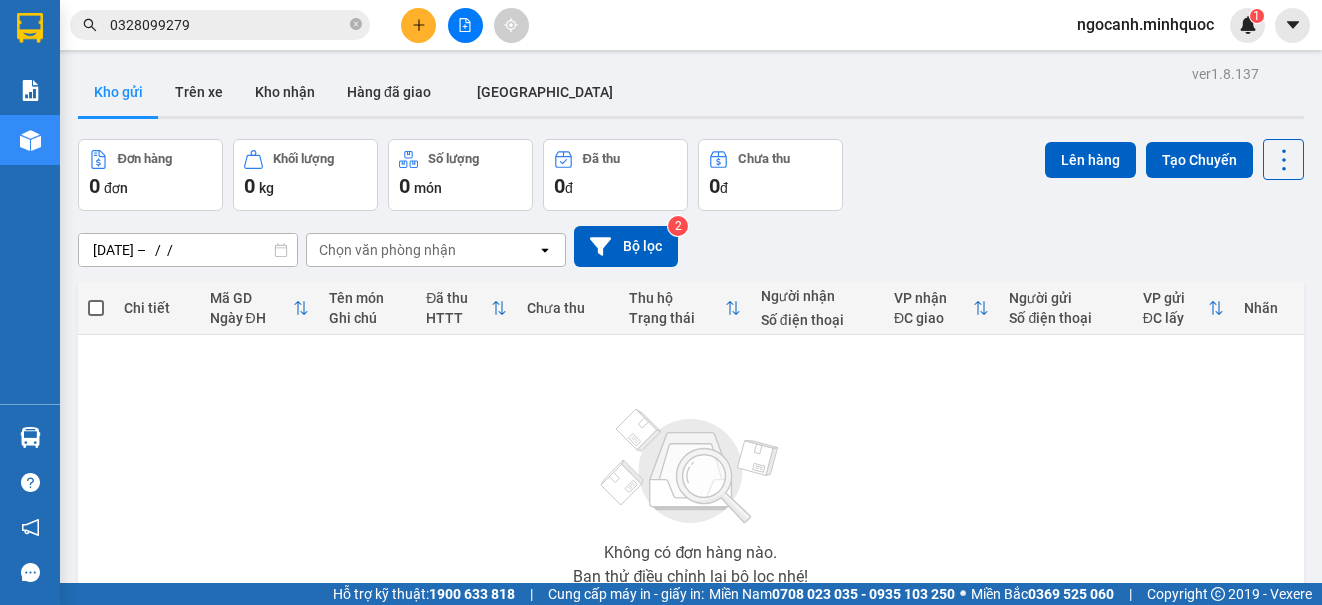 click on "ver  1.8.137 Kho gửi Trên xe Kho nhận Hàng đã giao ĐÀ NẴNG Đơn hàng 0 đơn Khối lượng 0 kg Số lượng 0 món Đã thu 0  đ Chưa thu 0  đ Lên hàng Tạo Chuyến [DATE] –   /  / Press the down arrow key to interact with the calendar and select a date. Press the escape button to close the calendar. Selected date is [DATE]. Select the second date. Chọn văn phòng nhận open Bộ lọc 2 Chi tiết Mã GD Ngày ĐH Tên món Ghi chú Đã thu HTTT Chưa thu Thu hộ Trạng thái Người nhận Số điện thoại VP nhận ĐC giao Người gửi Số điện thoại VP gửi ĐC lấy Nhãn Không có đơn hàng nào. Bạn thử điều chỉnh lại bộ lọc nhé! 10 / trang open Đang tải dữ liệu" at bounding box center [691, 390] 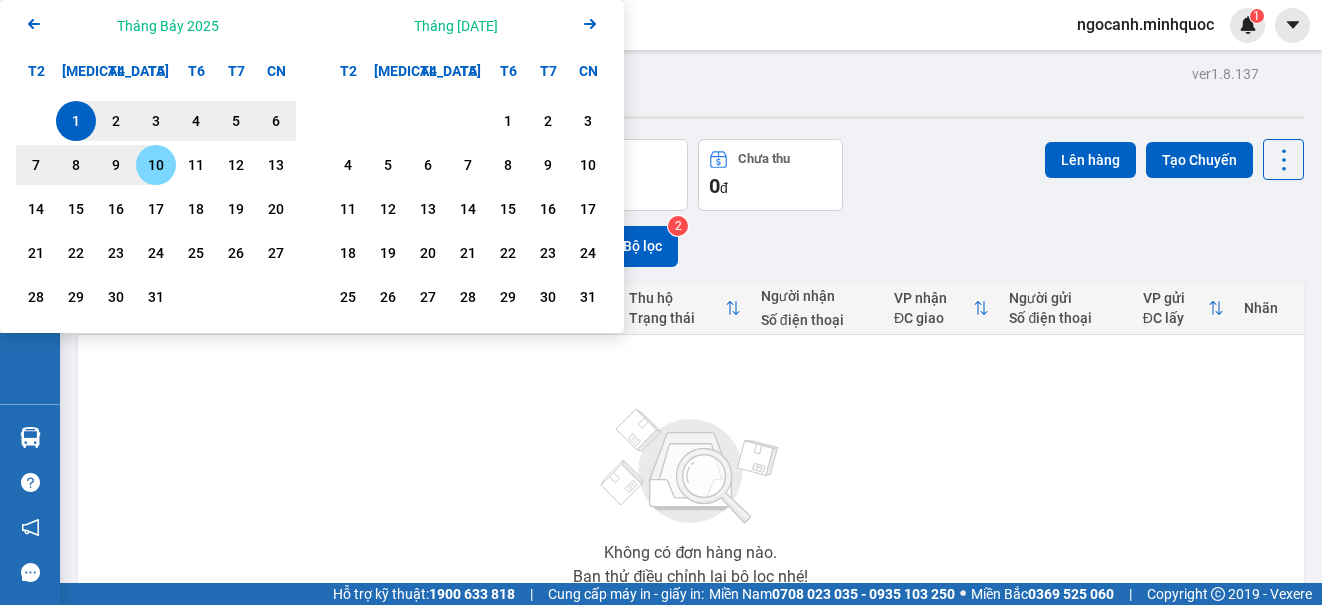 click on "10" at bounding box center [156, 165] 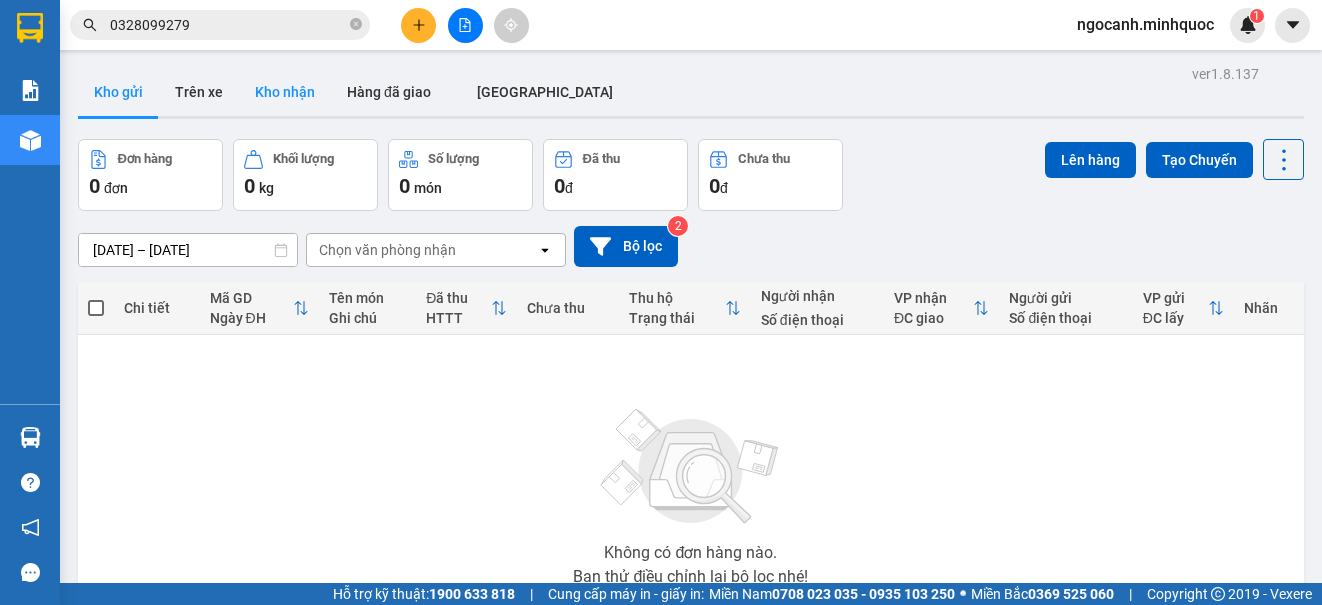 click on "Kho nhận" at bounding box center [285, 92] 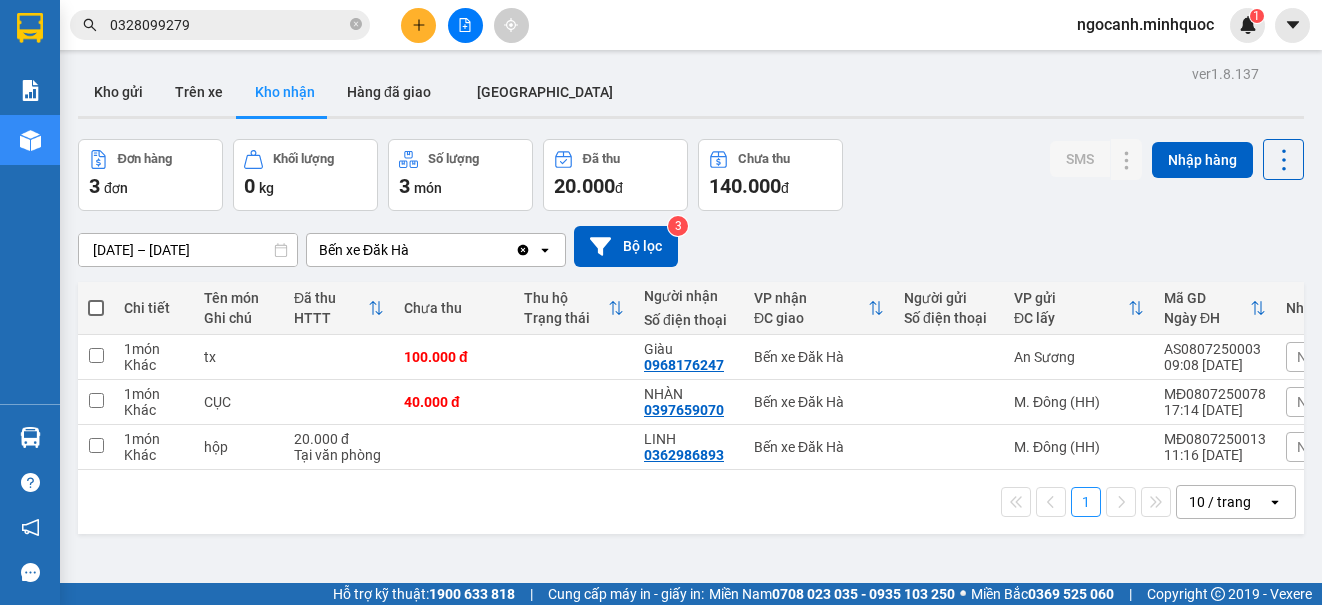click on "ver  1.8.137 Kho gửi Trên xe Kho nhận Hàng đã giao [GEOGRAPHIC_DATA] Đơn hàng 3 đơn Khối lượng 0 kg Số lượng 3 món Đã thu 20.000  đ Chưa thu 140.000  đ SMS Nhập hàng [DATE] – [DATE] Press the down arrow key to interact with the calendar and select a date. Press the escape button to close the calendar. Selected date range is from [DATE] to [DATE]. Bến xe Đăk Hà Clear value open Bộ lọc 3 Chi tiết Tên món Ghi chú Đã thu HTTT Chưa thu Thu hộ Trạng thái Người nhận Số điện thoại VP nhận ĐC giao Người gửi Số điện thoại VP gửi ĐC lấy Mã GD Ngày ĐH Nhãn 1  món Khác tx 100.000 đ Giàu 0968176247 Bến xe Đăk Hà An Sương AS0807250003 09:08 [DATE] Nhãn 1  món Khác CỤC 40.000 đ NHÀN 0397659070 Bến xe [PERSON_NAME] Đông (HH) MĐ0807250078 17:14 [DATE] Nhãn 1  món Khác hộp 20.000 đ Tại văn phòng LINH 0362986893 Bến xe Đăk Hà M. Đông (HH) MĐ0807250013 11:16 [DATE] Nhãn 1 10 / trang open" at bounding box center (691, 362) 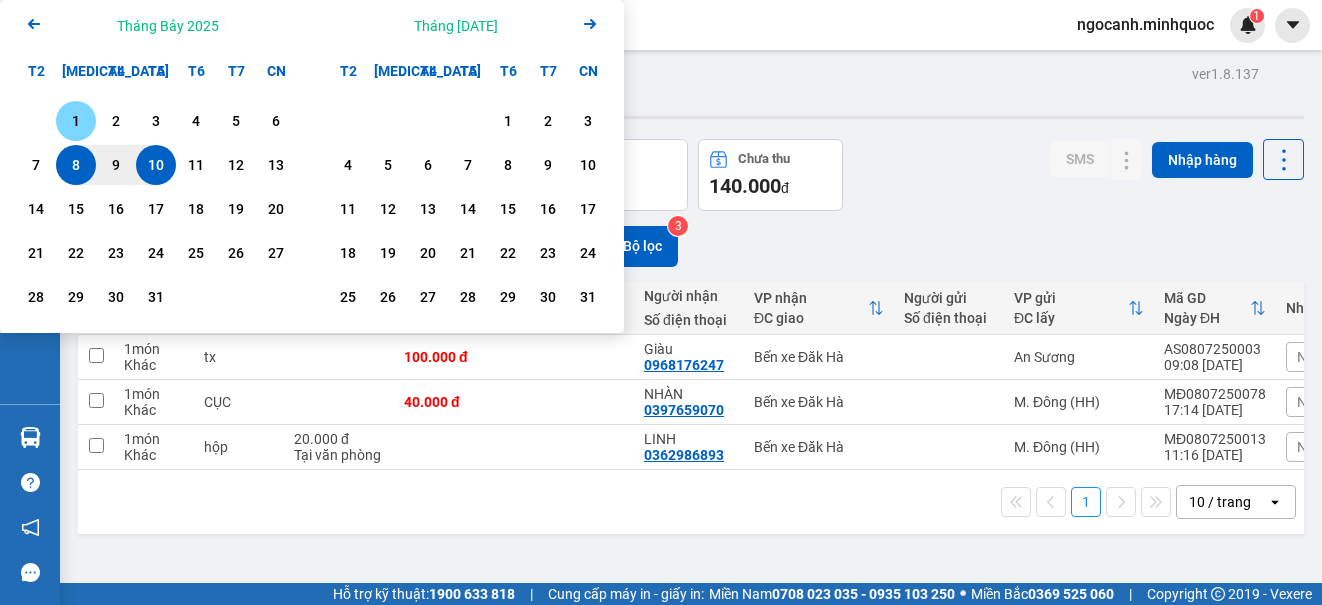 click on "1" at bounding box center (76, 121) 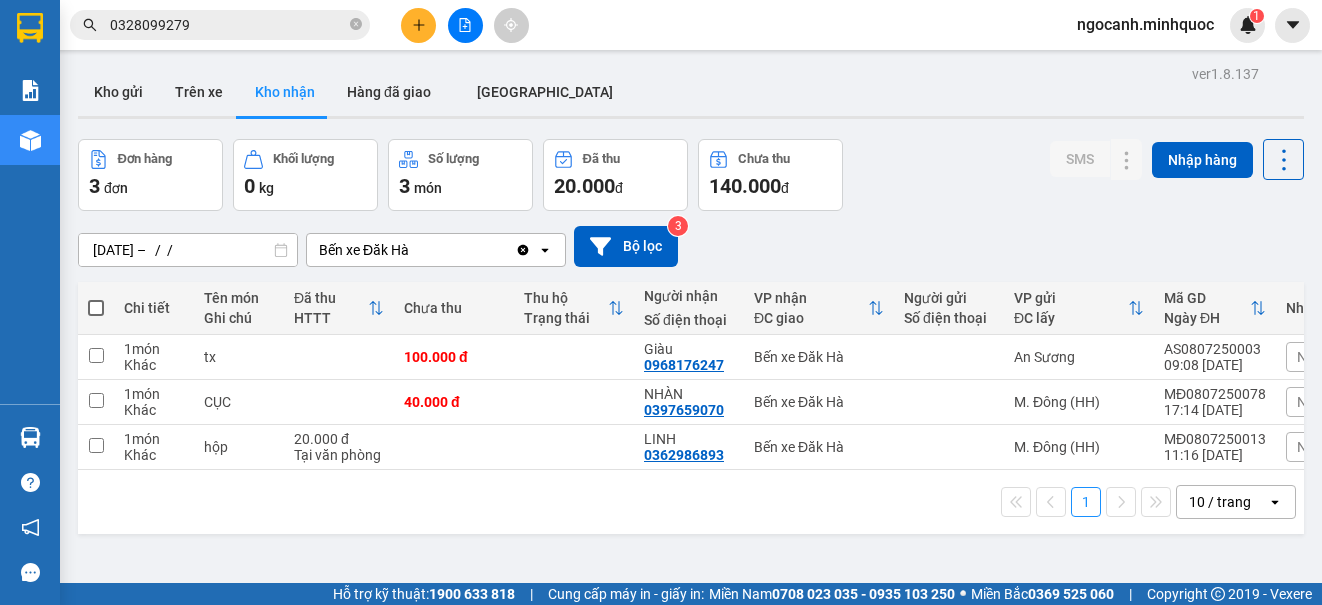 drag, startPoint x: 821, startPoint y: 104, endPoint x: 400, endPoint y: 199, distance: 431.58545 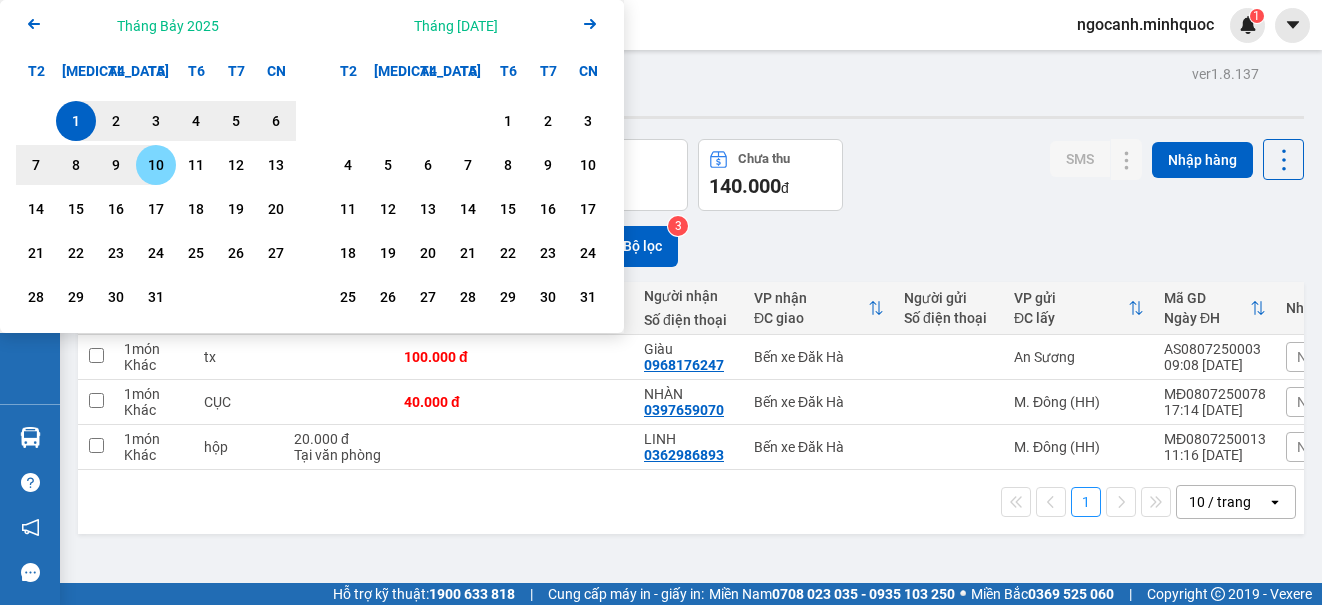 click on "10" at bounding box center (156, 165) 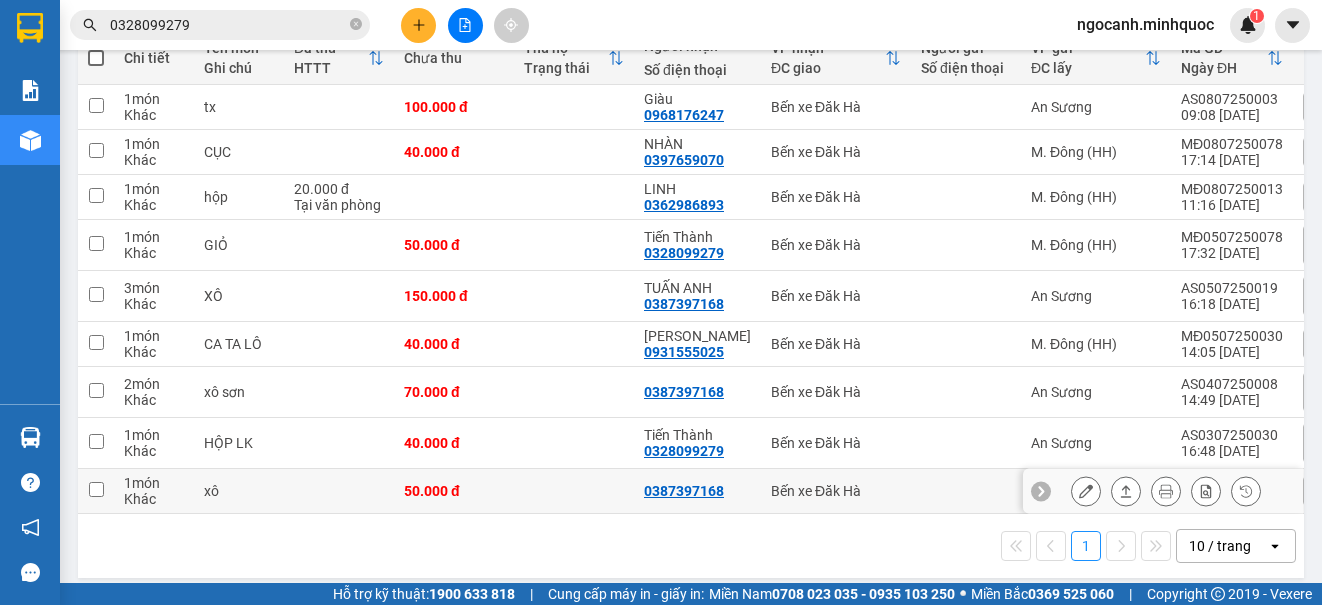 scroll, scrollTop: 271, scrollLeft: 0, axis: vertical 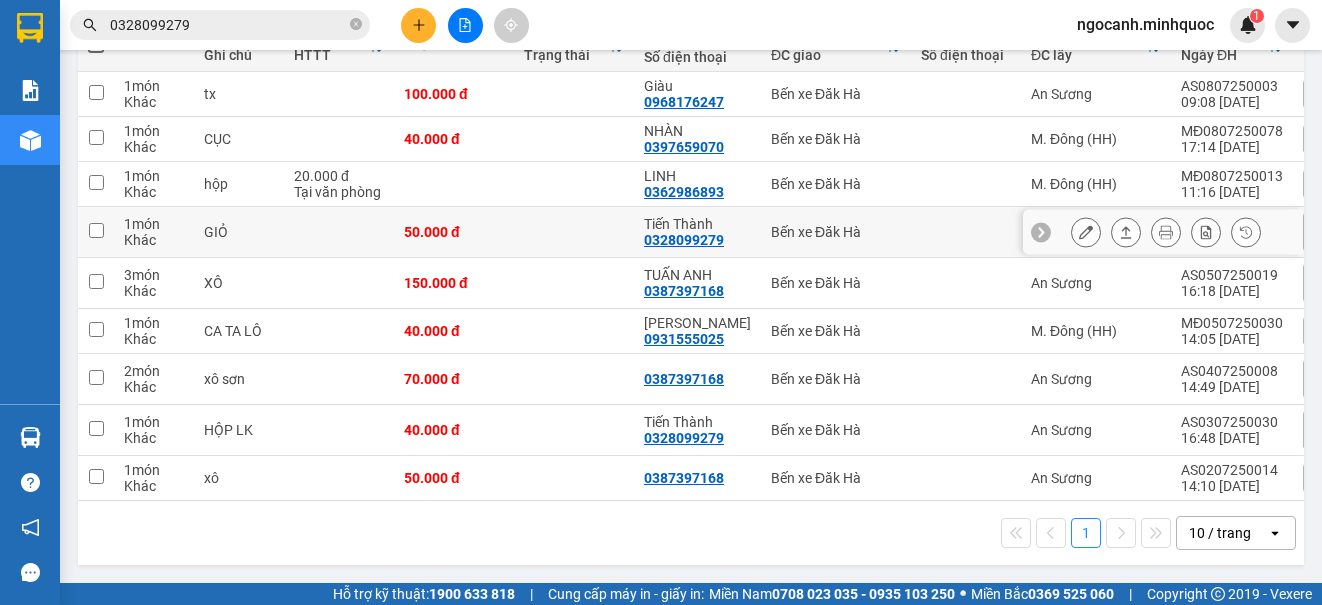 click 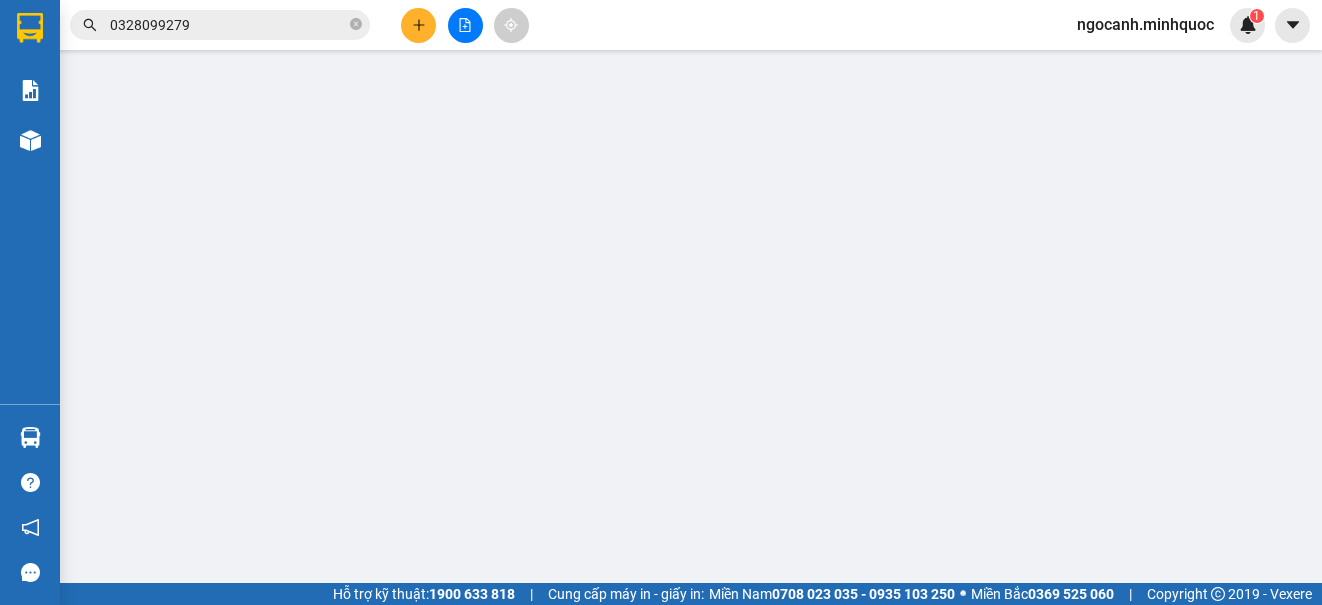 scroll, scrollTop: 0, scrollLeft: 0, axis: both 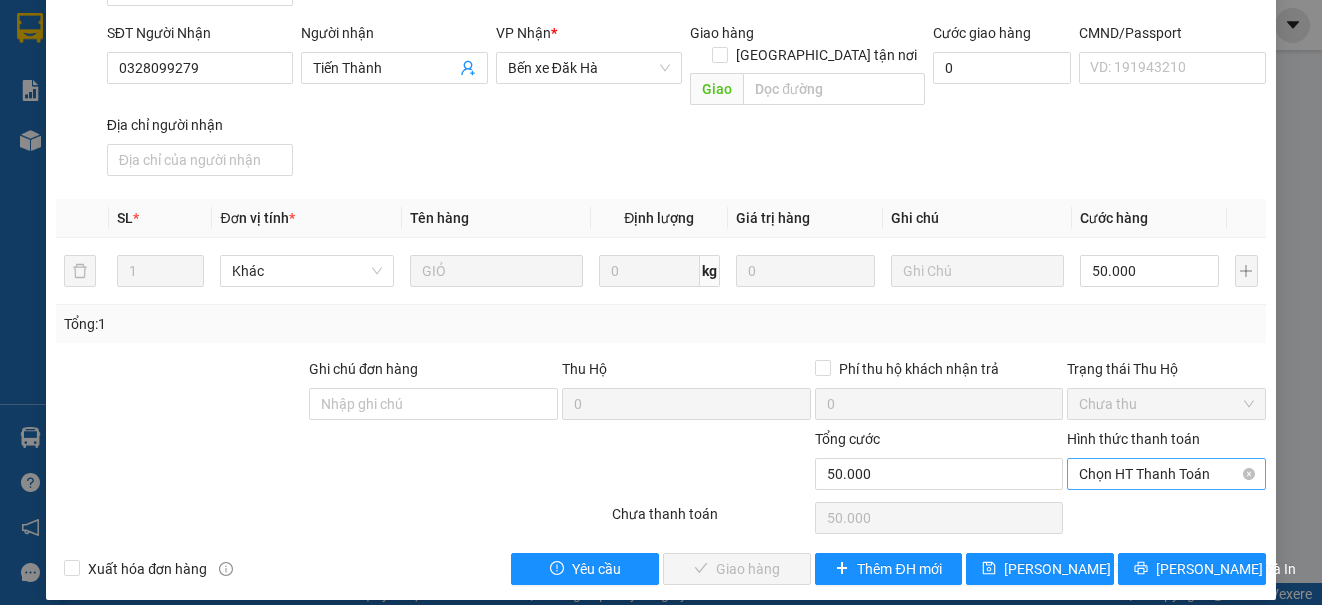 click on "Chọn HT Thanh Toán" at bounding box center [1166, 474] 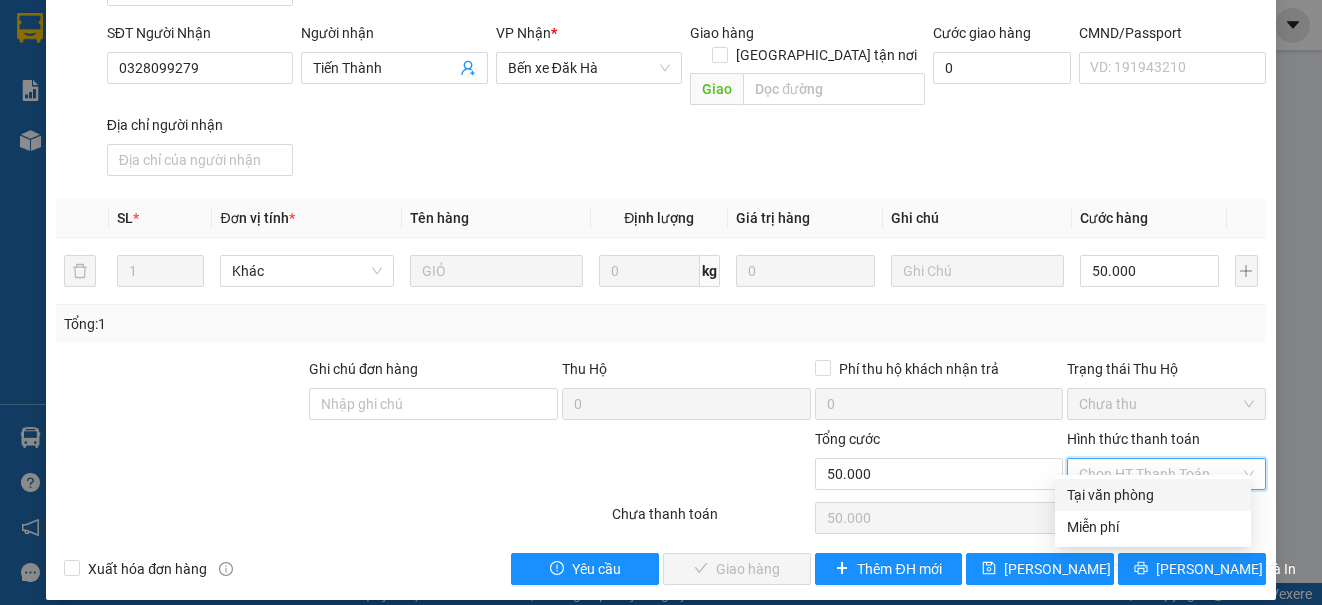 click on "Tại văn phòng" at bounding box center (1153, 495) 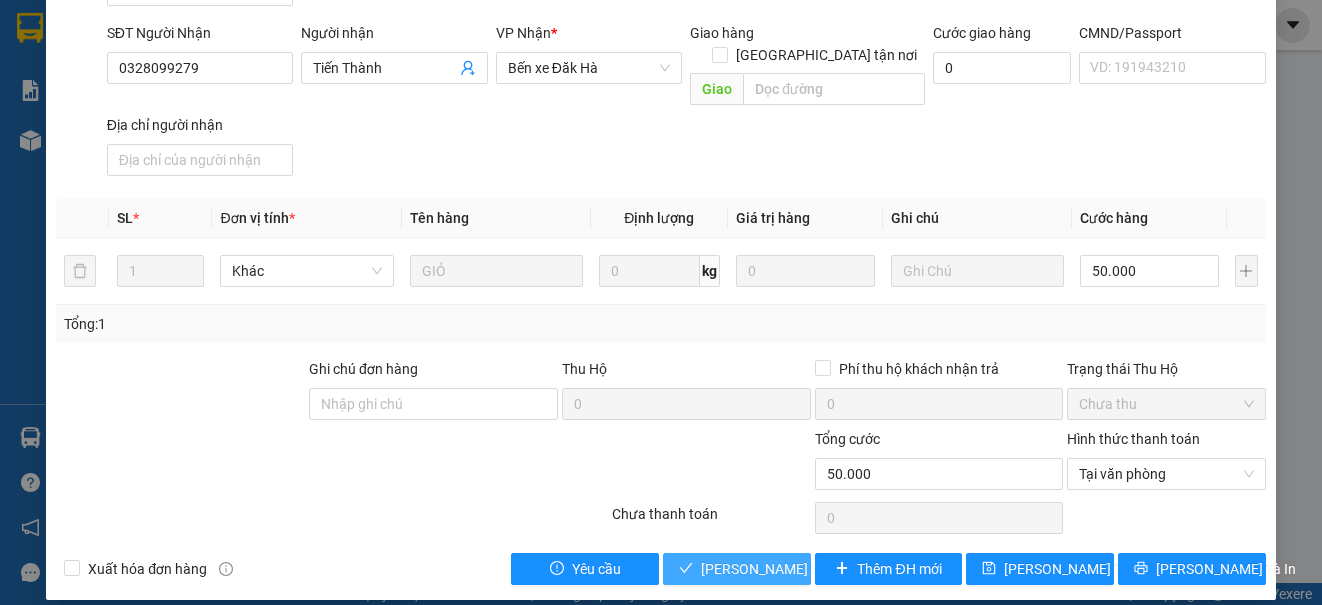 click on "[PERSON_NAME] và Giao hàng" at bounding box center [797, 569] 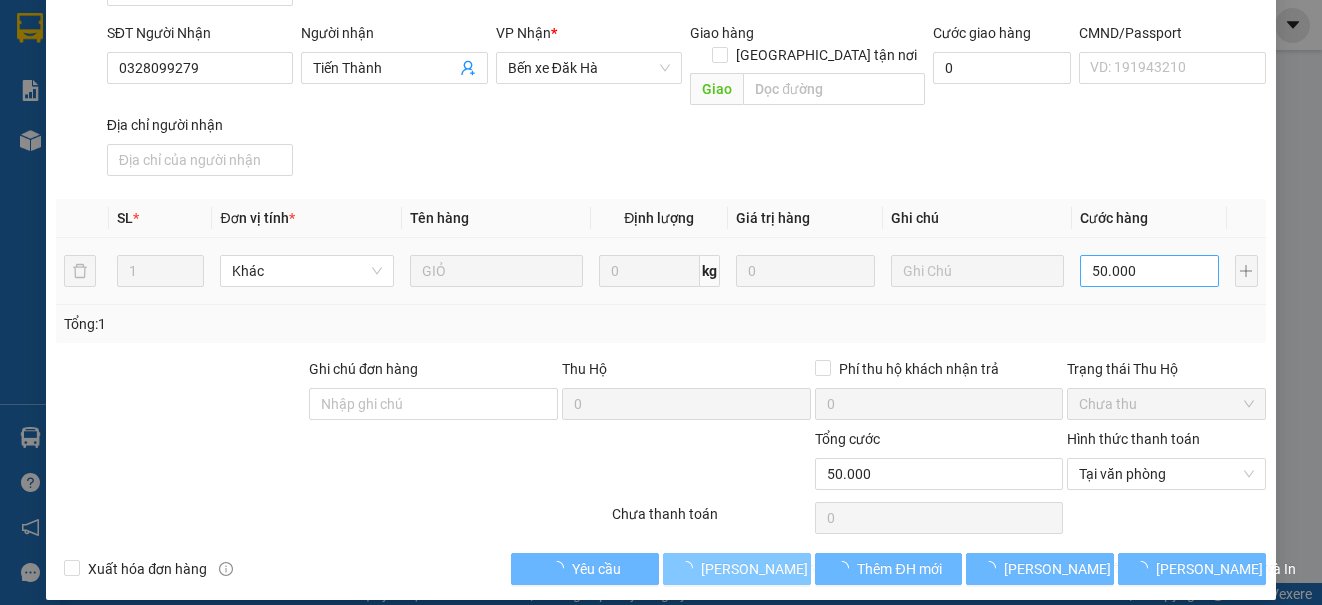 scroll, scrollTop: 171, scrollLeft: 0, axis: vertical 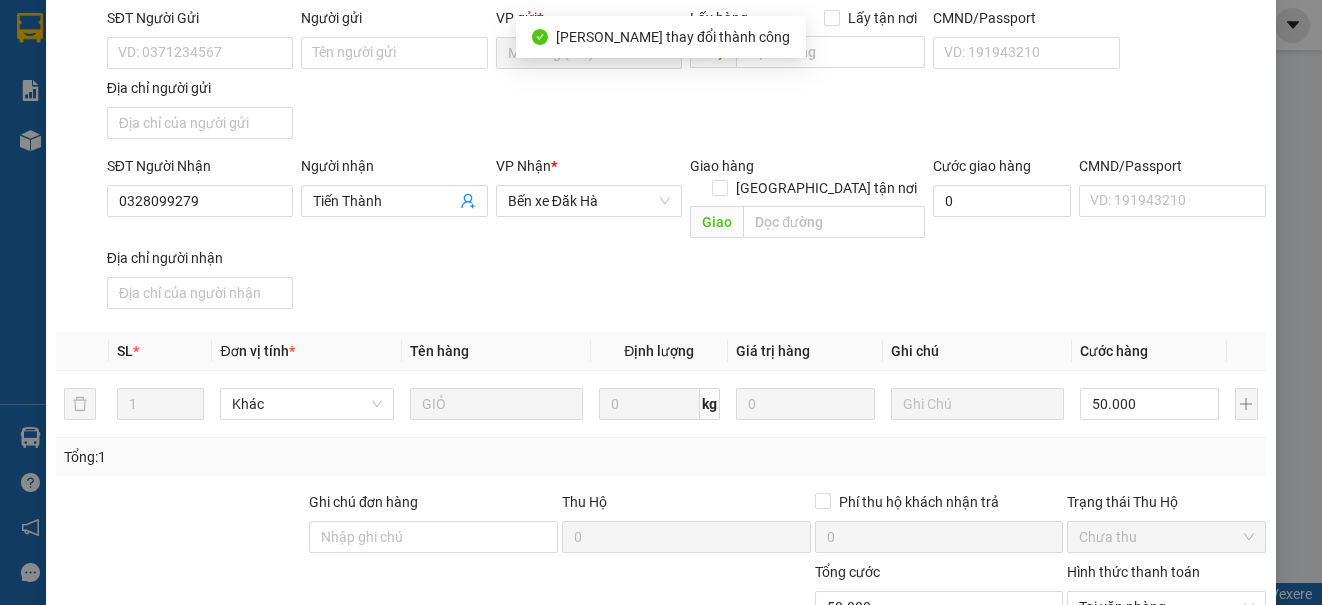 click 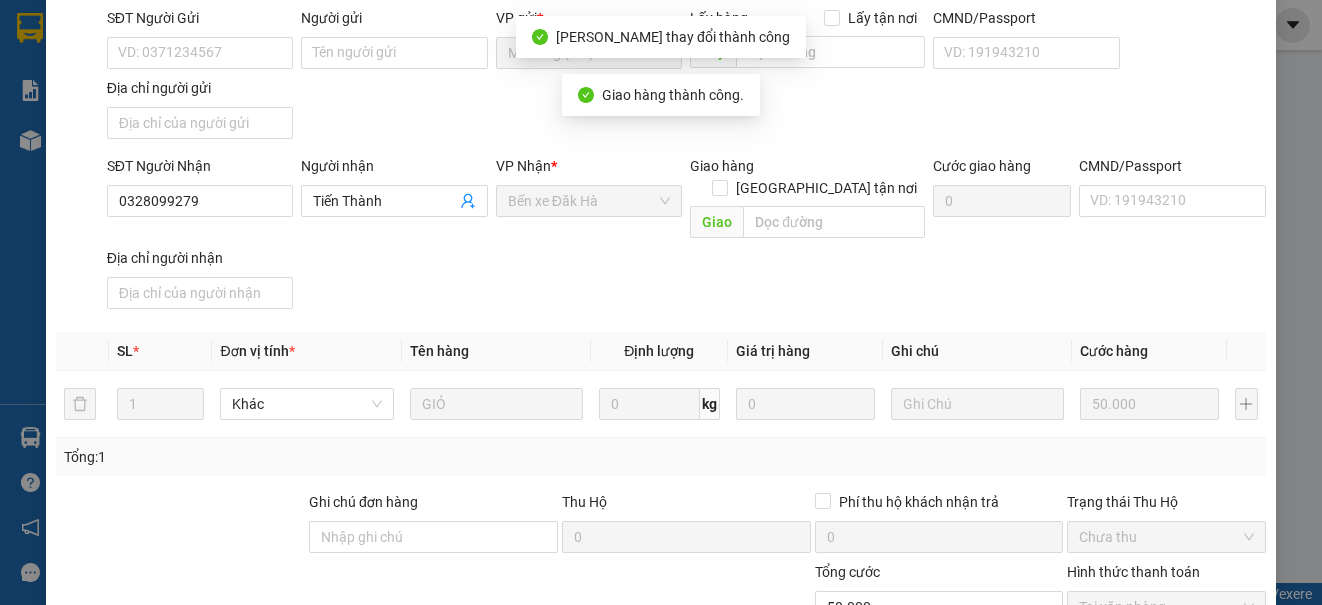 scroll, scrollTop: 0, scrollLeft: 0, axis: both 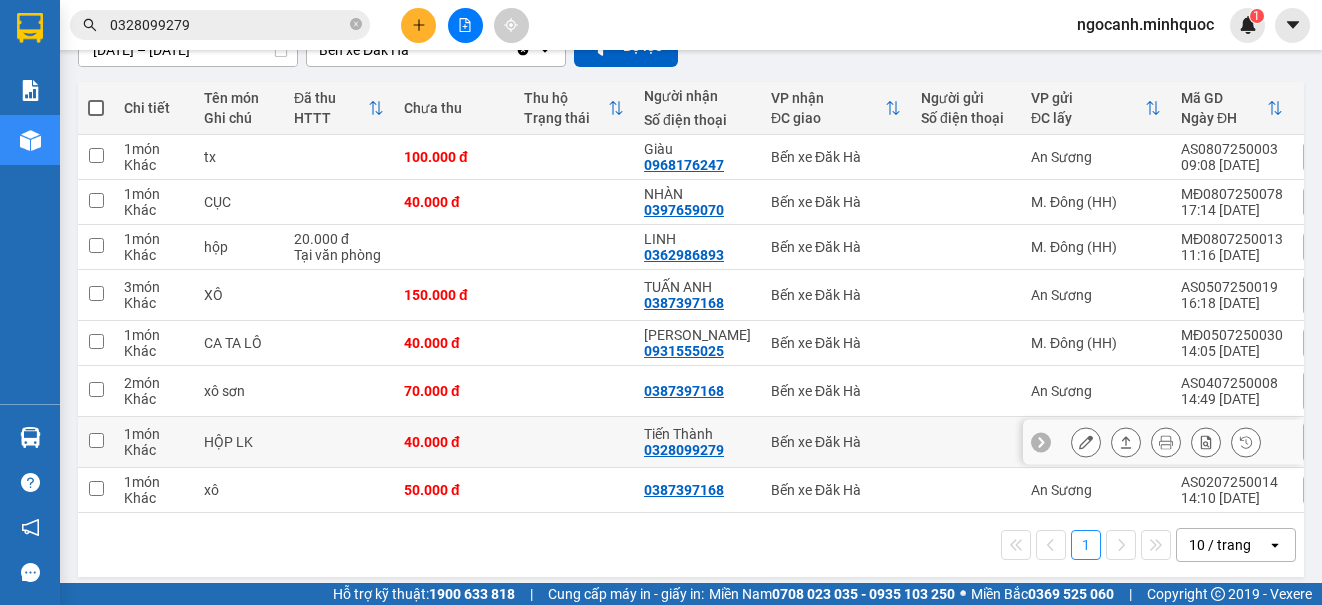 click at bounding box center [1126, 442] 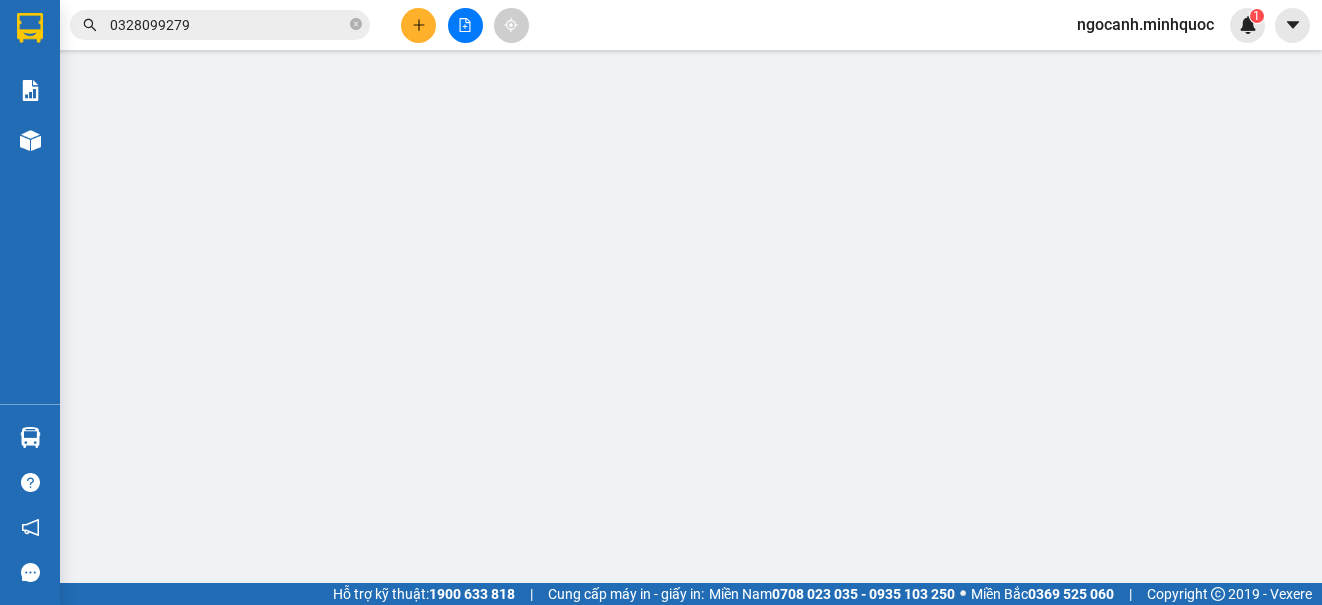 scroll, scrollTop: 0, scrollLeft: 0, axis: both 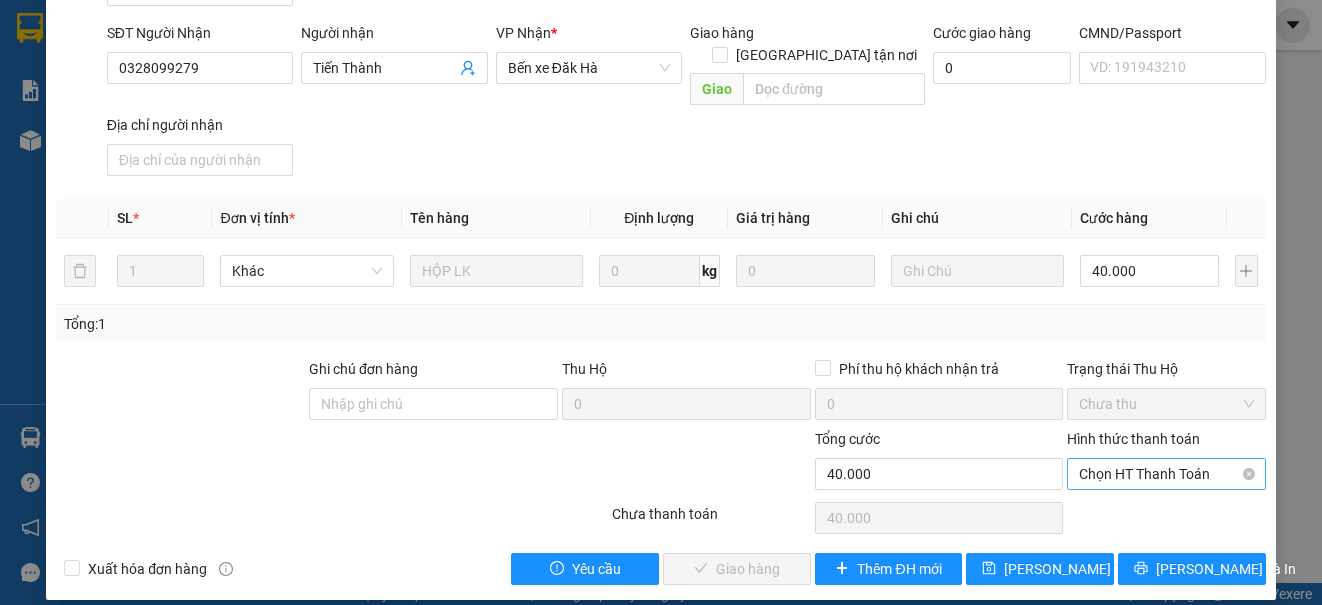 click on "Chọn HT Thanh Toán" at bounding box center (1166, 474) 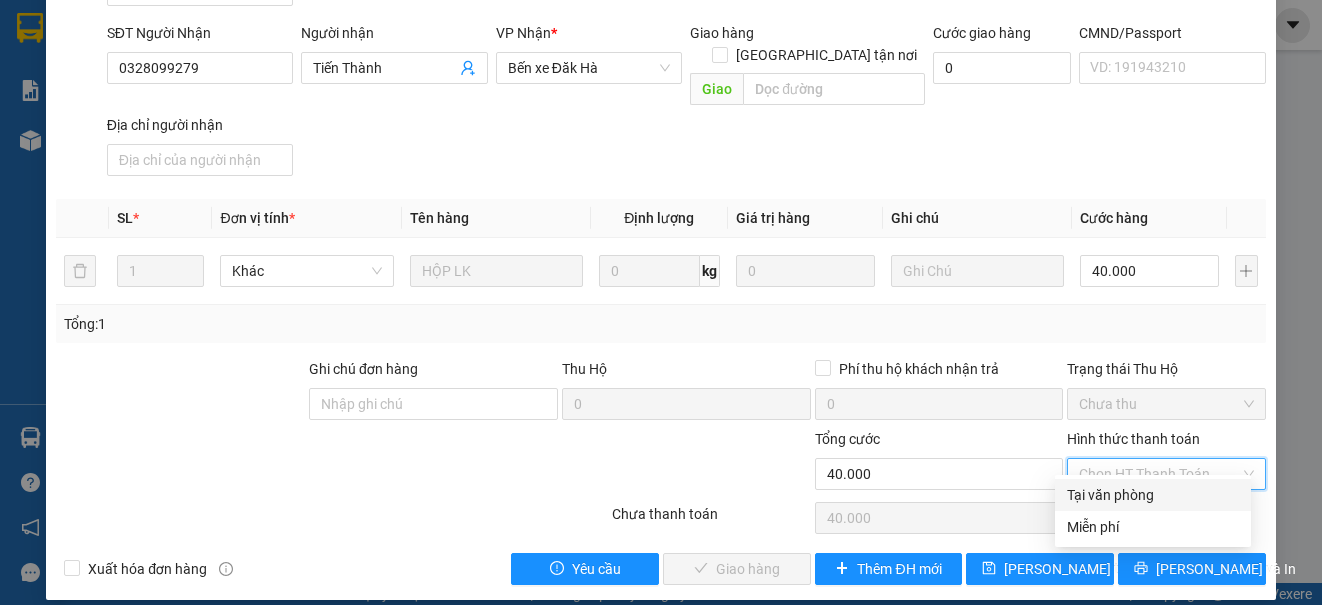 click on "Tại văn phòng" at bounding box center (1153, 495) 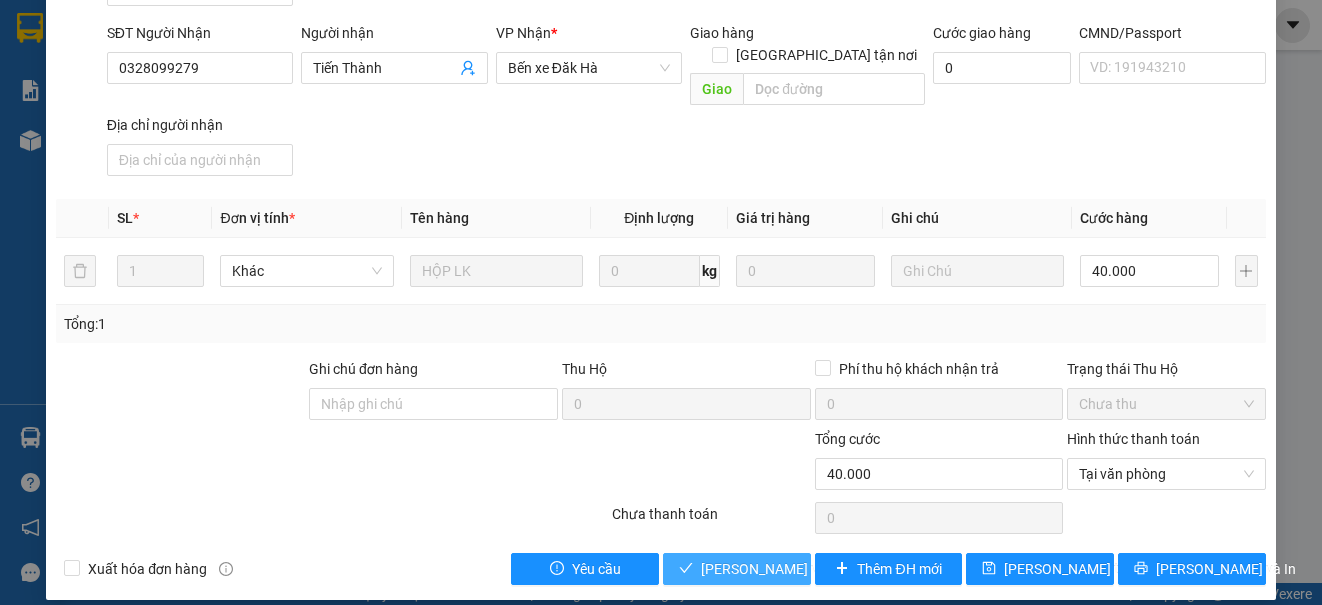 click on "[PERSON_NAME] và Giao hàng" at bounding box center [797, 569] 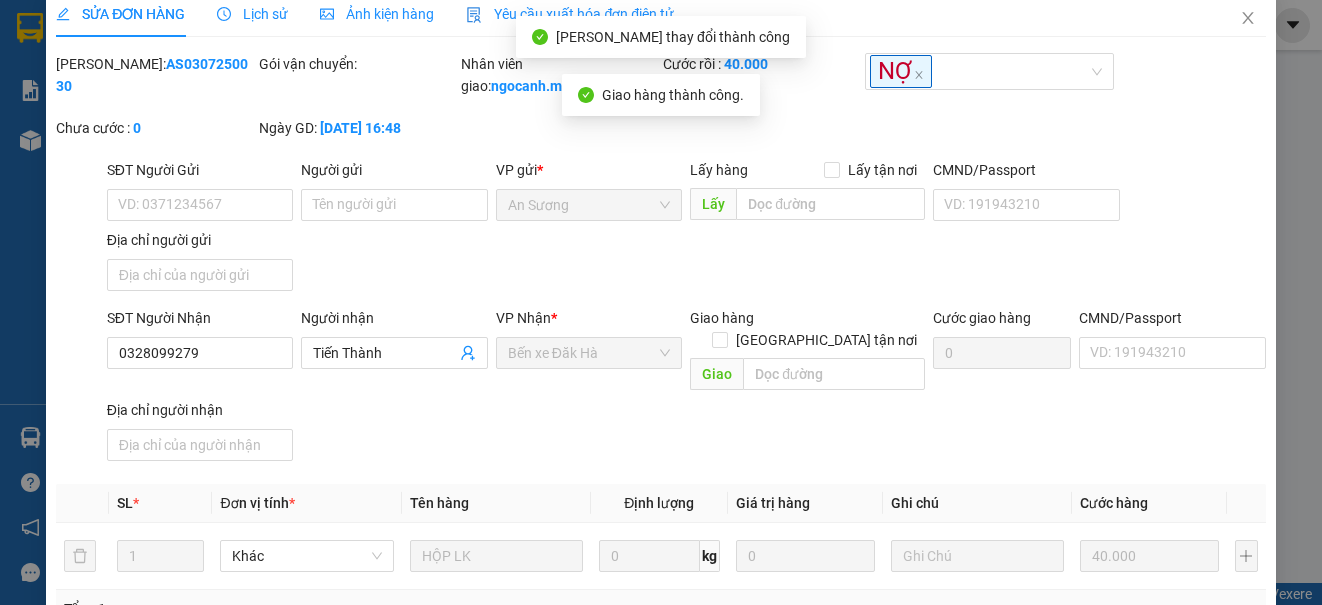 scroll, scrollTop: 0, scrollLeft: 0, axis: both 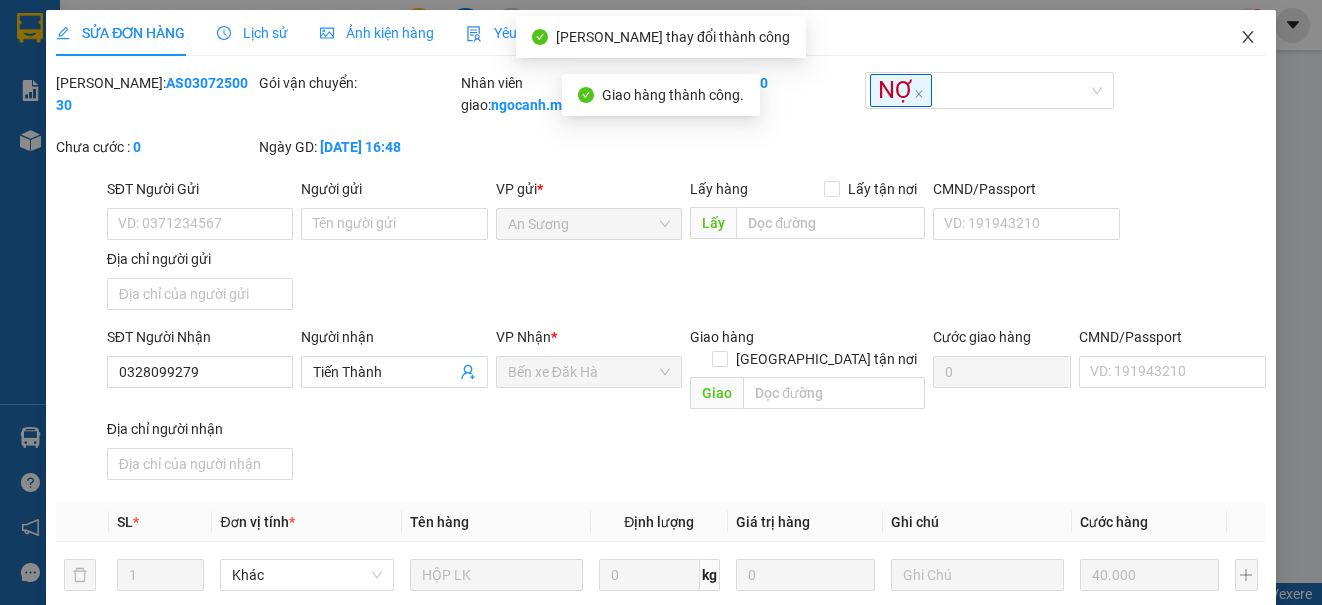 click 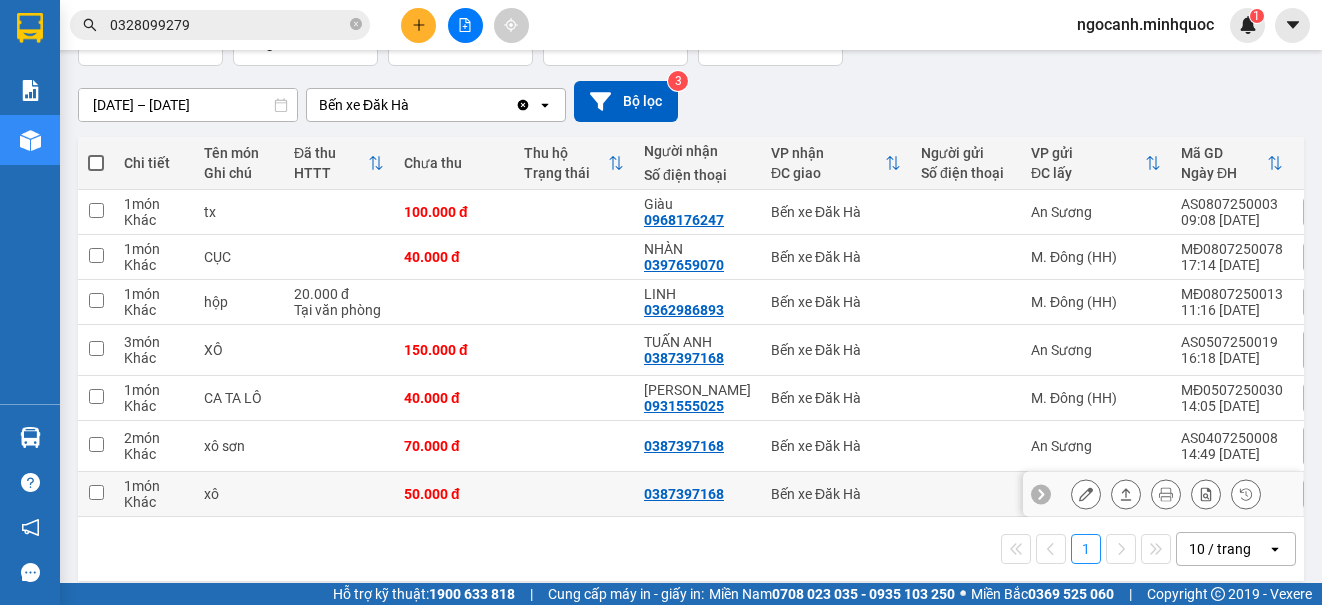 scroll, scrollTop: 169, scrollLeft: 0, axis: vertical 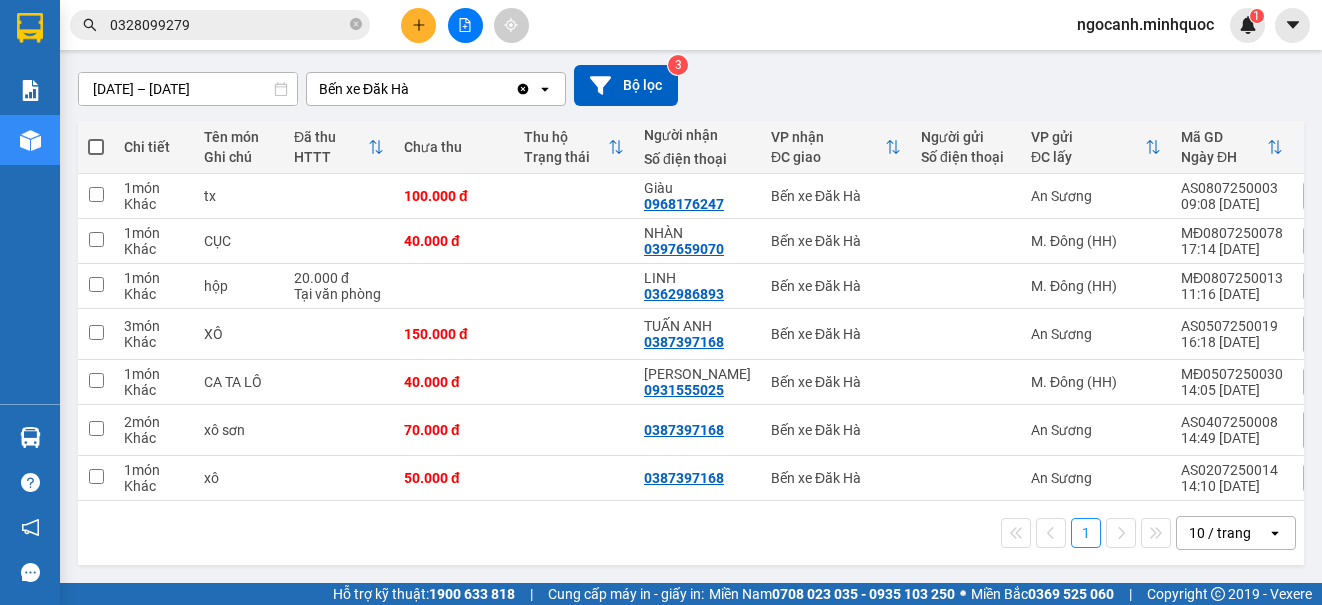 click 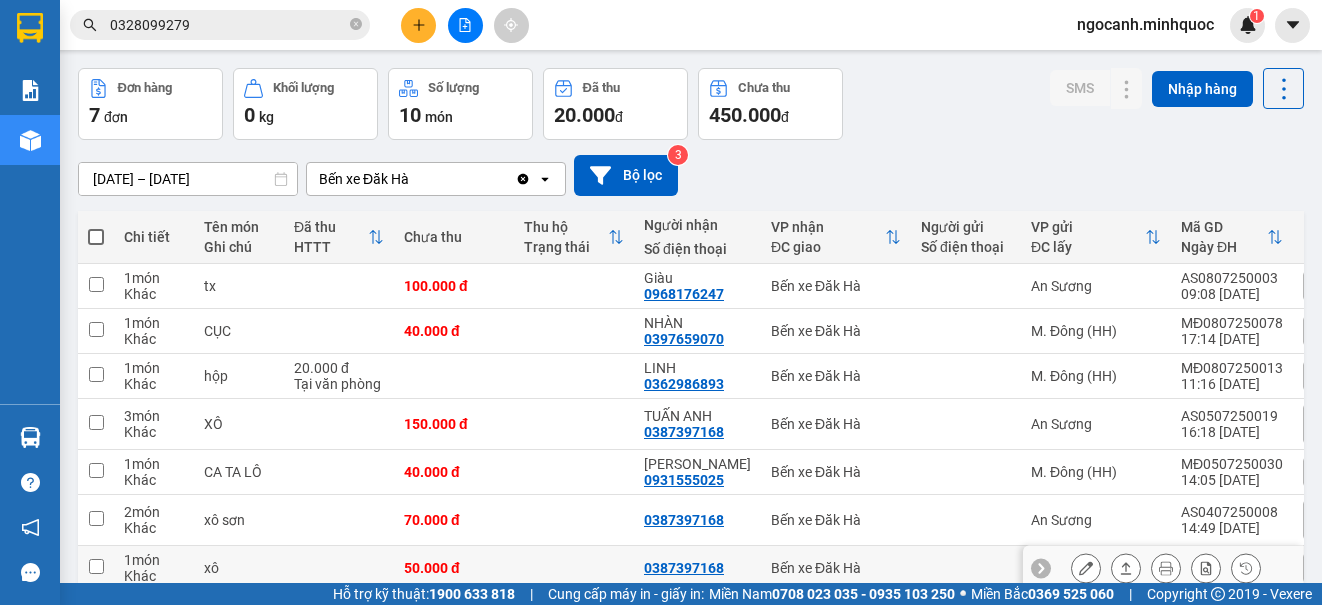scroll, scrollTop: 0, scrollLeft: 0, axis: both 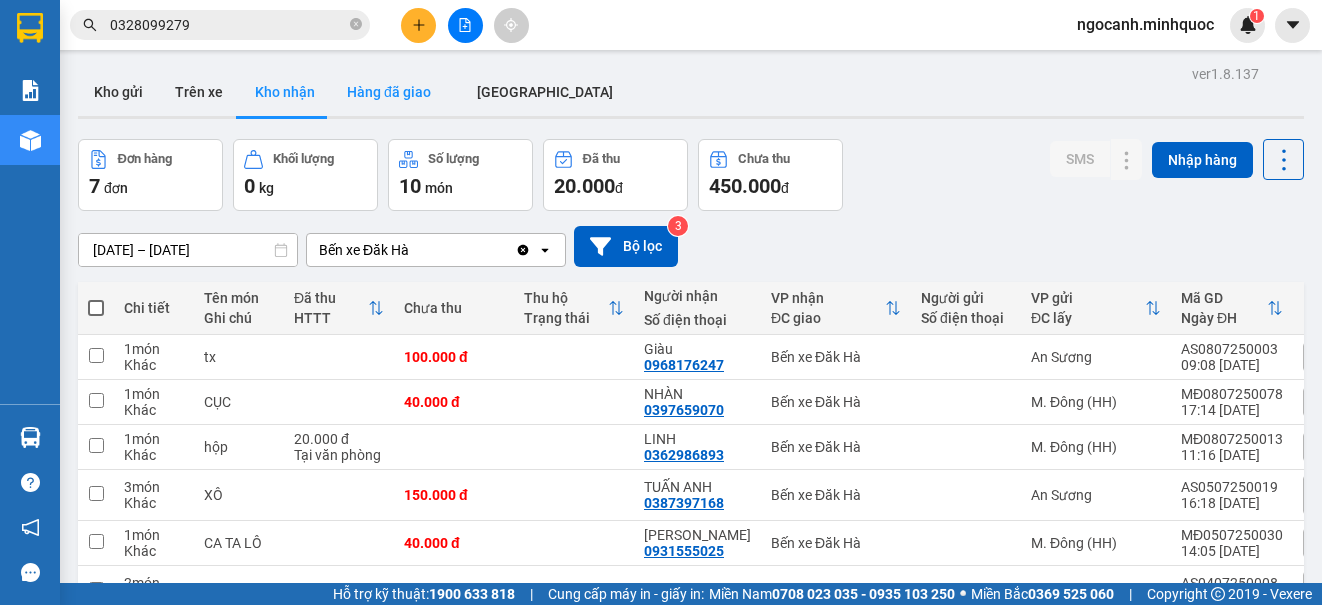 drag, startPoint x: 367, startPoint y: 87, endPoint x: 437, endPoint y: 99, distance: 71.021126 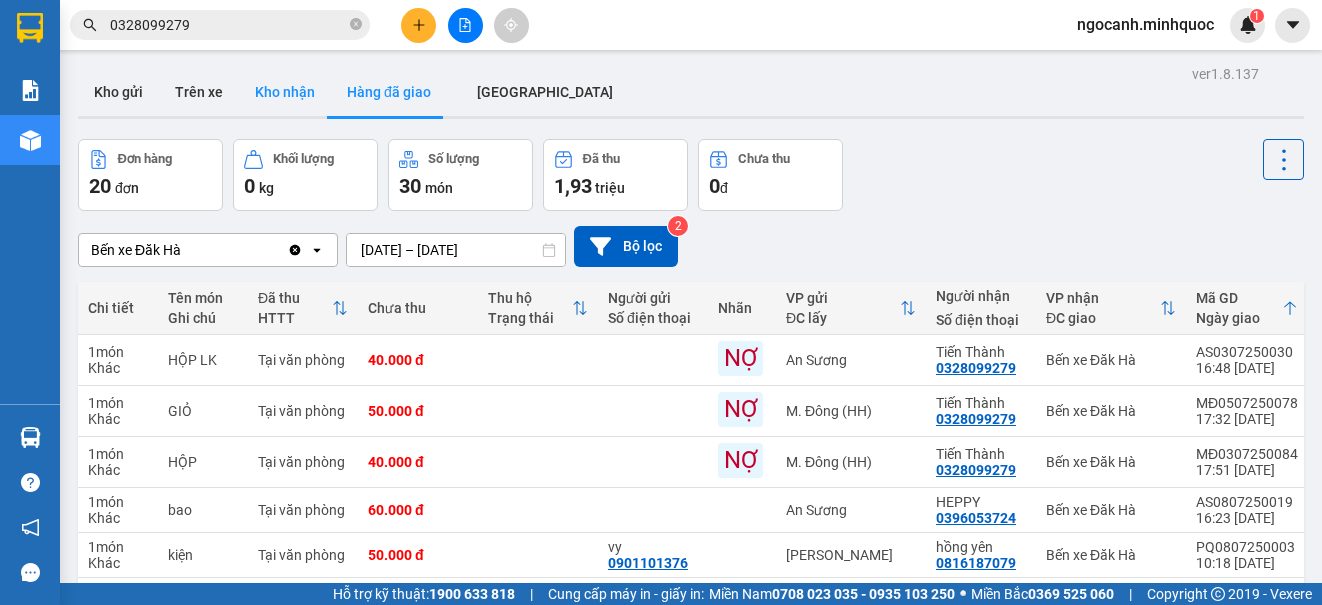 drag, startPoint x: 281, startPoint y: 88, endPoint x: 308, endPoint y: 86, distance: 27.073973 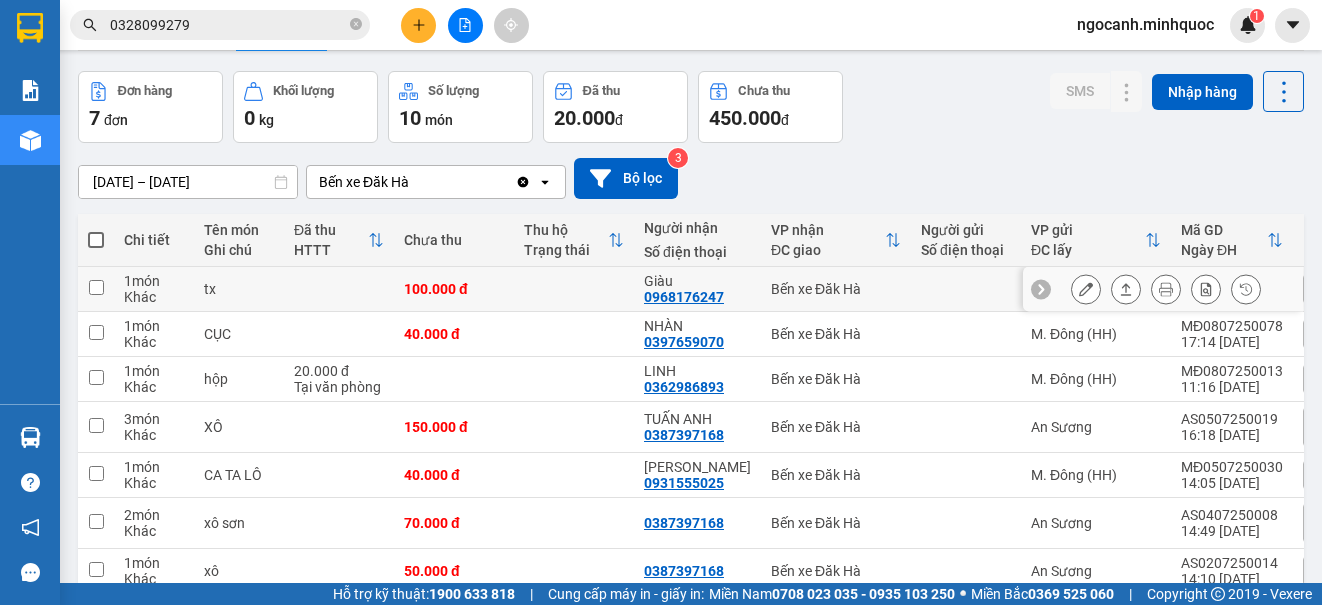 scroll, scrollTop: 169, scrollLeft: 0, axis: vertical 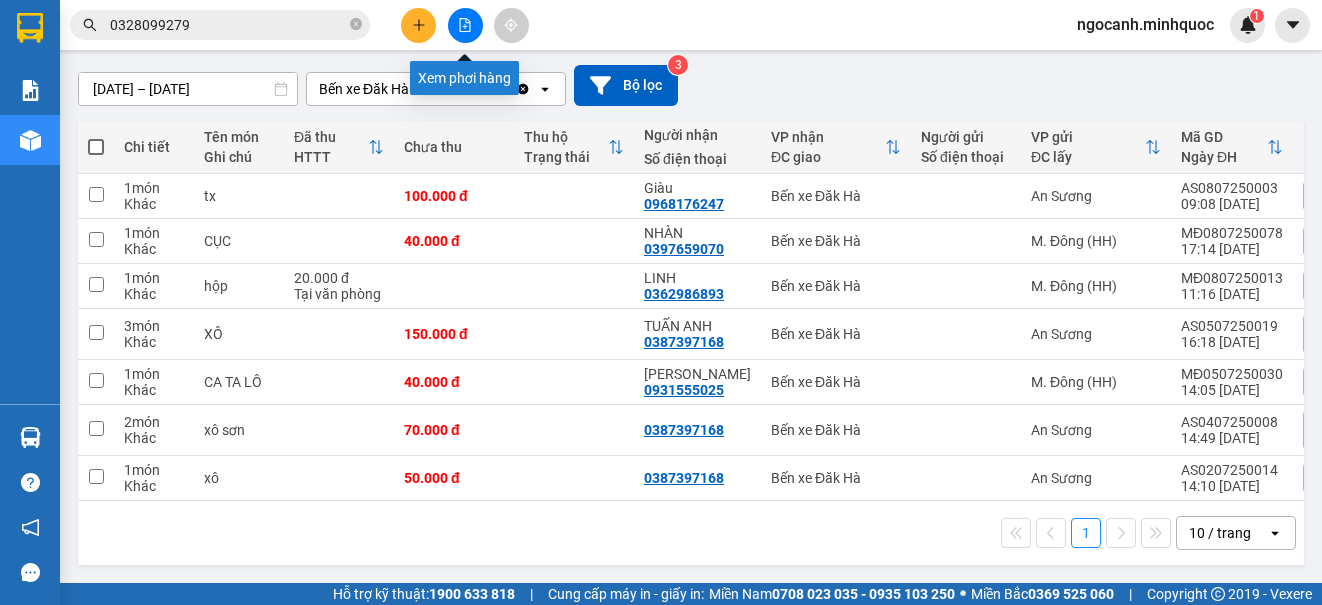 click 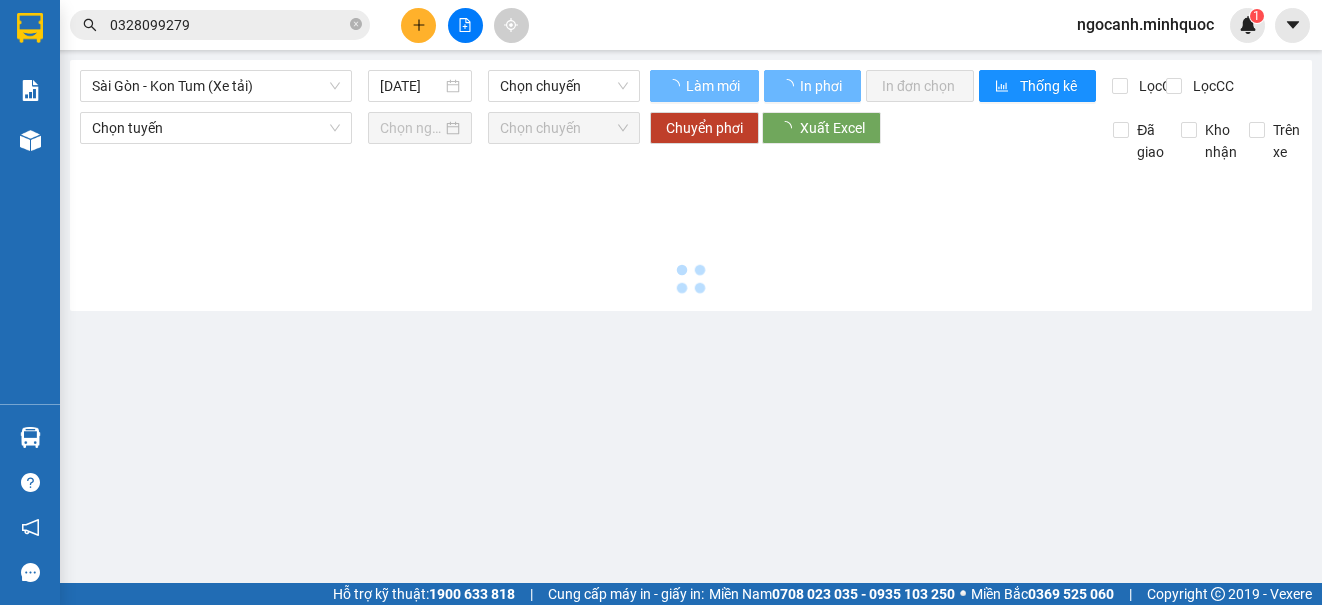 scroll, scrollTop: 0, scrollLeft: 0, axis: both 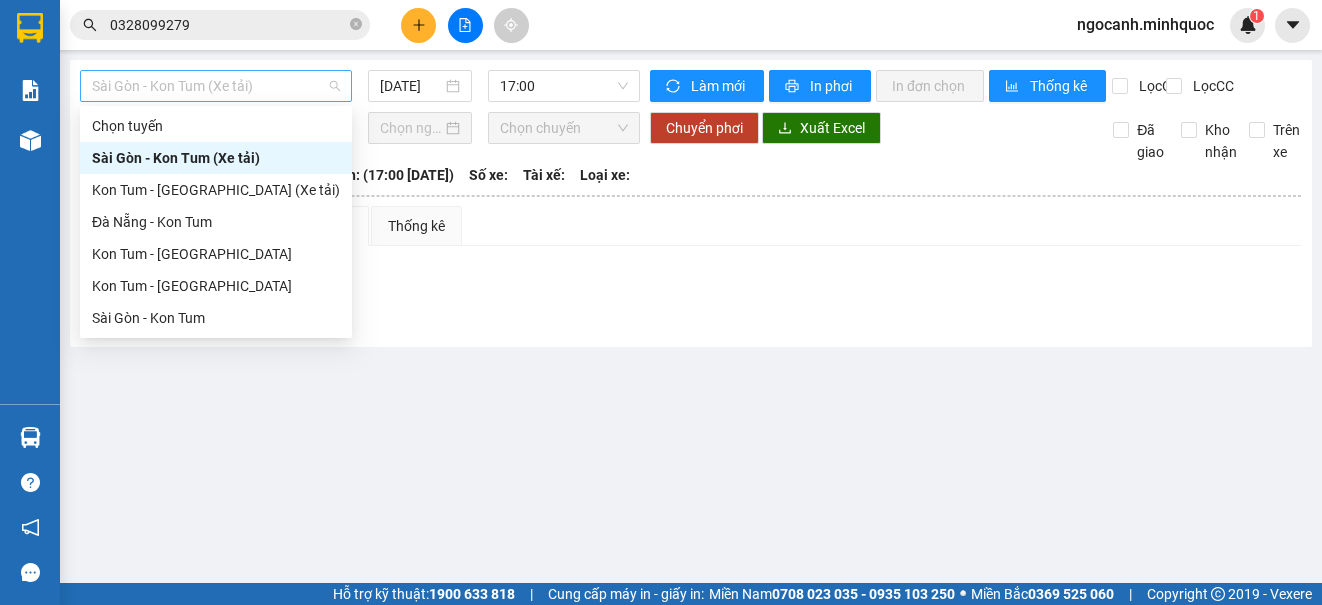 click on "Sài Gòn - Kon Tum (Xe tải)" at bounding box center (216, 86) 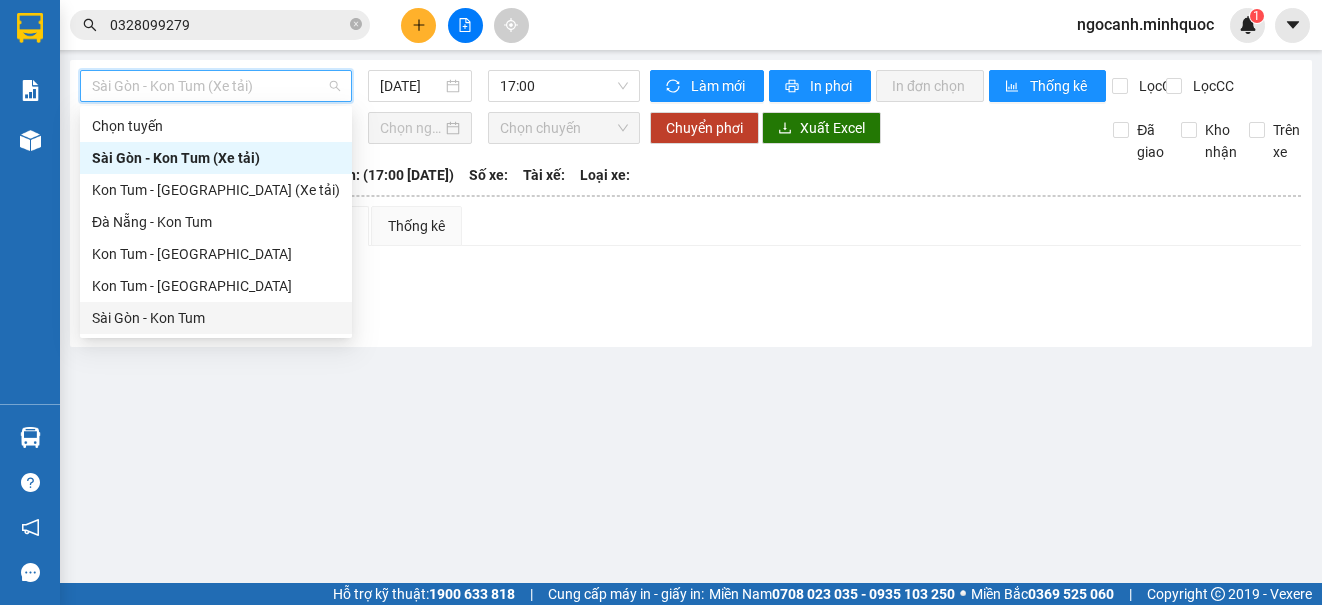 click on "Sài Gòn - Kon Tum" at bounding box center [216, 318] 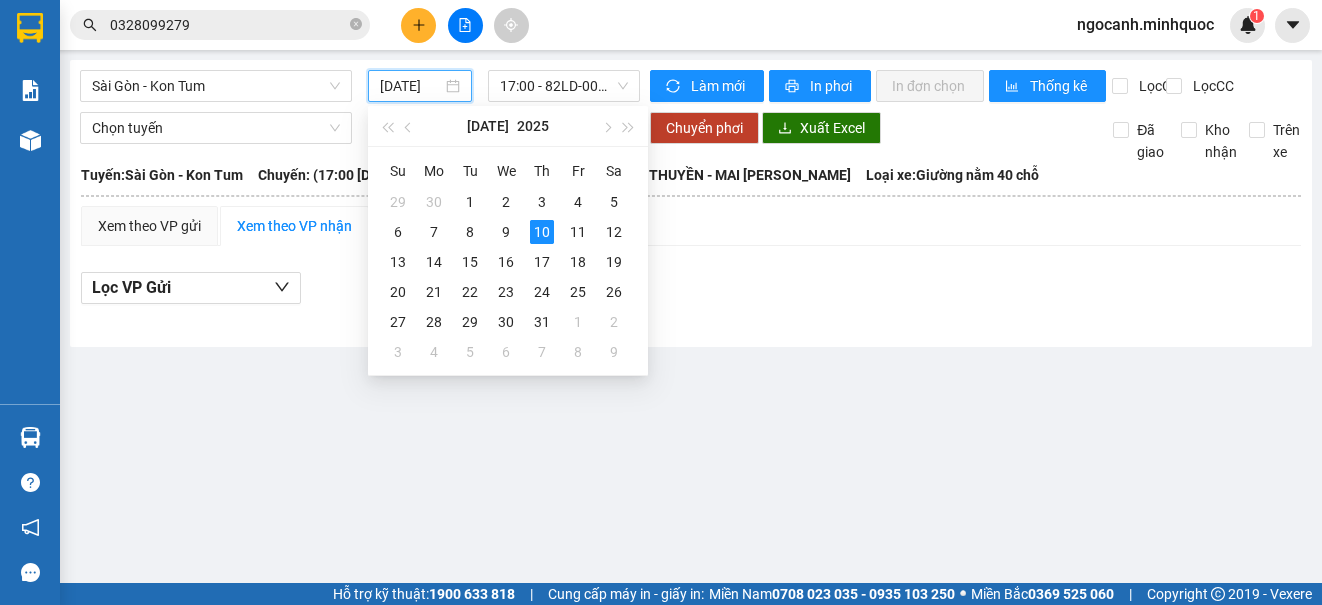 click on "[DATE]" at bounding box center (411, 86) 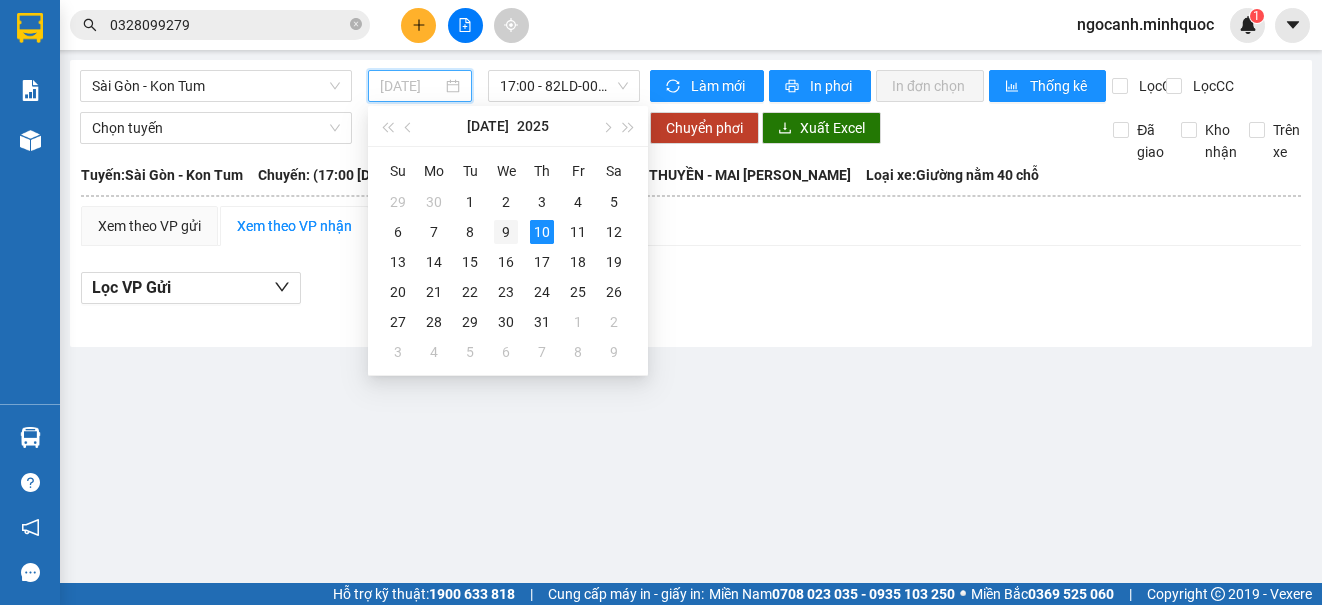 click on "9" at bounding box center [506, 232] 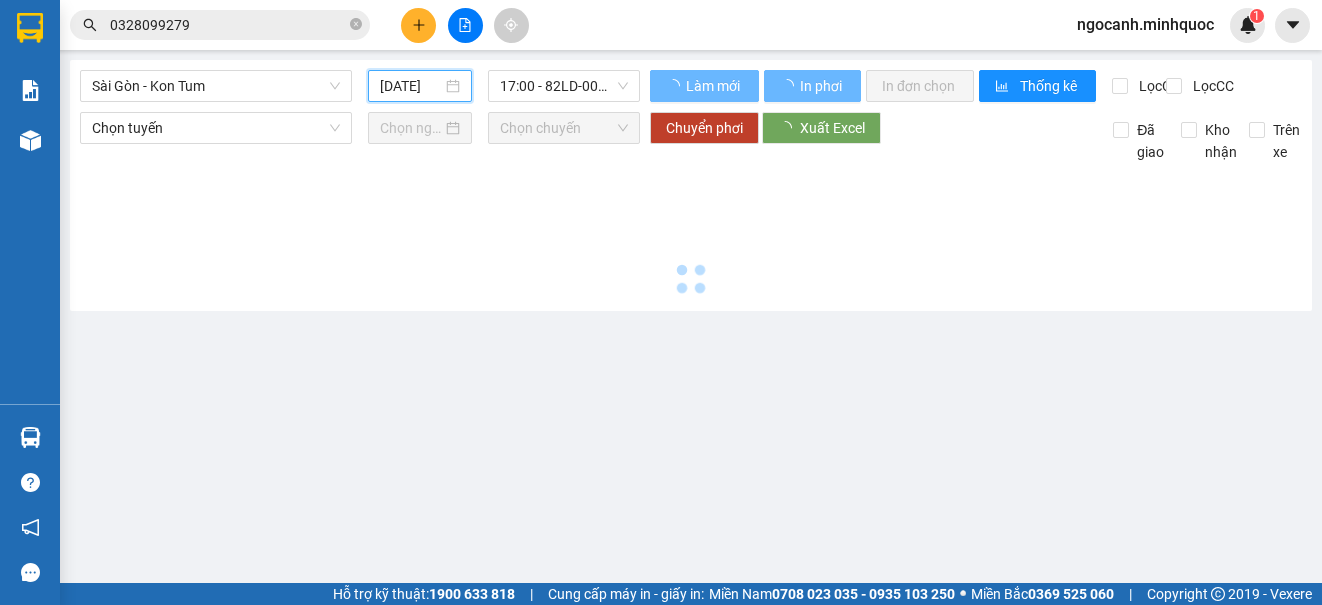 type on "[DATE]" 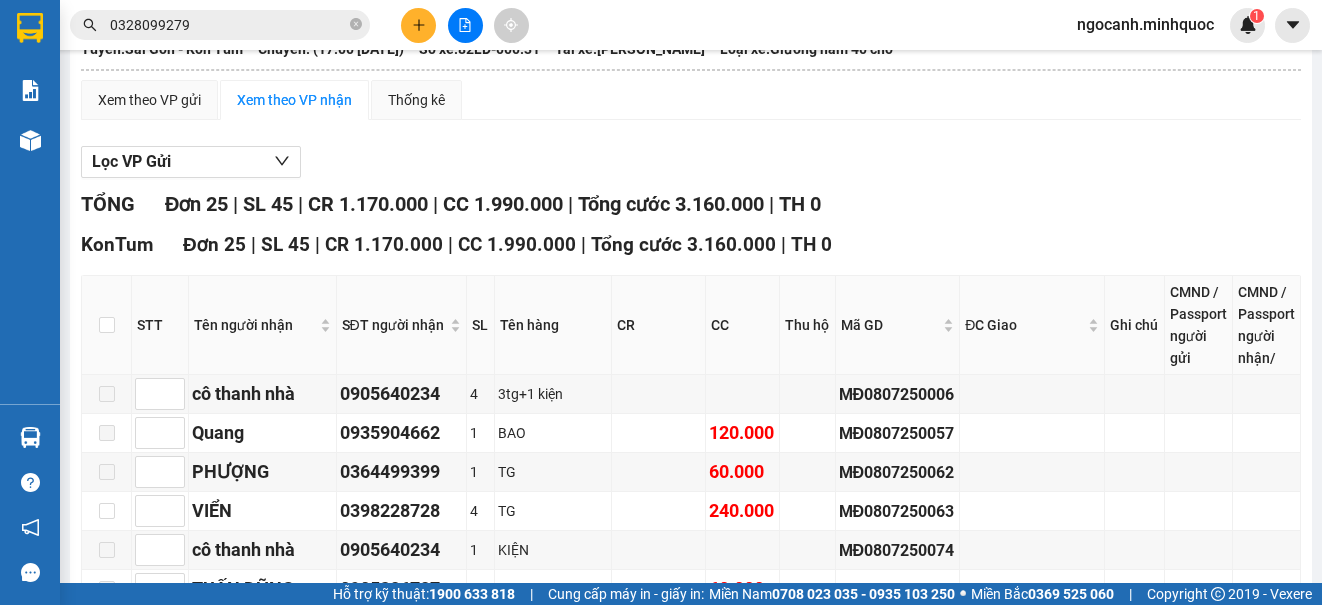 scroll, scrollTop: 0, scrollLeft: 0, axis: both 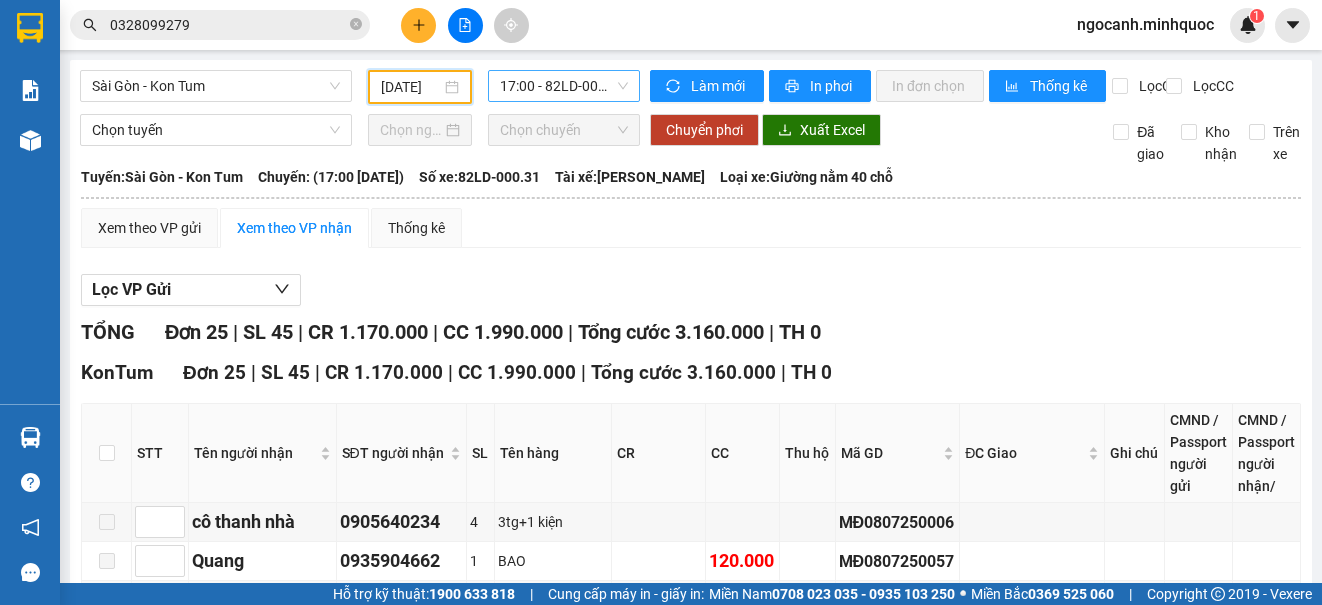 click on "17:00     - 82LD-000.31" at bounding box center (564, 86) 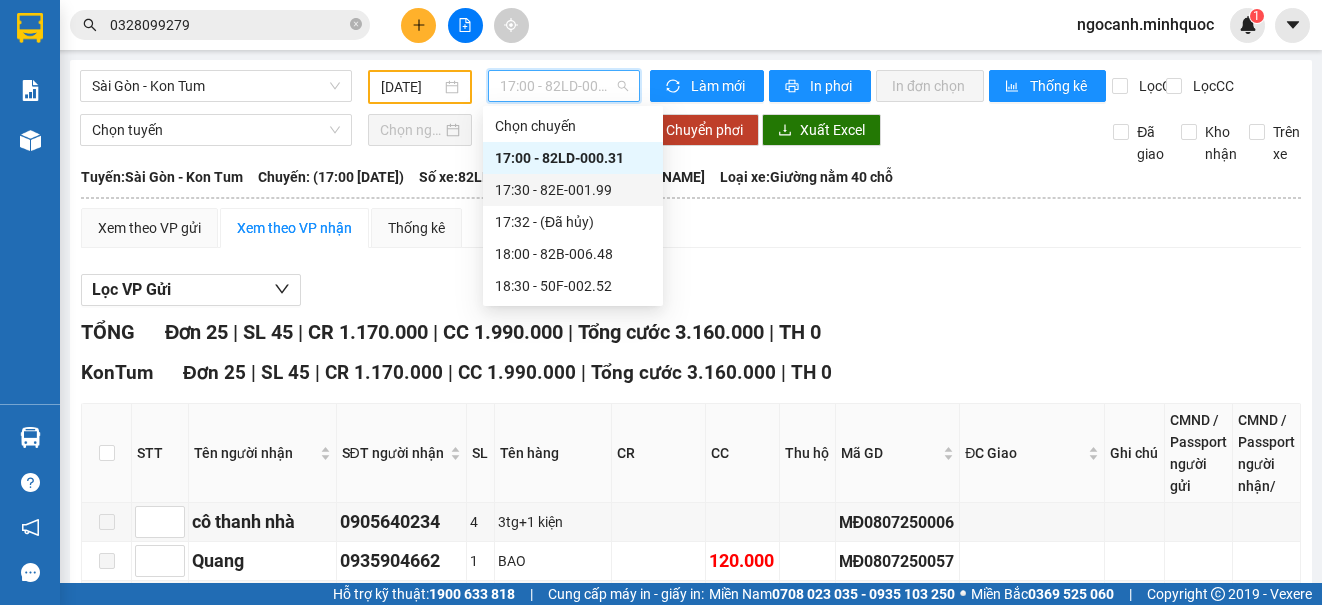 click on "17:30     - 82E-001.99" at bounding box center [573, 190] 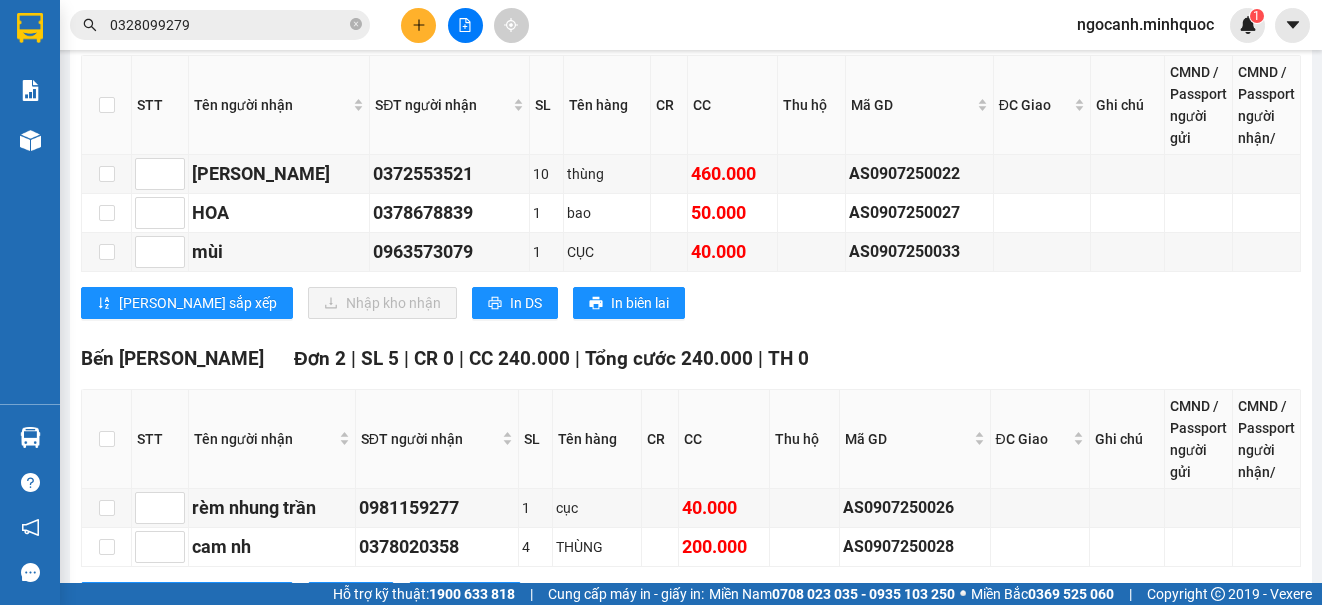 scroll, scrollTop: 1769, scrollLeft: 0, axis: vertical 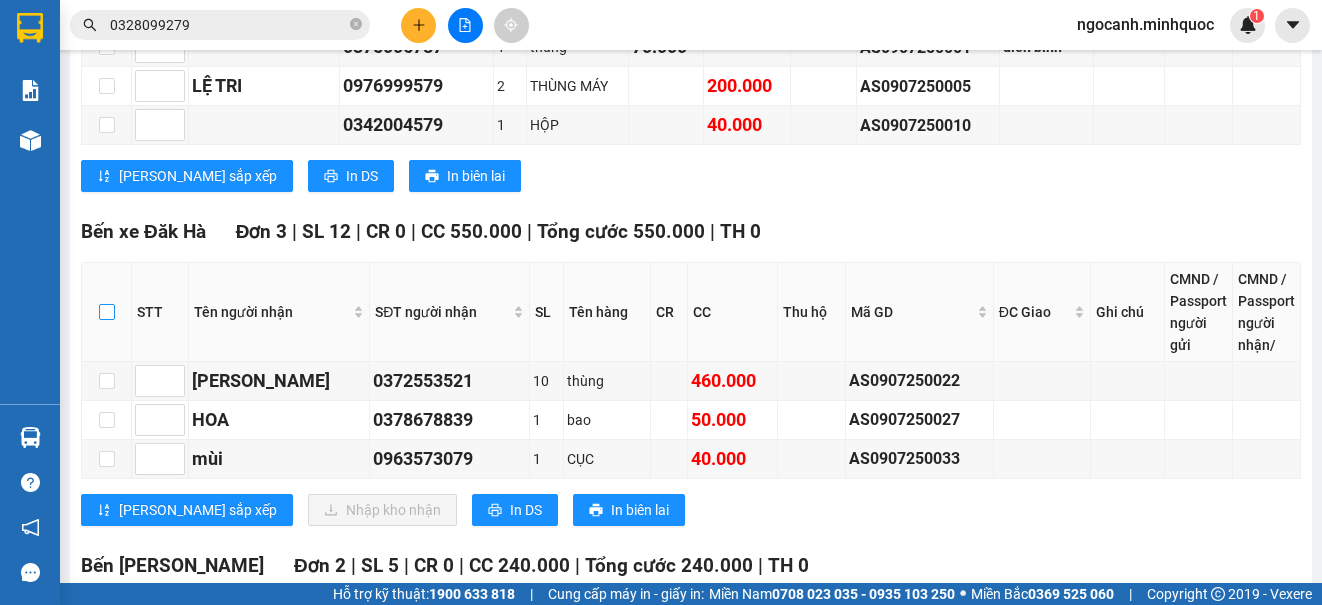click at bounding box center (107, 312) 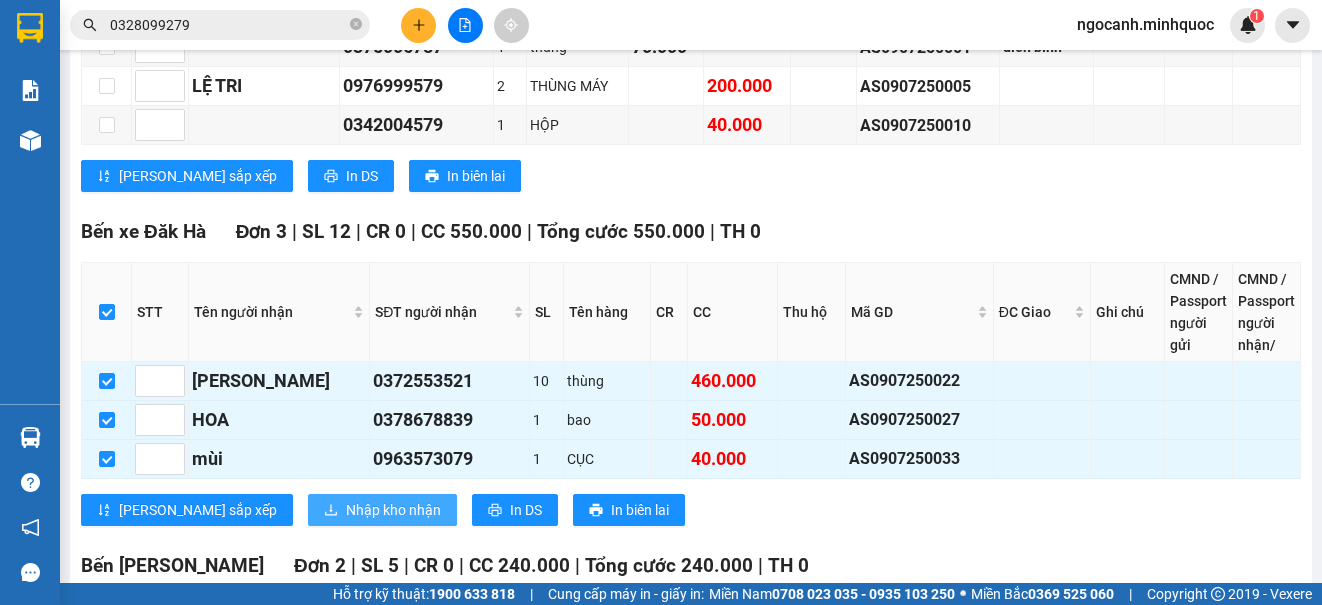 click on "Nhập kho nhận" at bounding box center [382, 510] 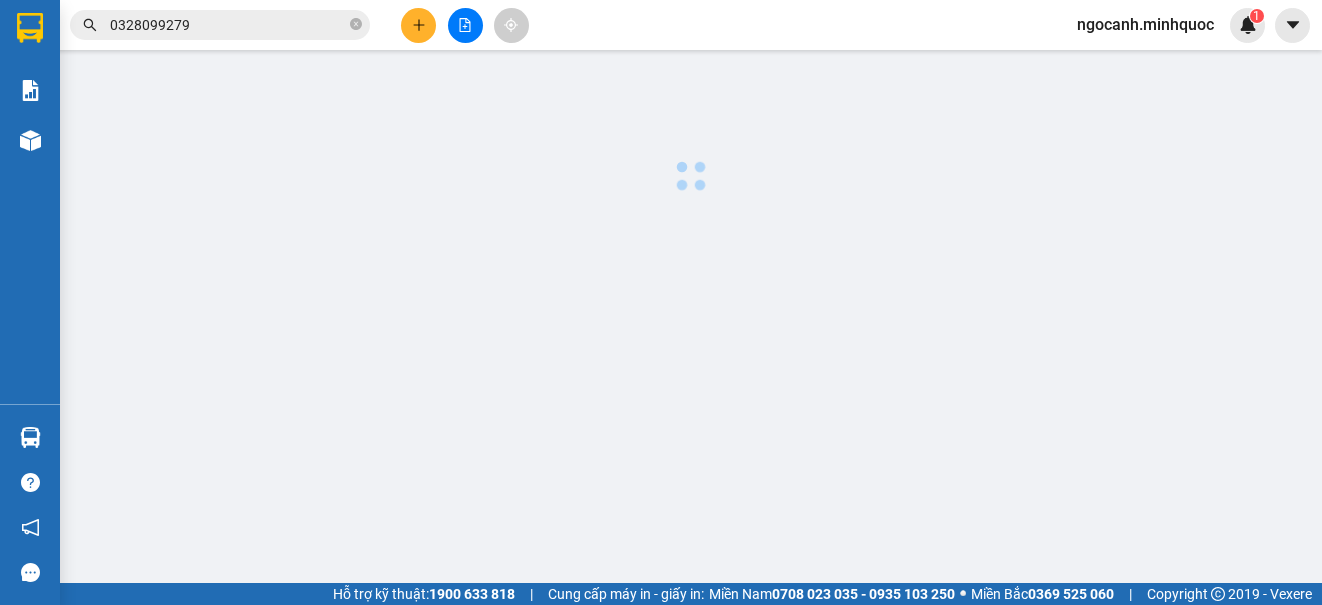 scroll, scrollTop: 0, scrollLeft: 0, axis: both 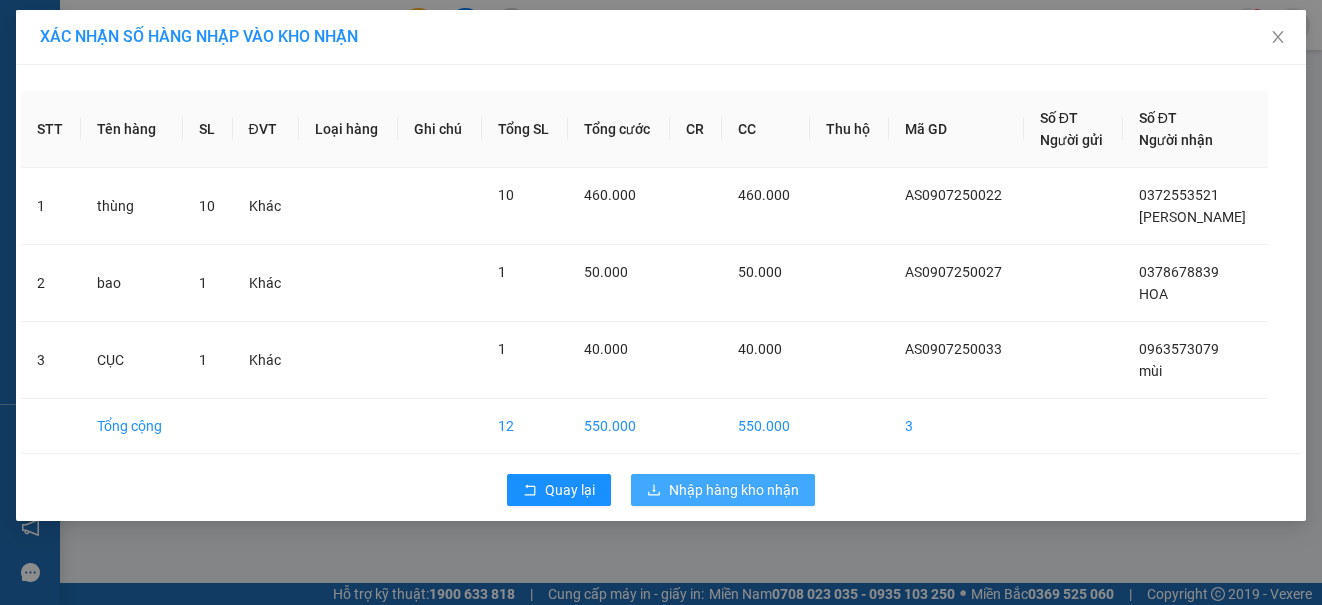 click on "Nhập hàng kho nhận" at bounding box center (734, 490) 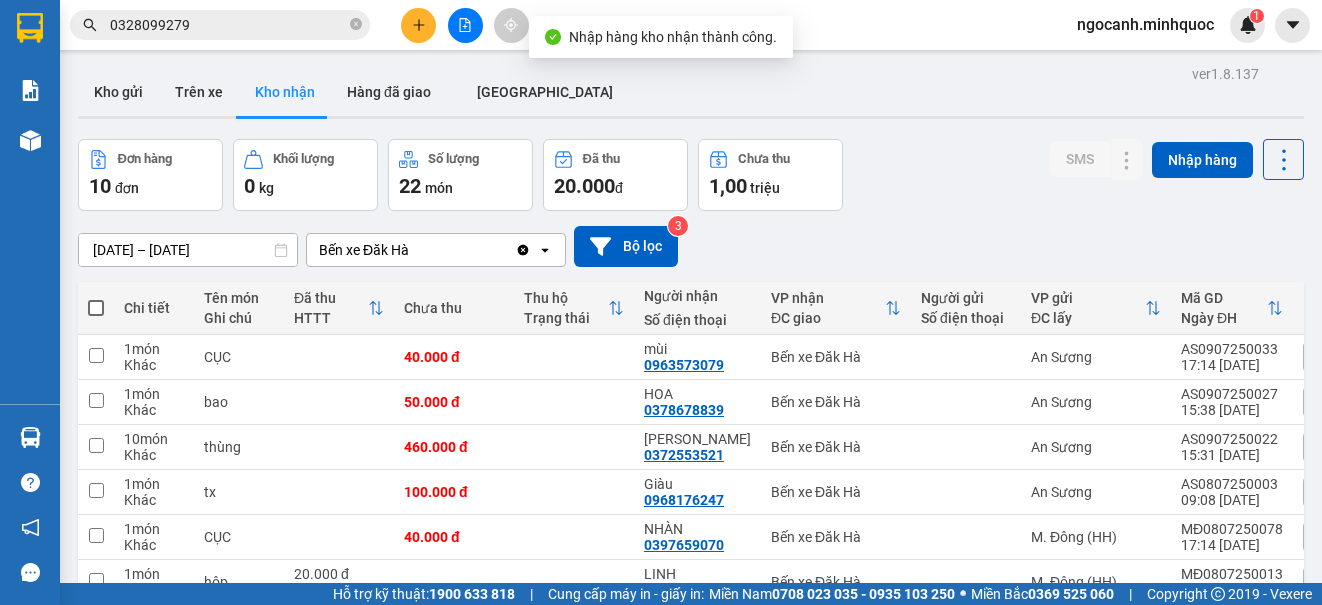 click at bounding box center [465, 25] 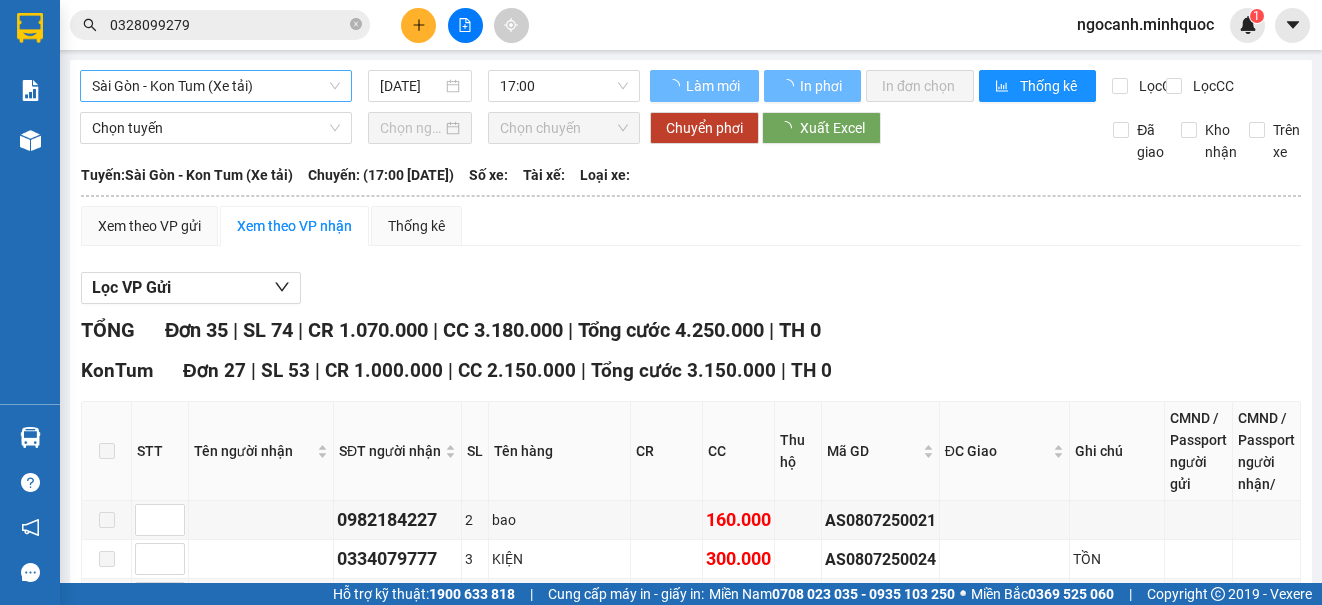 type on "[DATE]" 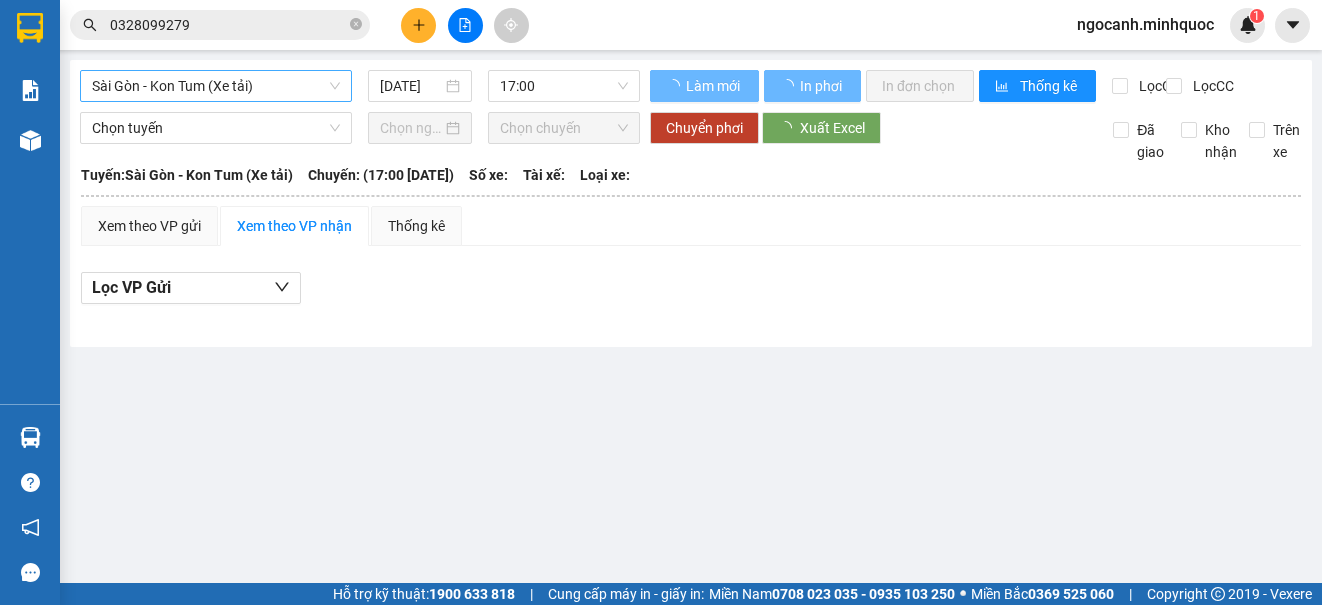 click on "Sài Gòn - Kon Tum (Xe tải)" at bounding box center (216, 86) 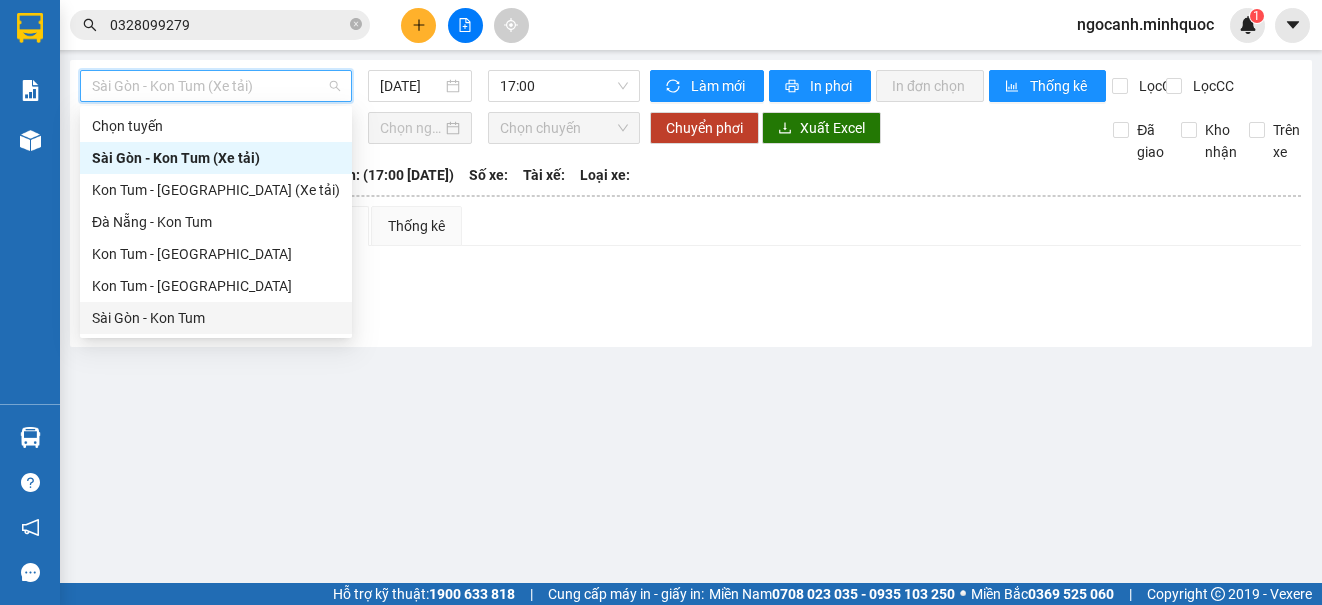 click on "Sài Gòn - Kon Tum" at bounding box center (216, 318) 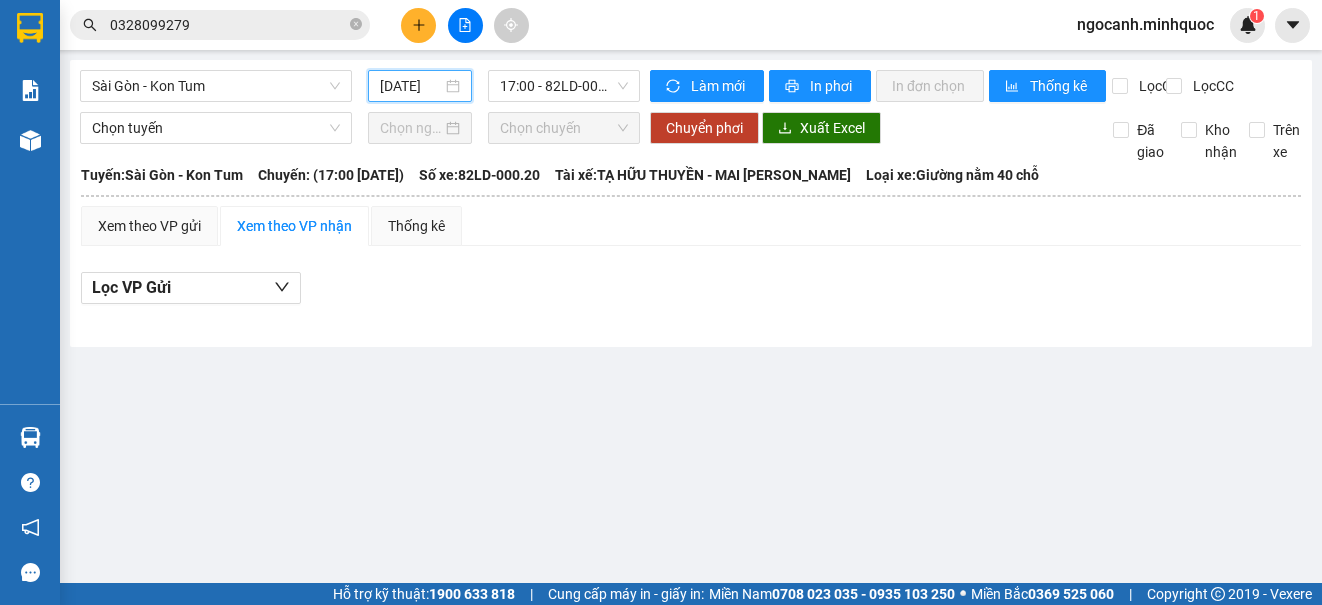 click on "[DATE]" at bounding box center [411, 86] 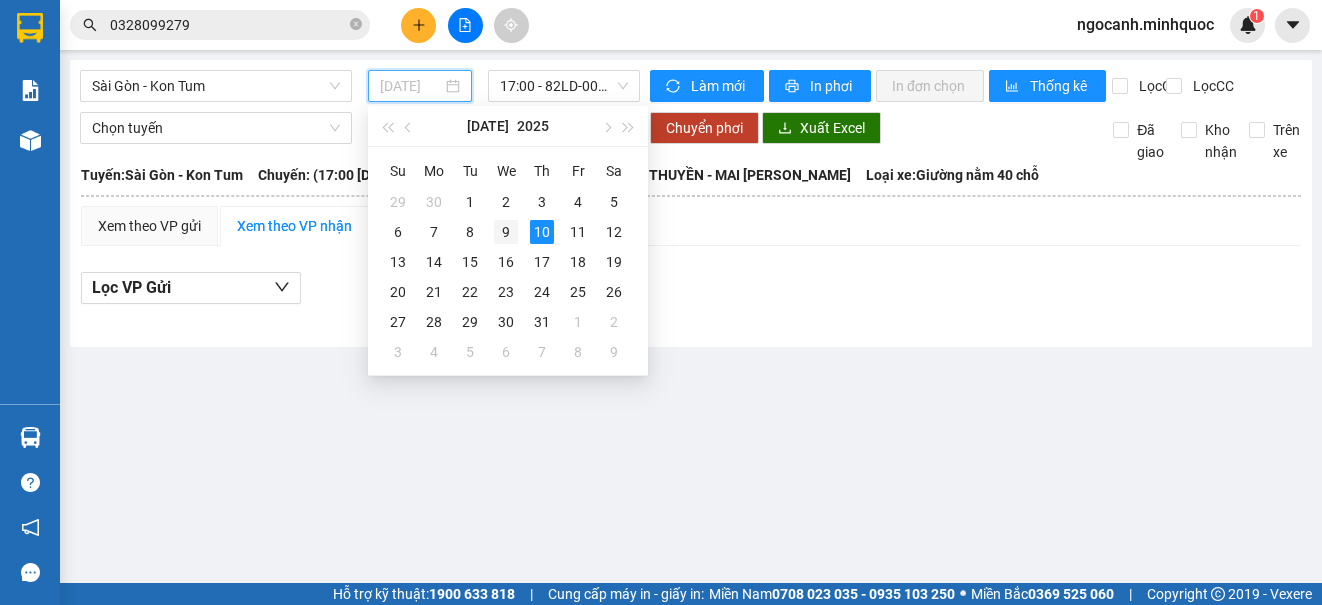 click on "9" at bounding box center (506, 232) 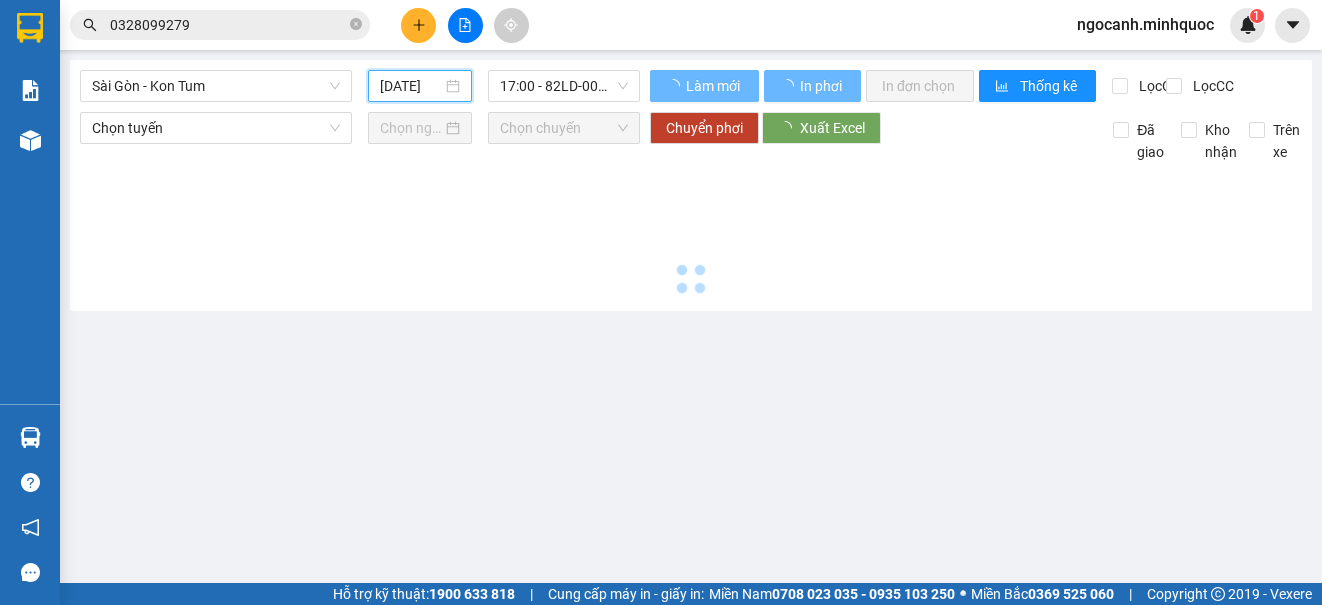 type on "[DATE]" 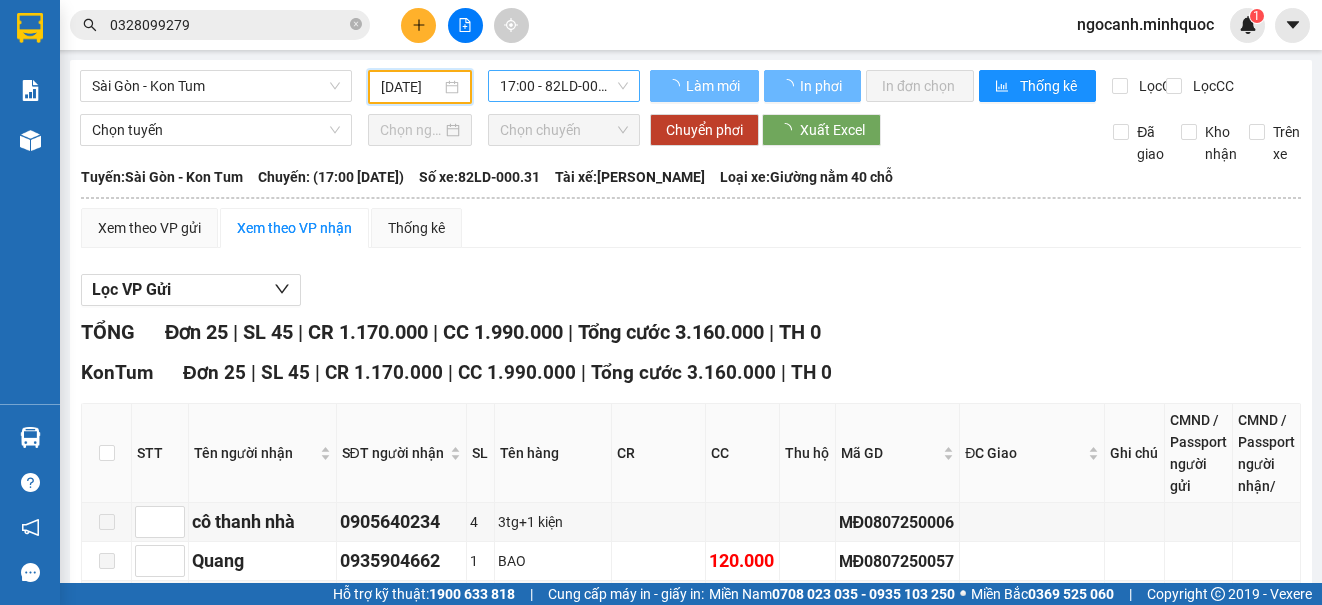 click on "17:00     - 82LD-000.31" at bounding box center (564, 86) 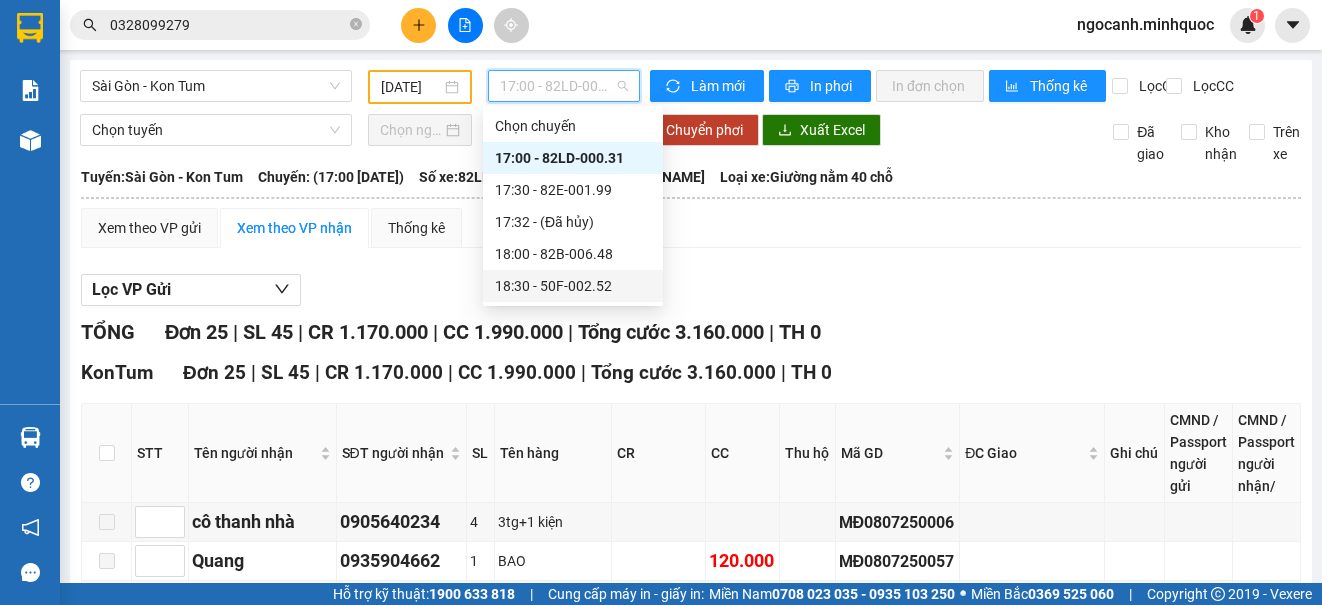 click on "18:30     - 50F-002.52" at bounding box center [573, 286] 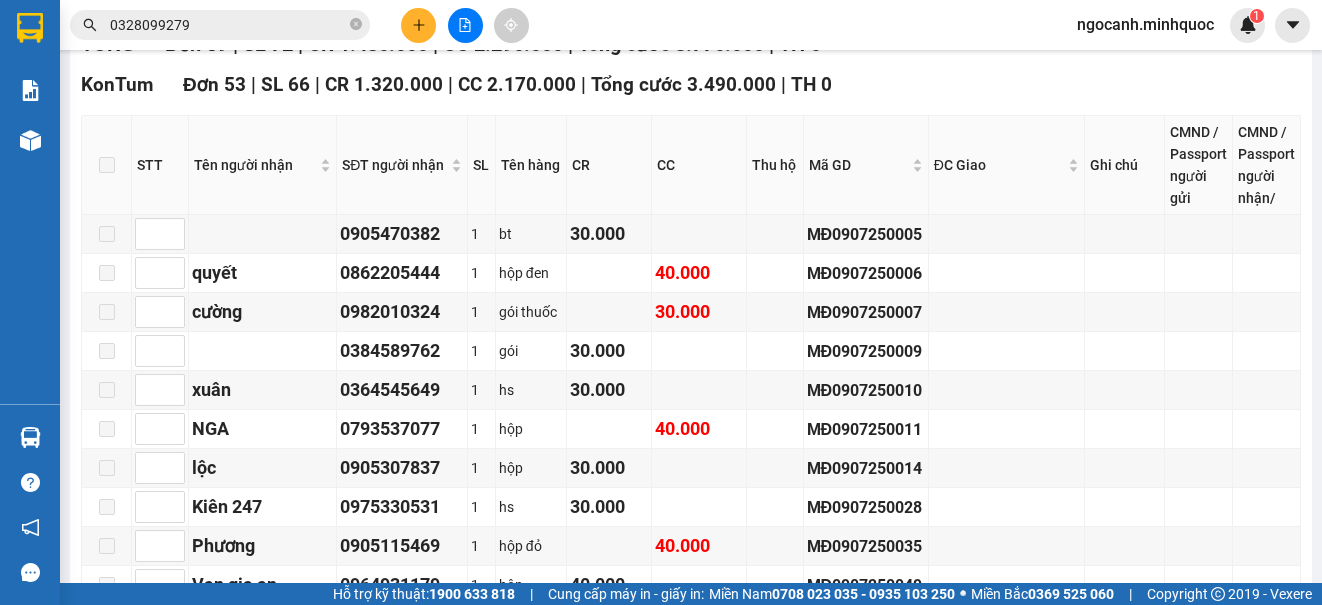 scroll, scrollTop: 0, scrollLeft: 0, axis: both 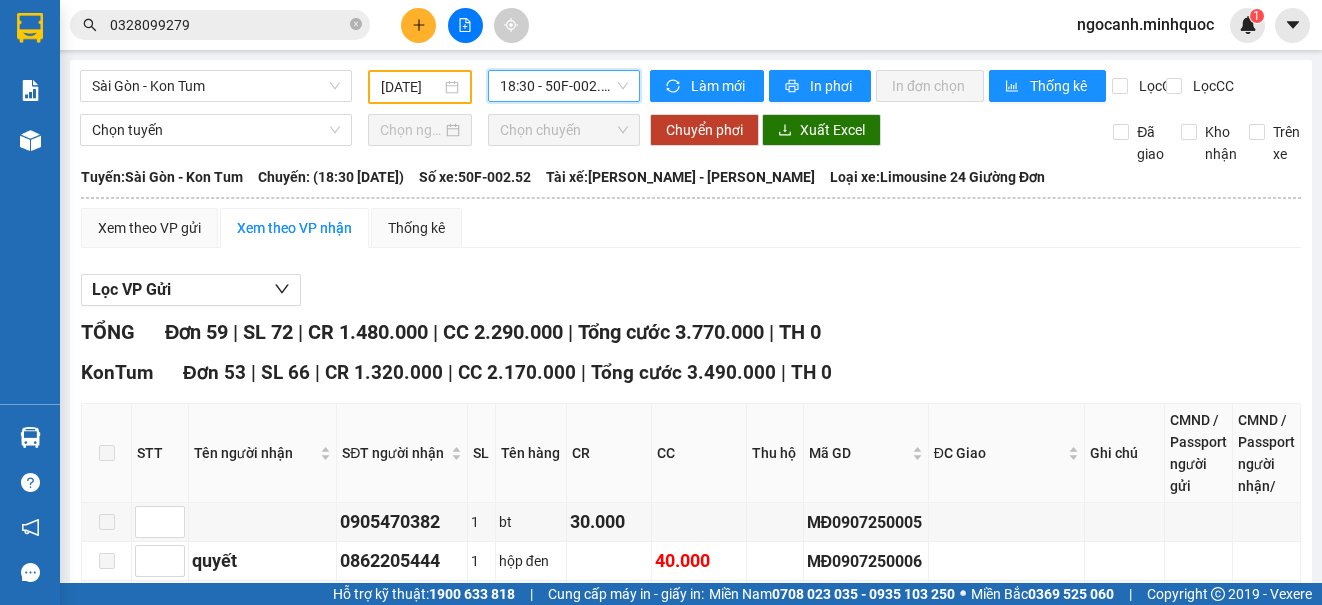 click on "18:30     - 50F-002.52" at bounding box center [564, 86] 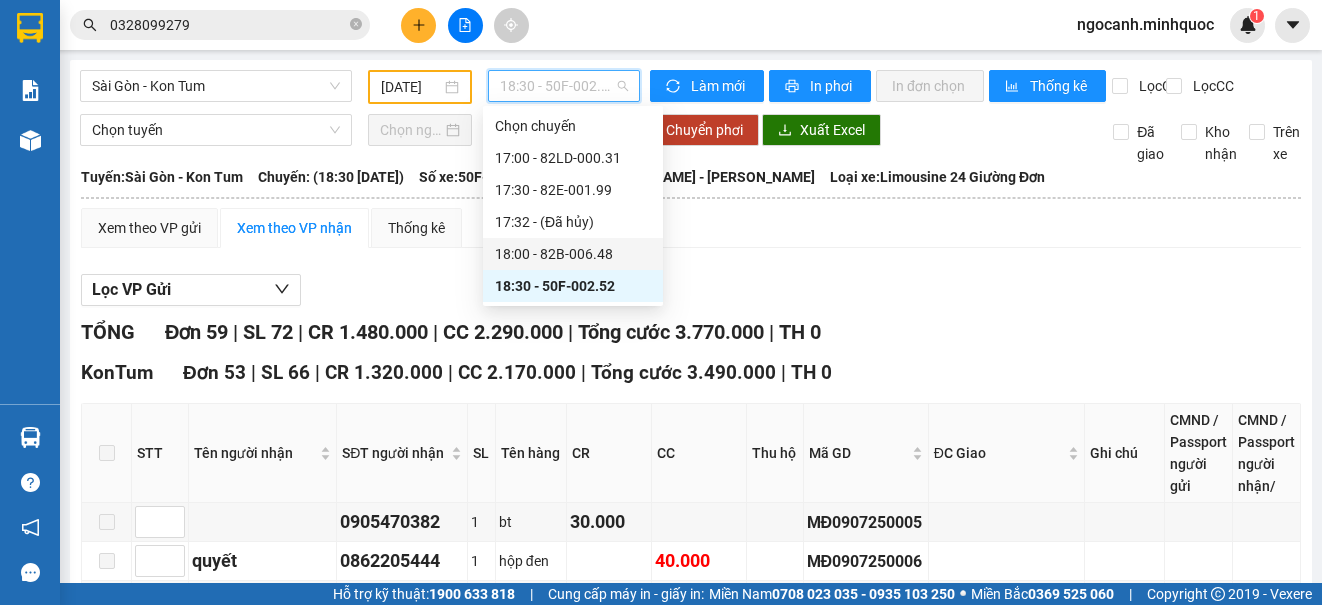 click on "18:00     - 82B-006.48" at bounding box center [573, 254] 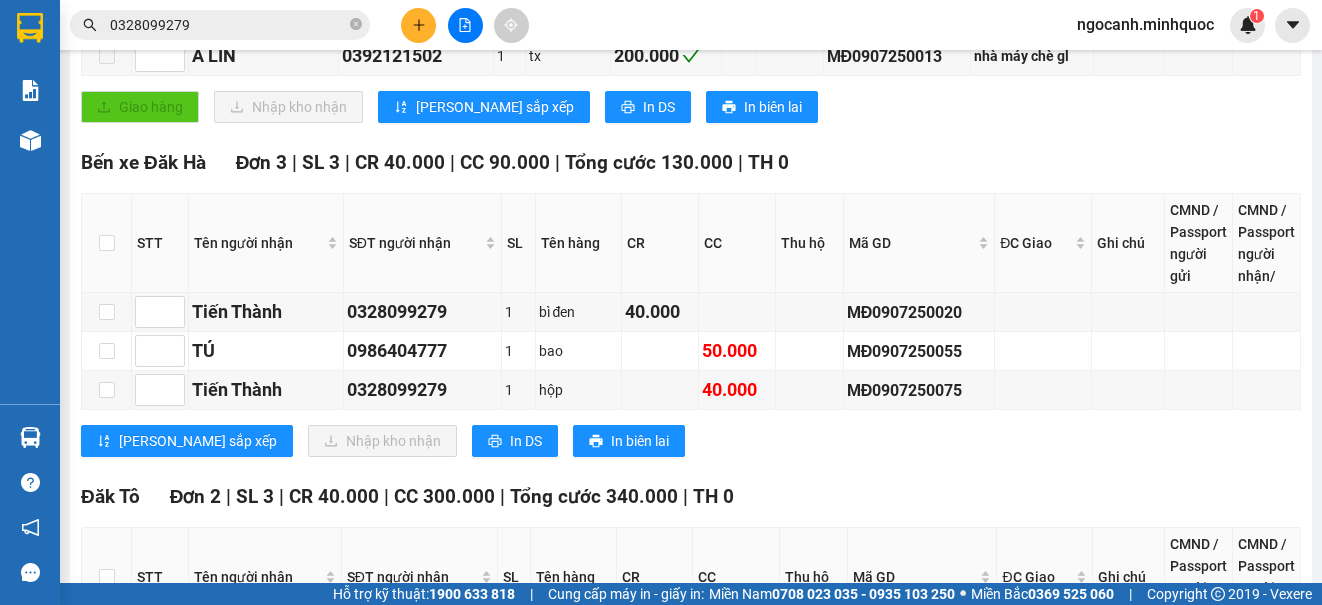 scroll, scrollTop: 600, scrollLeft: 0, axis: vertical 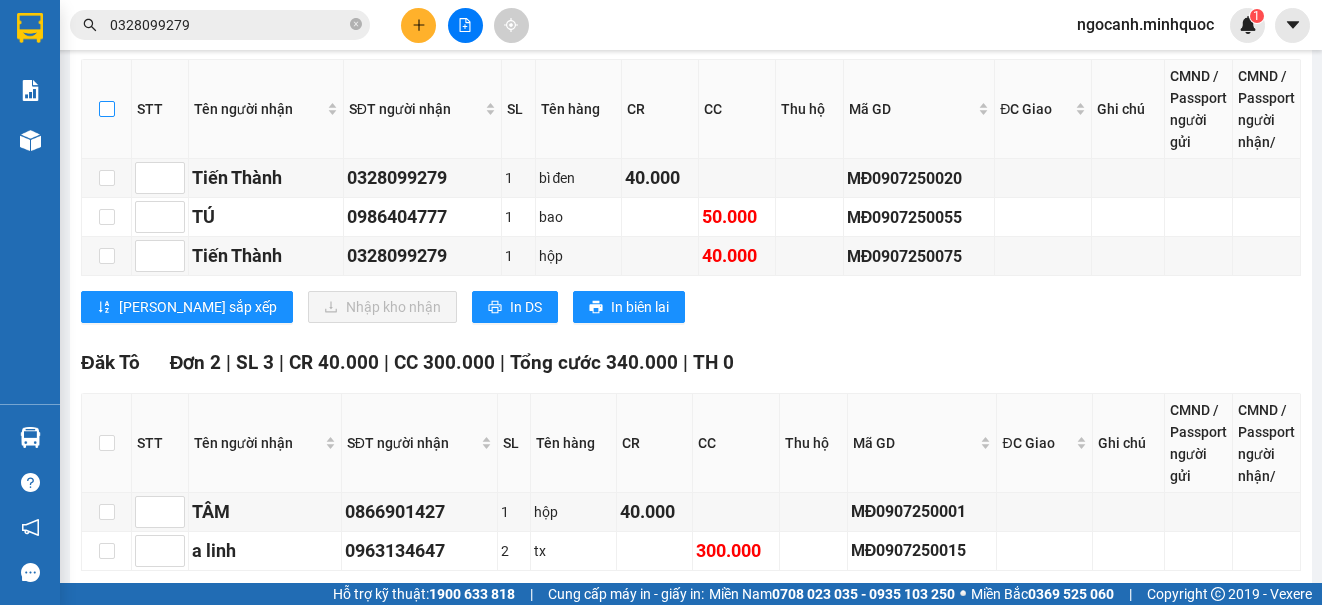 click at bounding box center [107, 109] 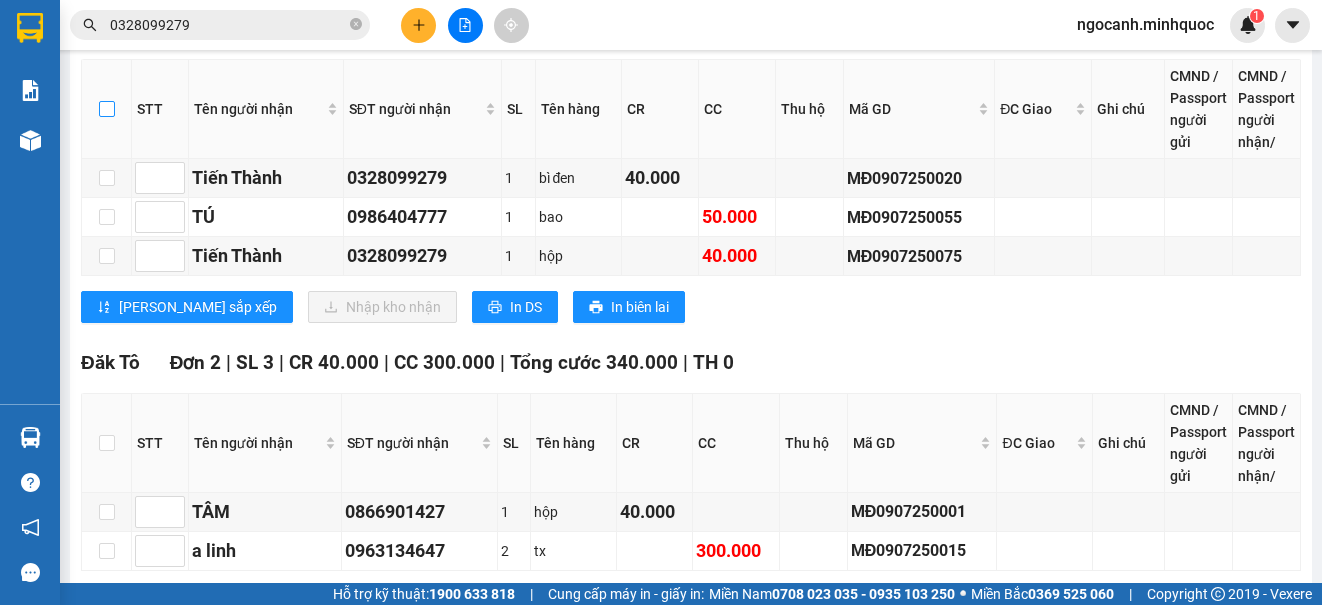 checkbox on "true" 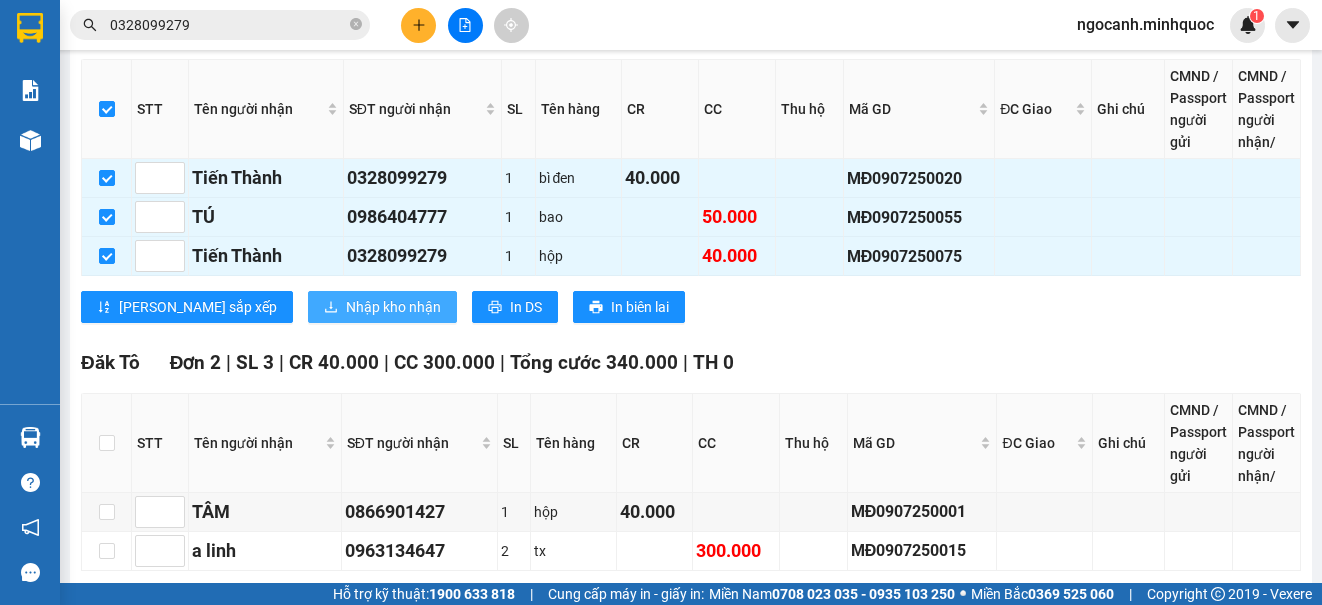 click on "Nhập kho nhận" at bounding box center (393, 307) 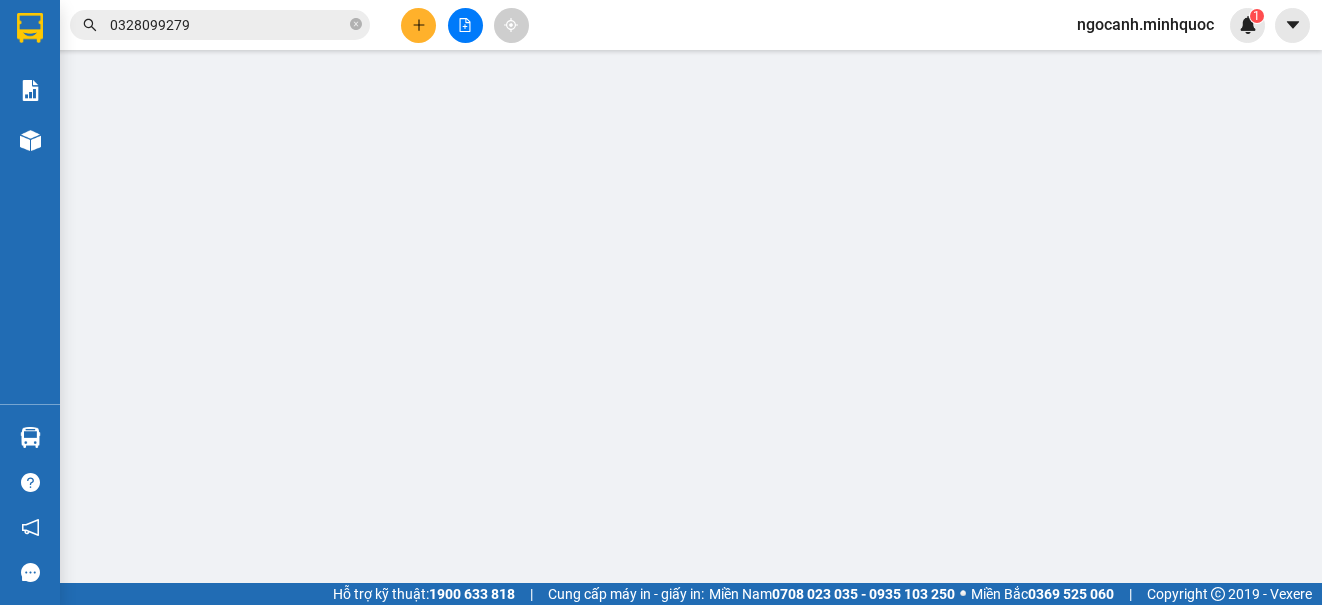 scroll, scrollTop: 0, scrollLeft: 0, axis: both 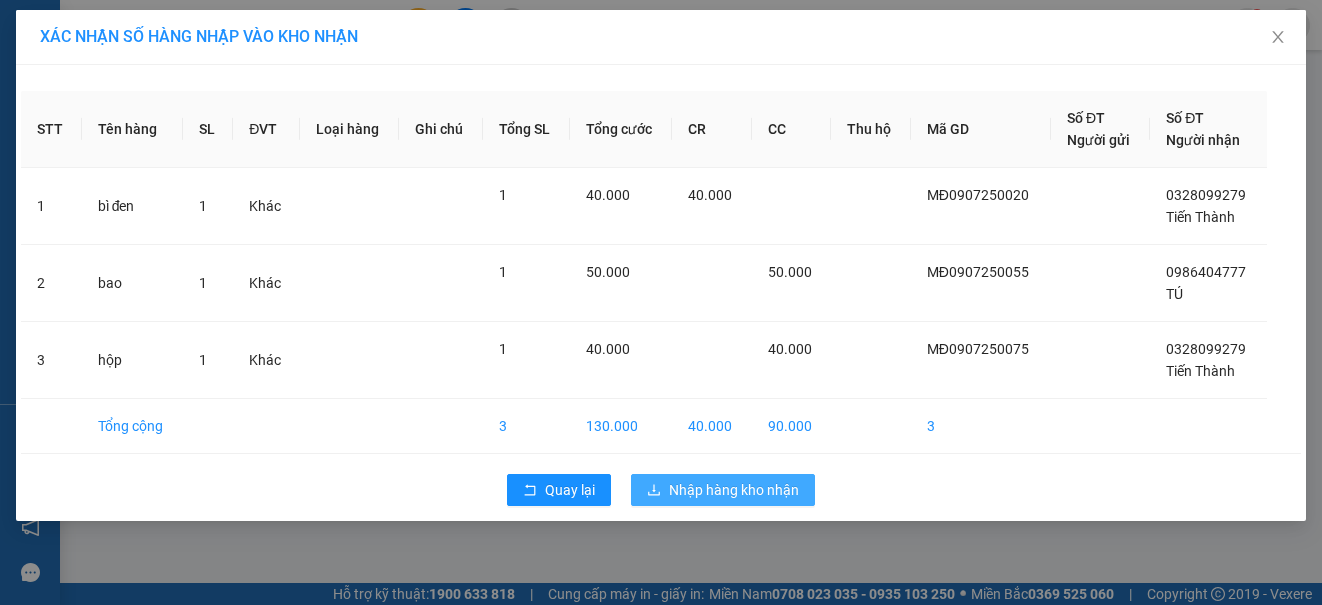 click on "Nhập hàng kho nhận" at bounding box center [734, 490] 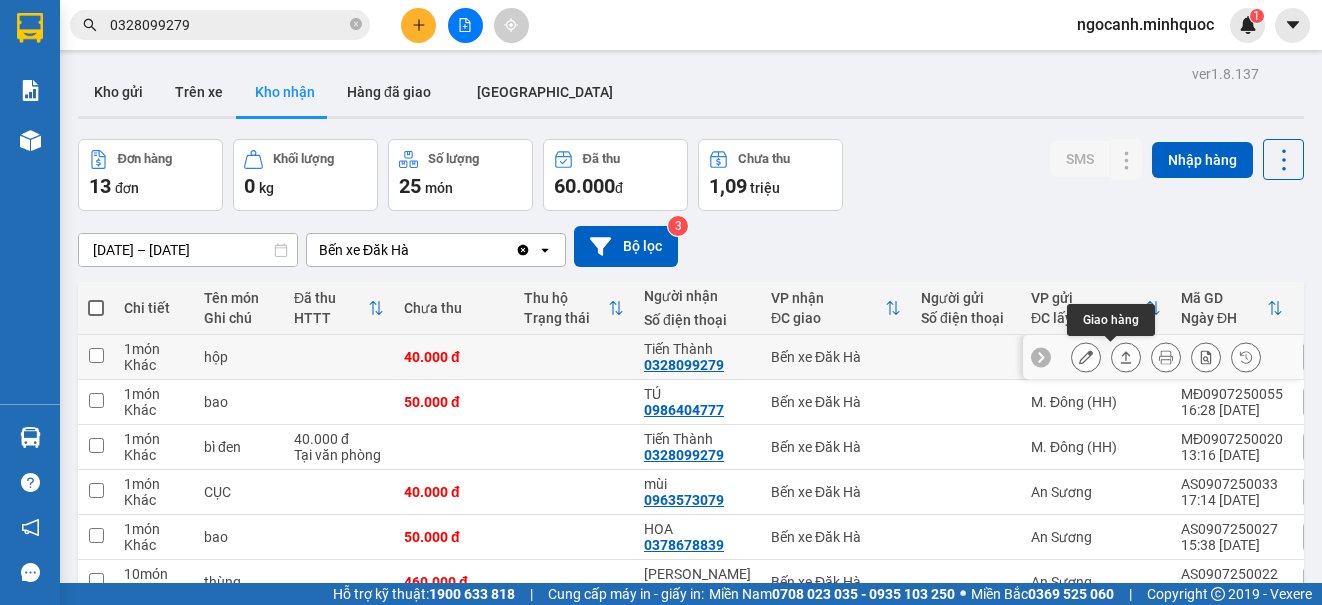 click at bounding box center [1126, 357] 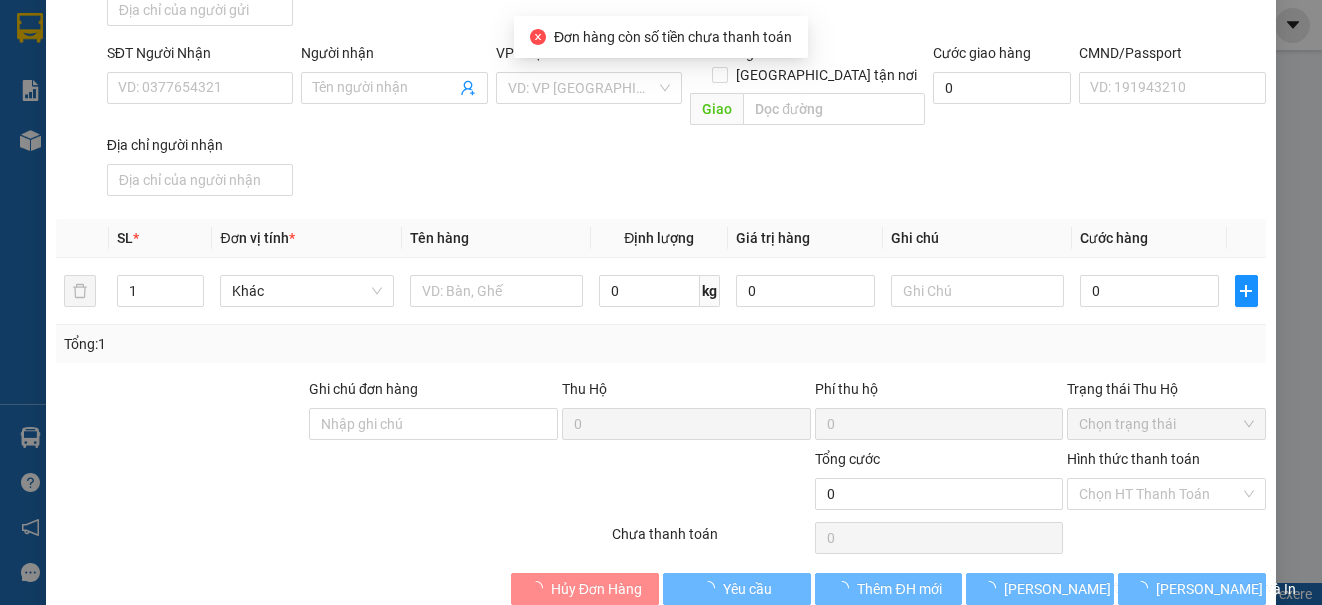 type on "0328099279" 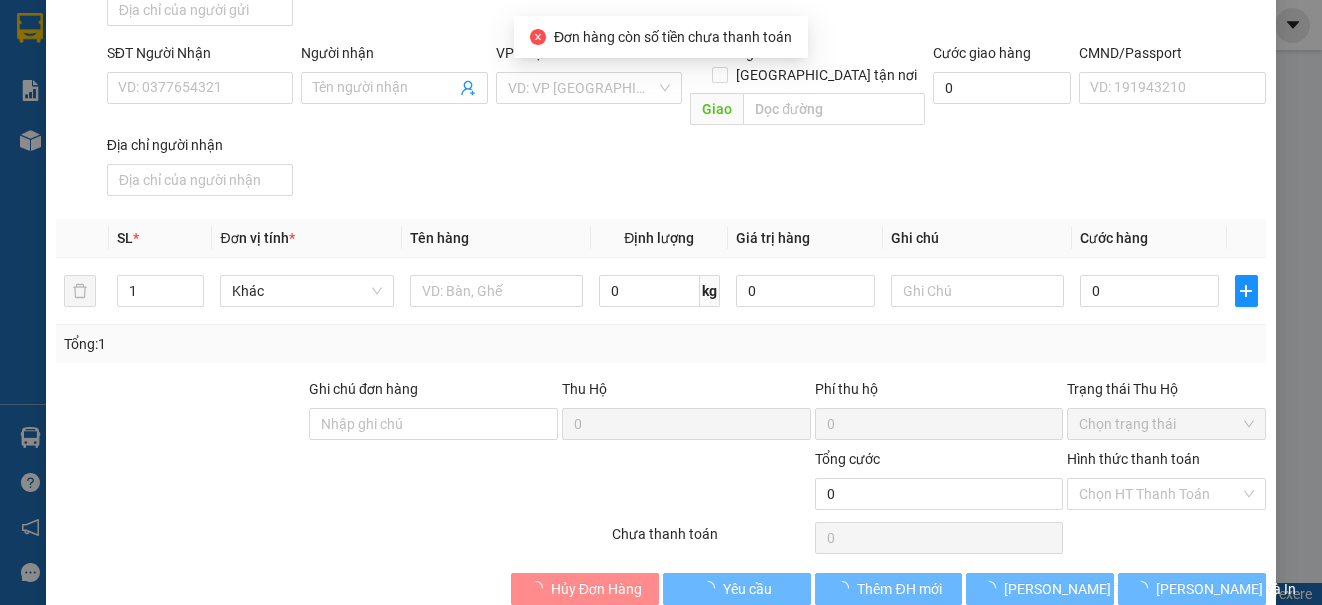 type on "Tiến Thành" 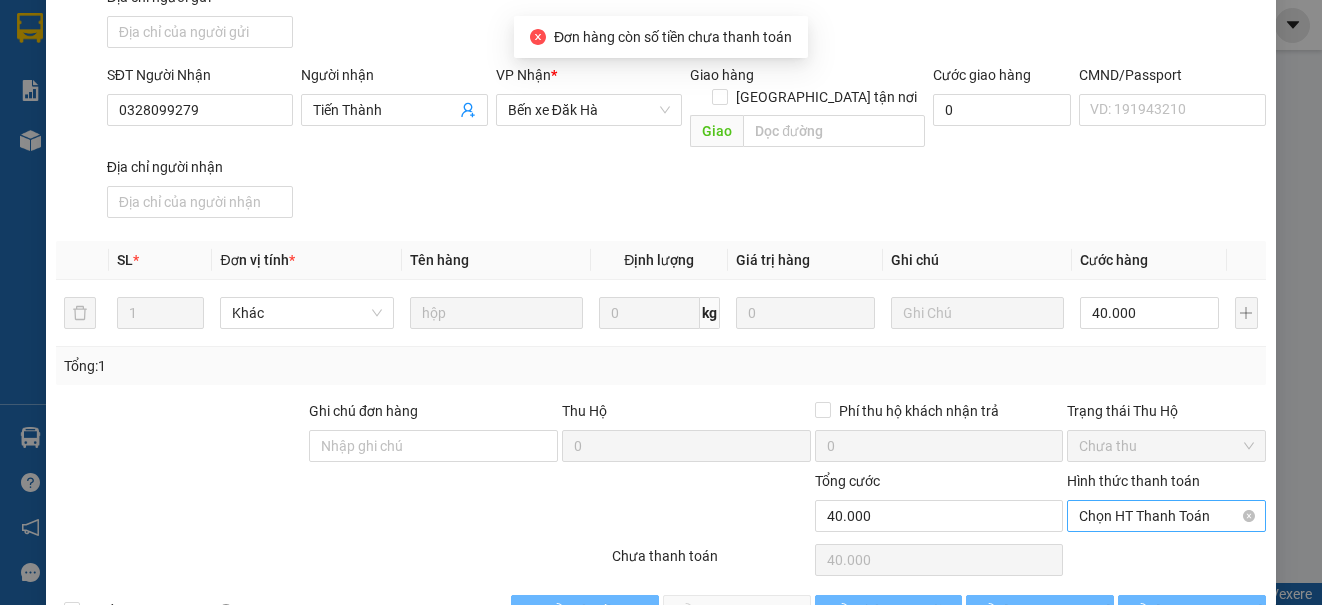 scroll, scrollTop: 300, scrollLeft: 0, axis: vertical 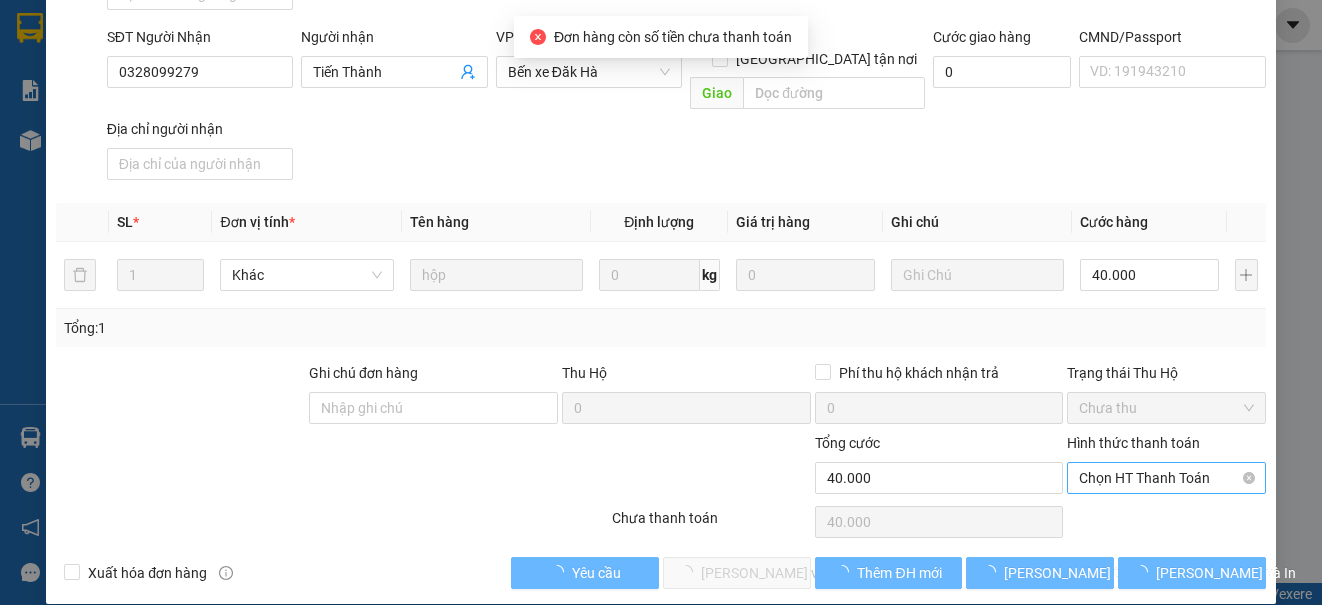 click on "Chọn HT Thanh Toán" at bounding box center [1166, 478] 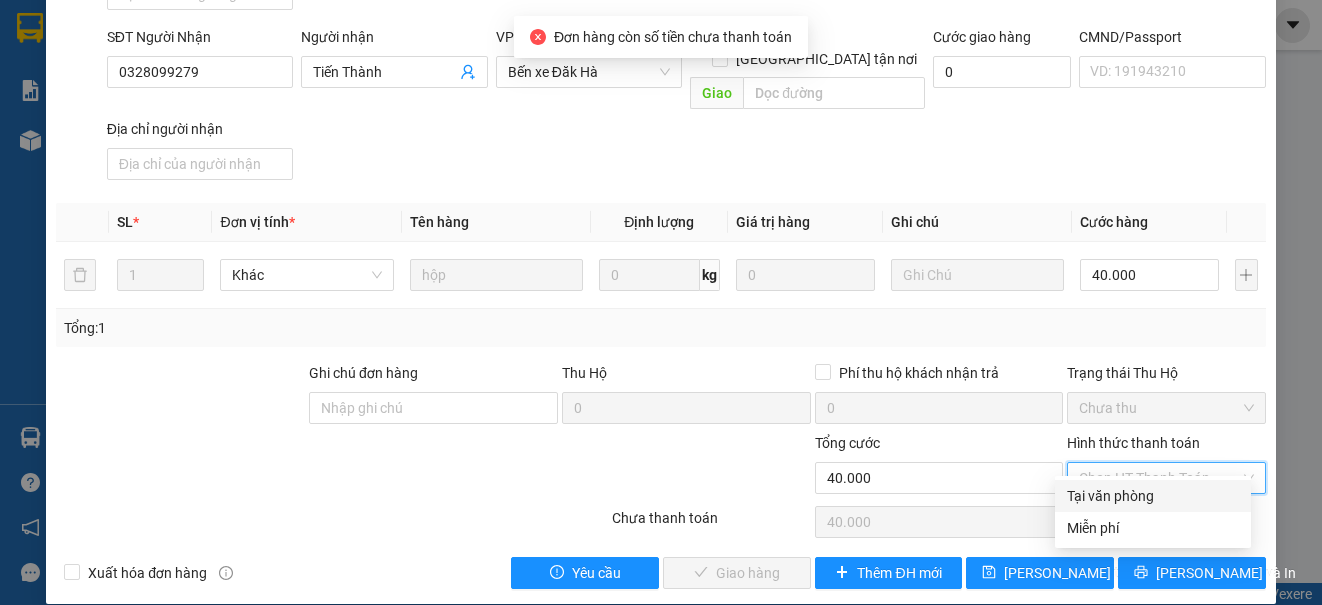 click on "Tại văn phòng" at bounding box center (1153, 496) 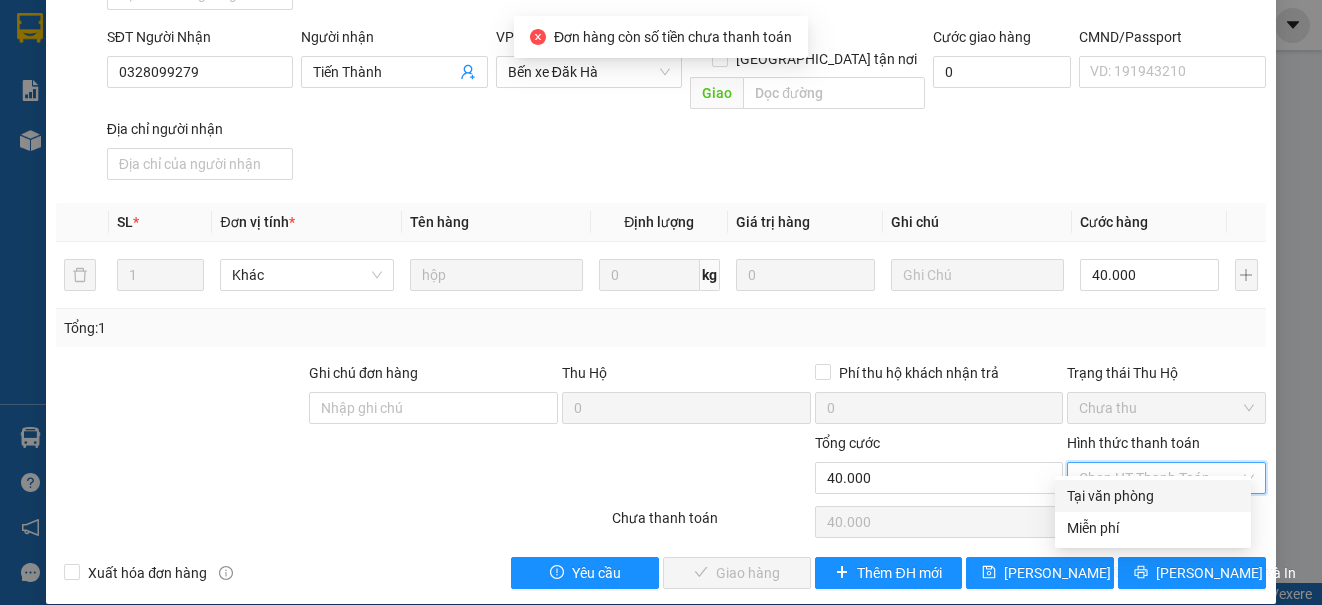 type on "0" 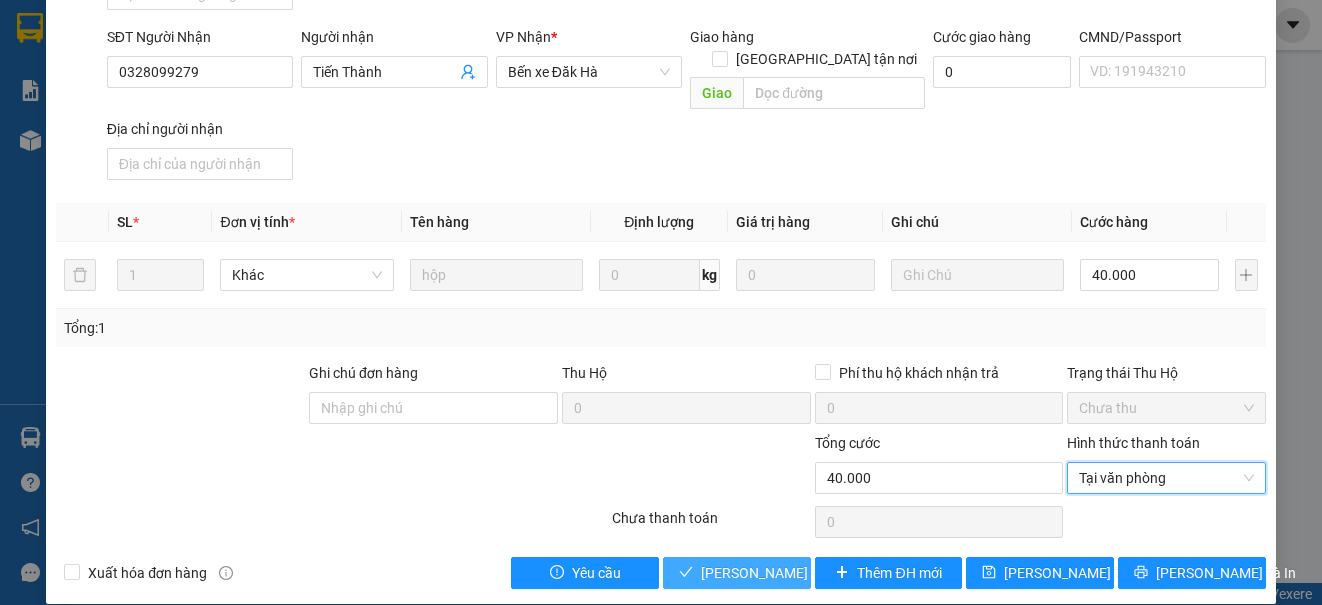 drag, startPoint x: 729, startPoint y: 542, endPoint x: 728, endPoint y: 532, distance: 10.049875 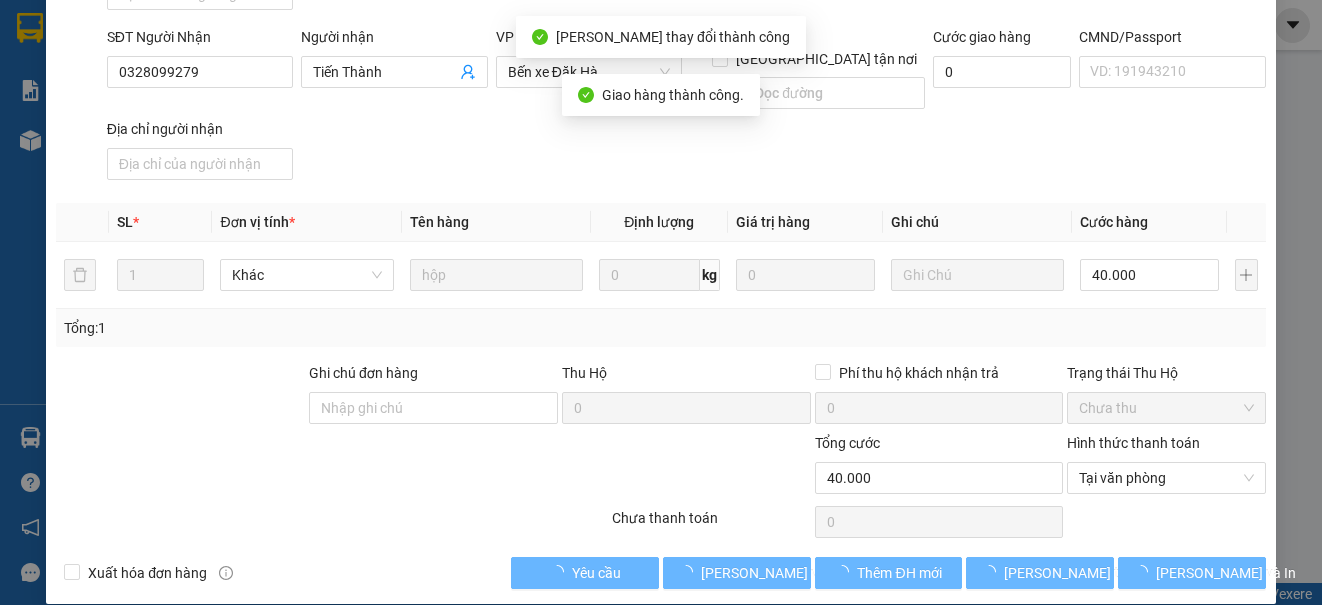 click 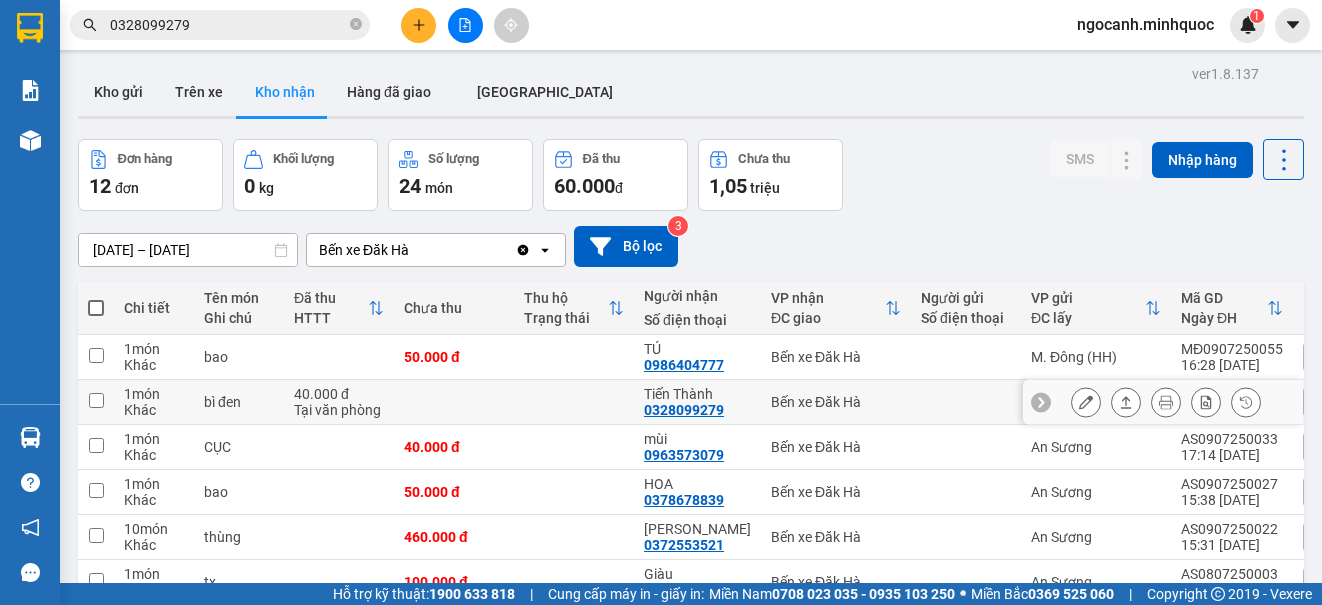 click at bounding box center [1126, 402] 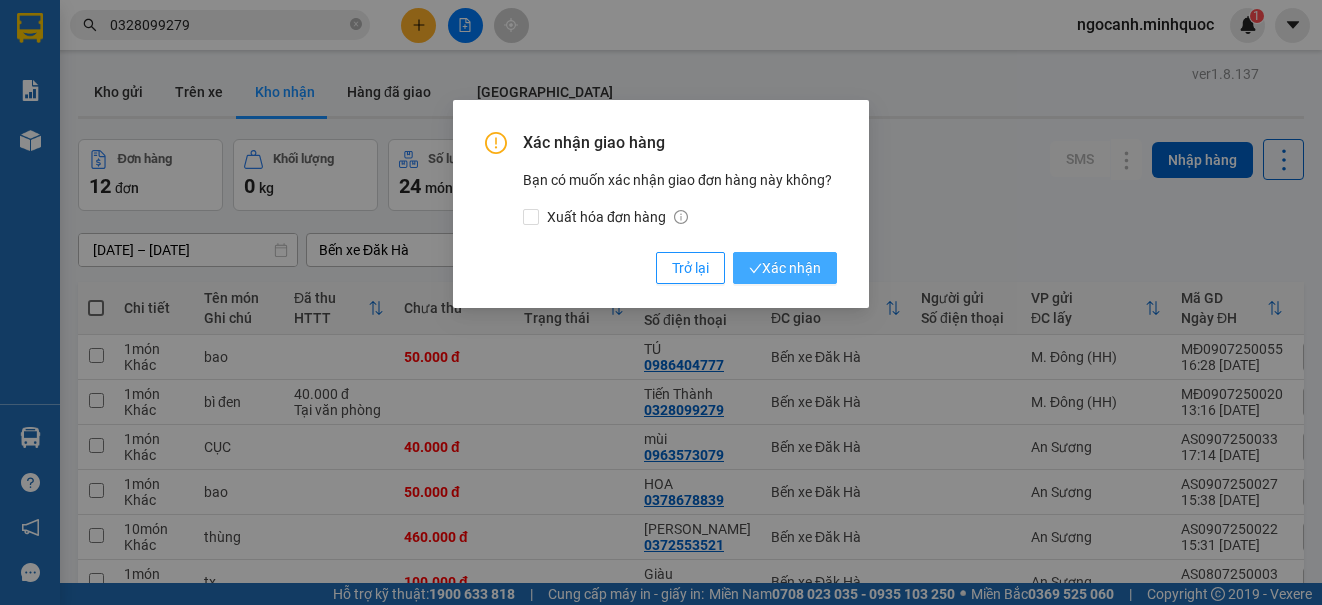 click on "Xác nhận" at bounding box center [785, 268] 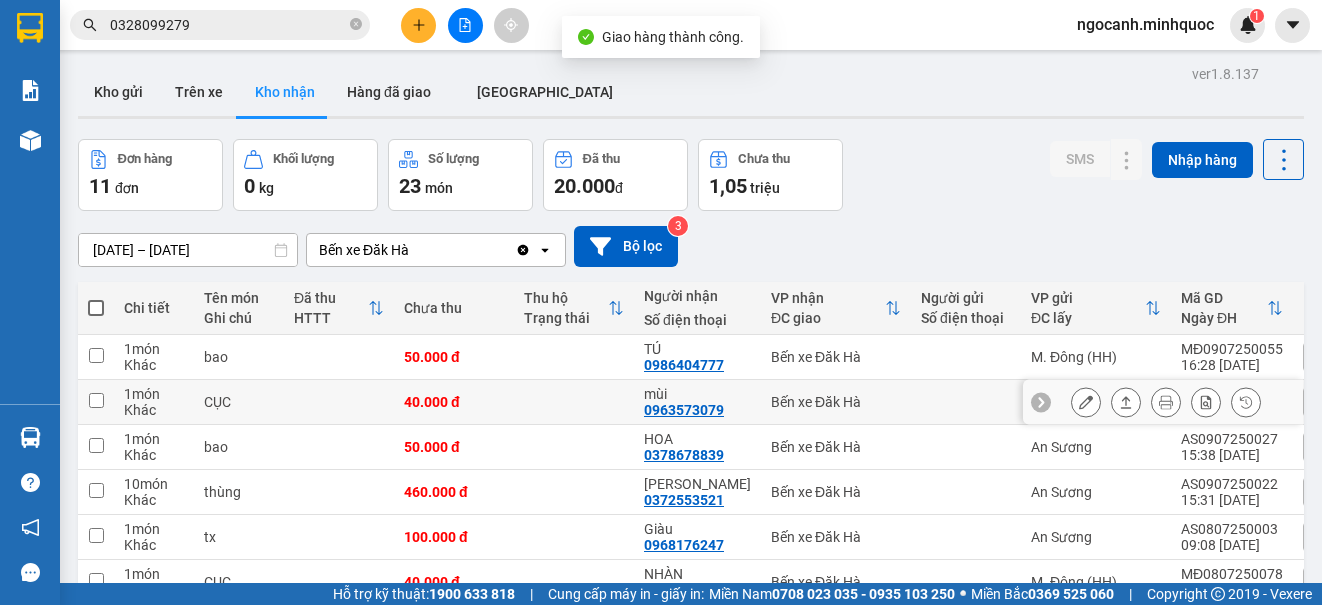 scroll, scrollTop: 100, scrollLeft: 0, axis: vertical 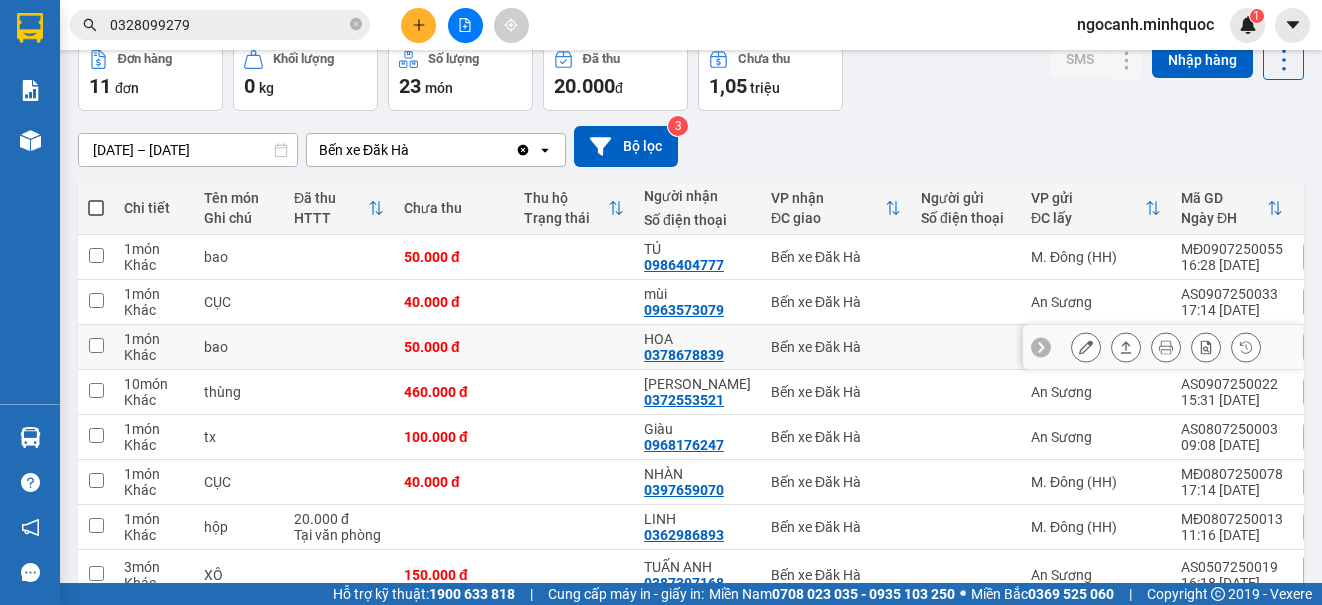 click at bounding box center (1126, 347) 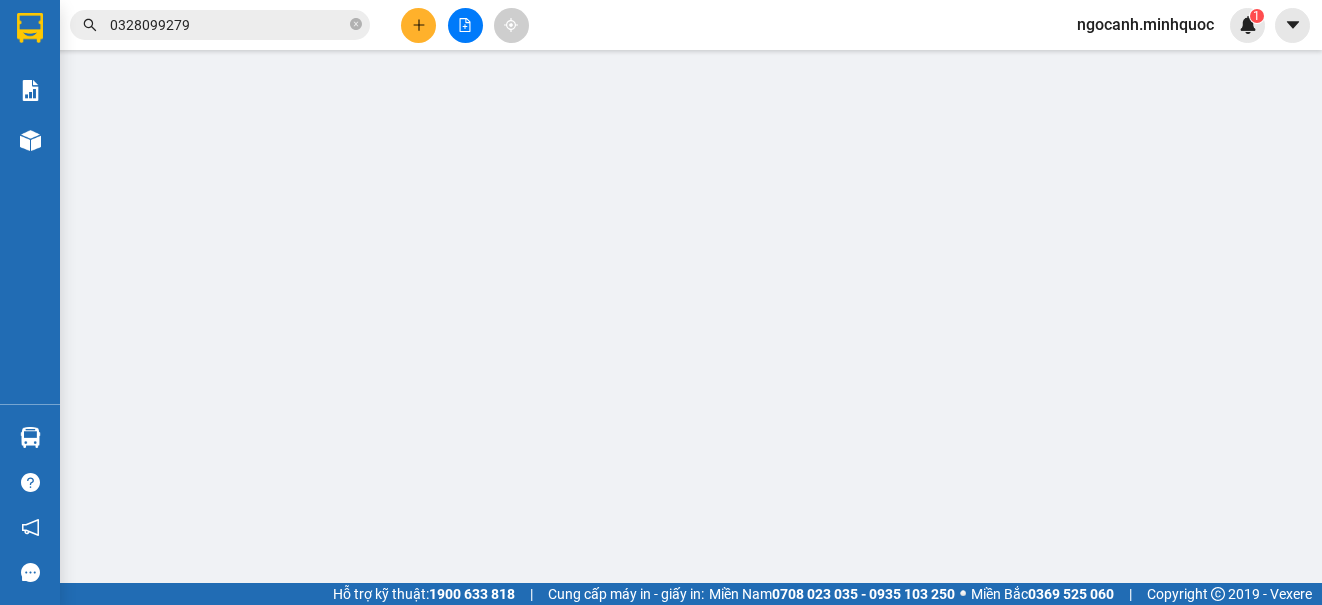 scroll, scrollTop: 0, scrollLeft: 0, axis: both 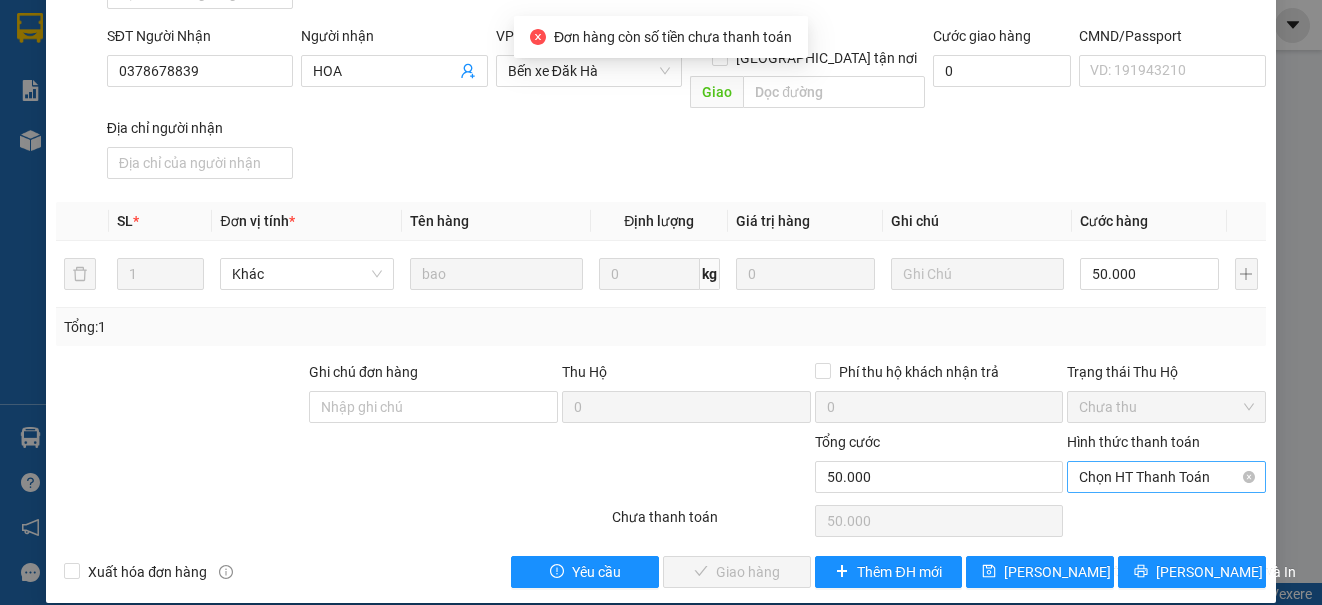 click on "Chọn HT Thanh Toán" at bounding box center [1166, 477] 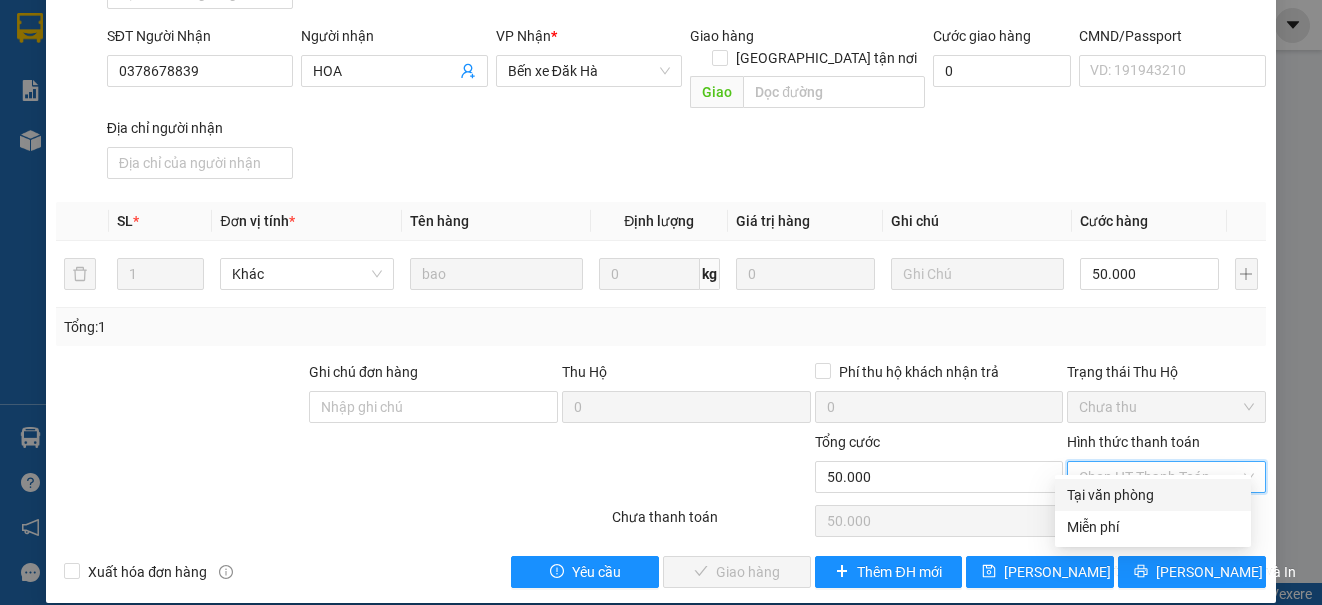 click on "Tại văn phòng" at bounding box center [1153, 495] 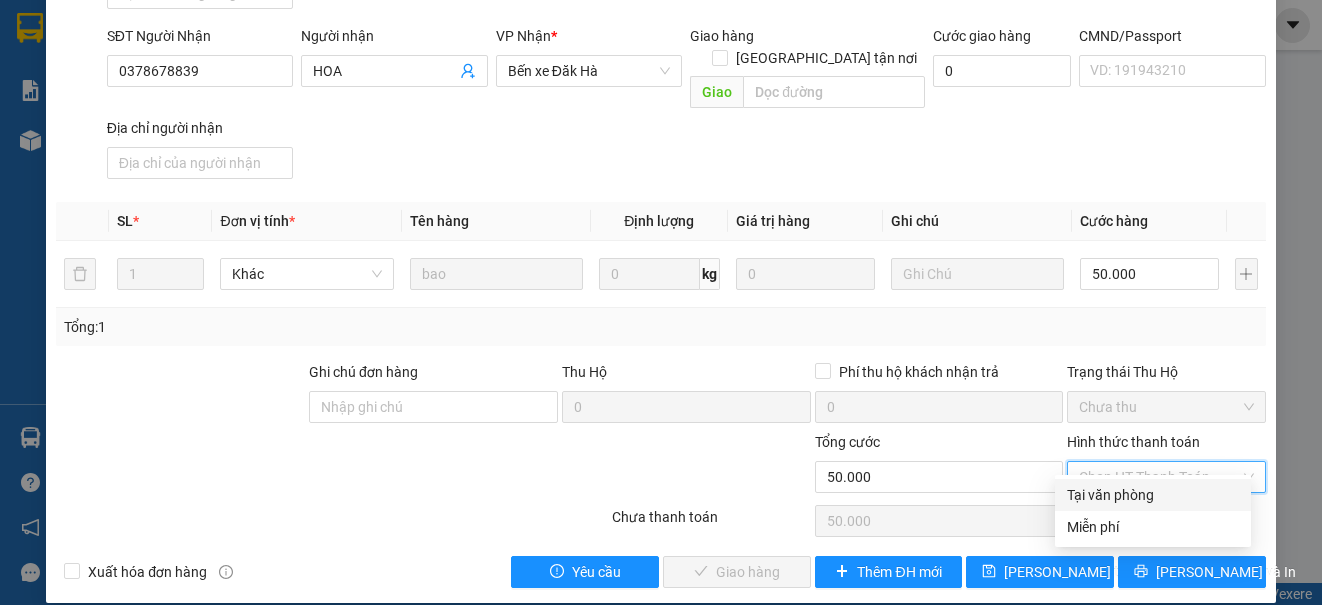 type on "0" 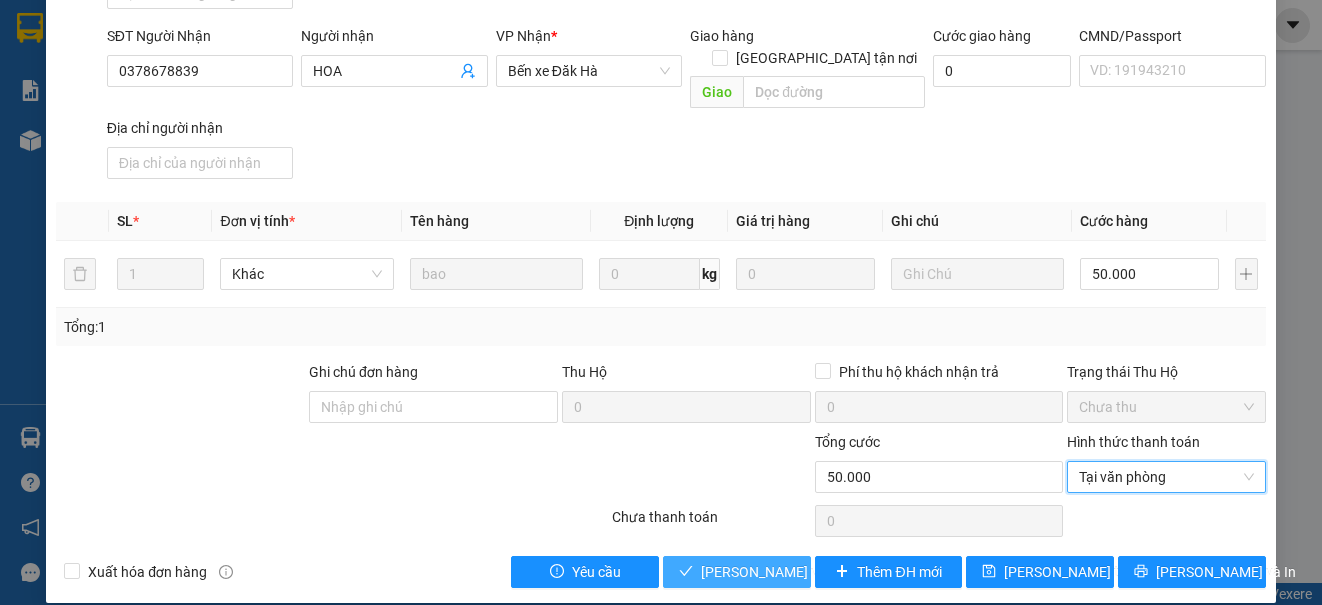 click on "[PERSON_NAME] và Giao hàng" at bounding box center (797, 572) 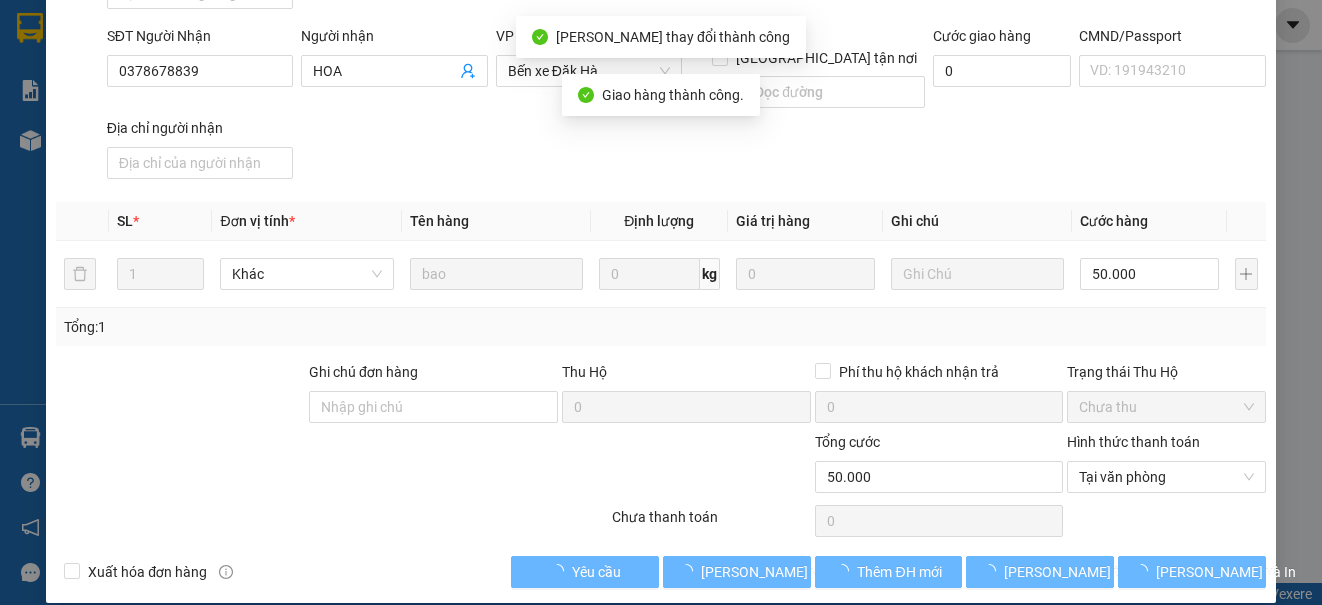 click 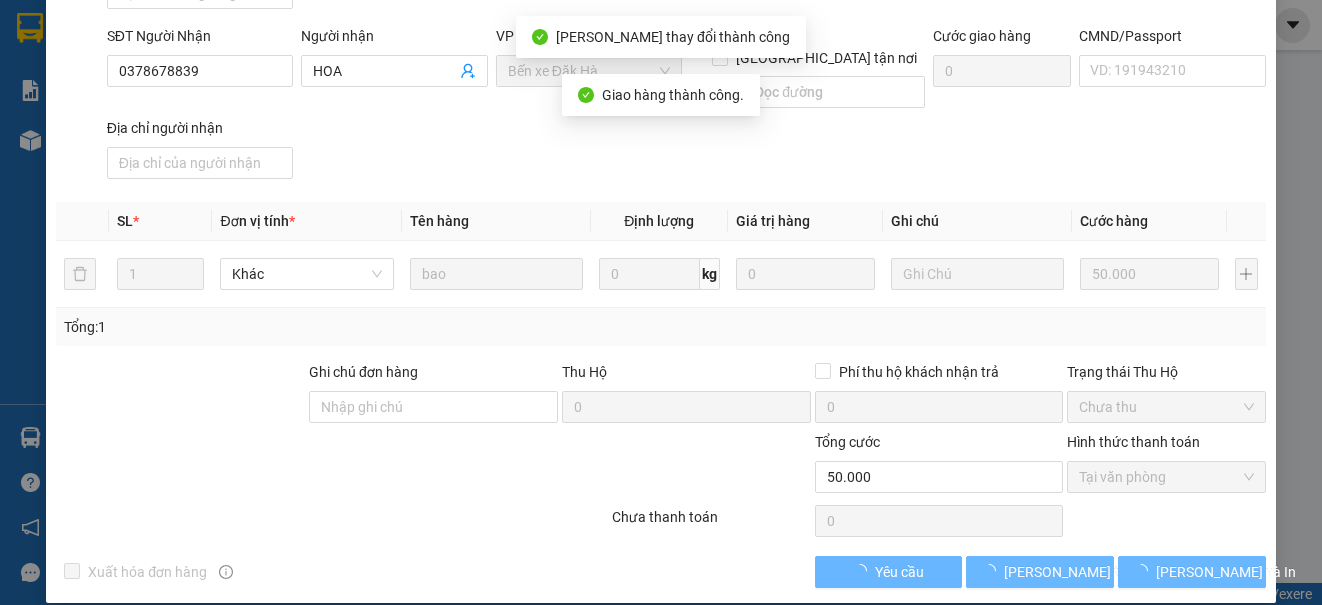 scroll, scrollTop: 0, scrollLeft: 0, axis: both 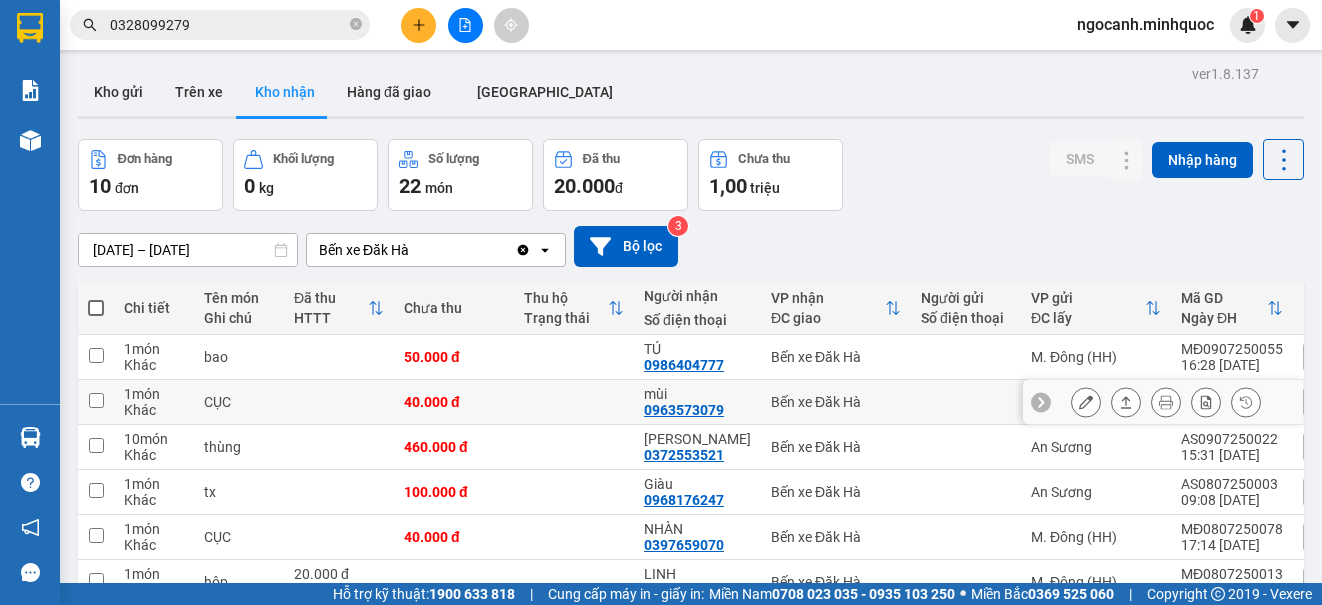 click 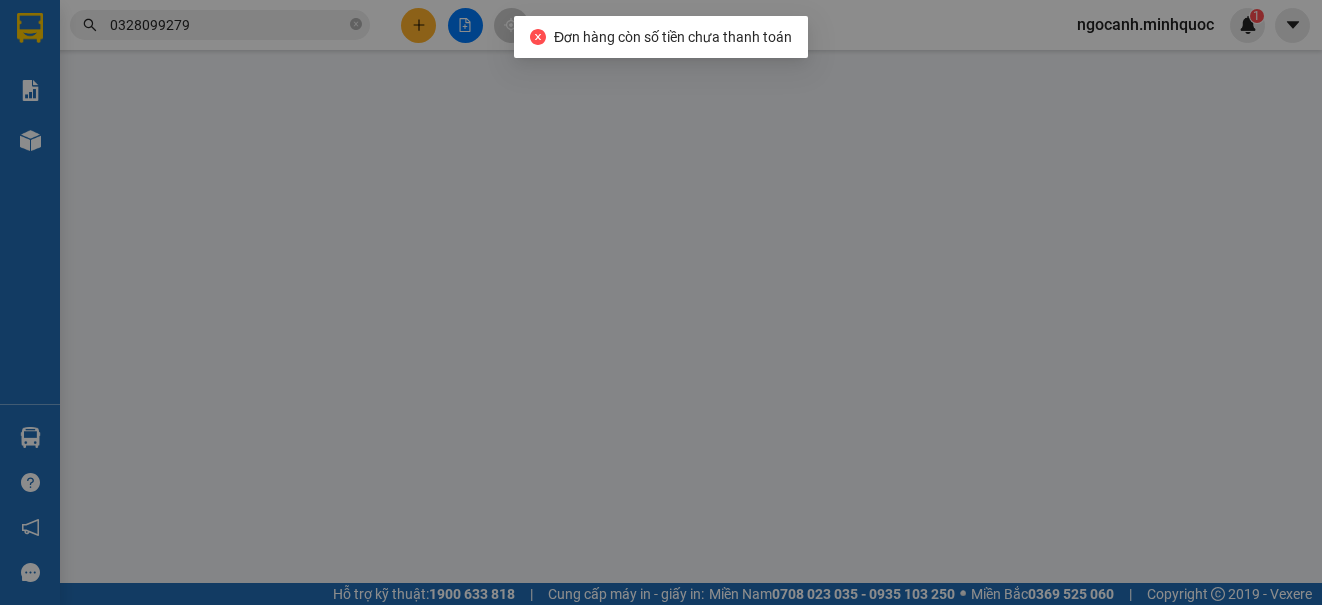 type on "0963573079" 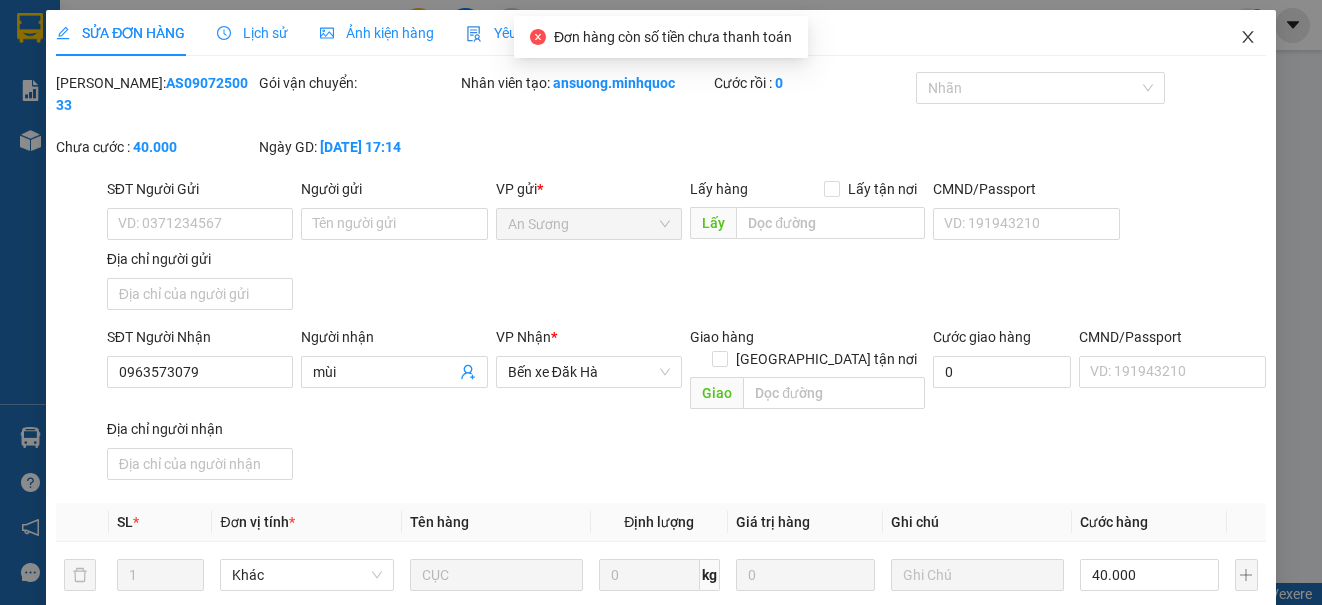 click at bounding box center (1248, 38) 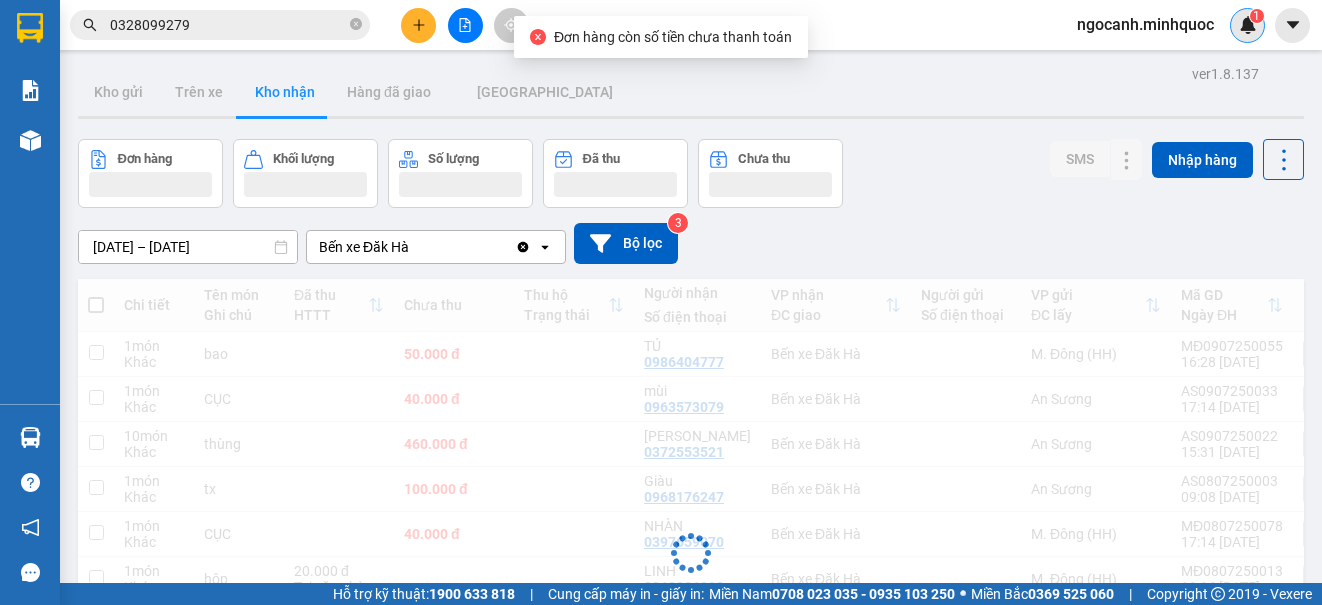 click on "1" at bounding box center [1247, 25] 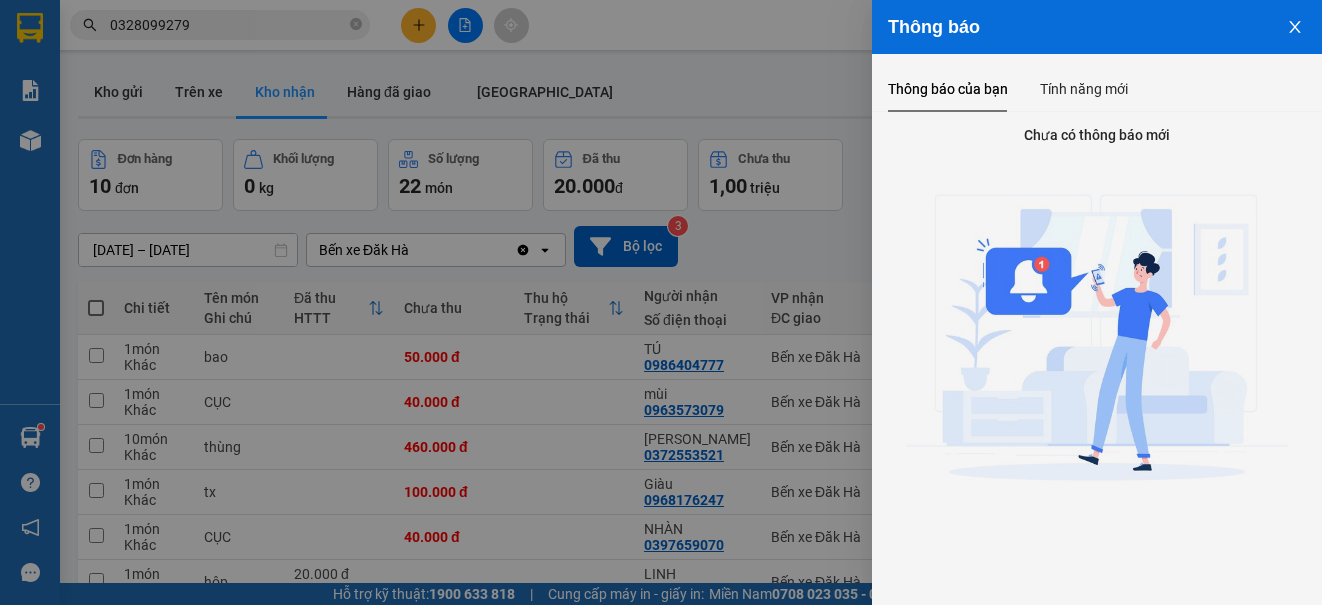click at bounding box center [661, 302] 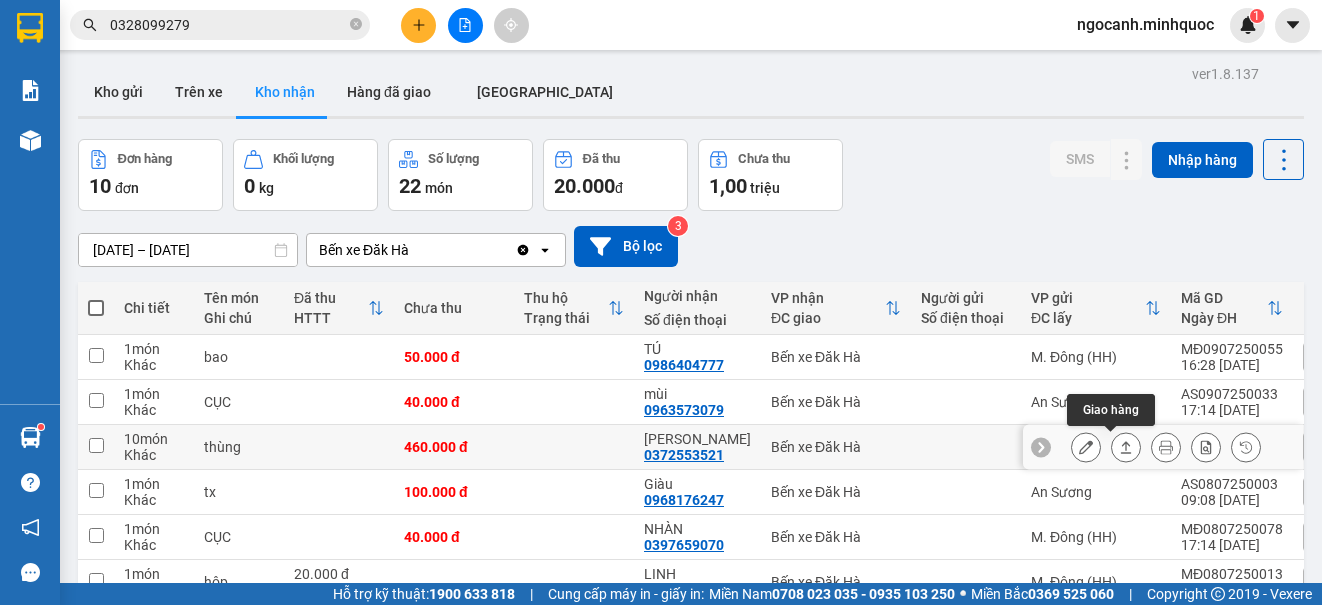 click 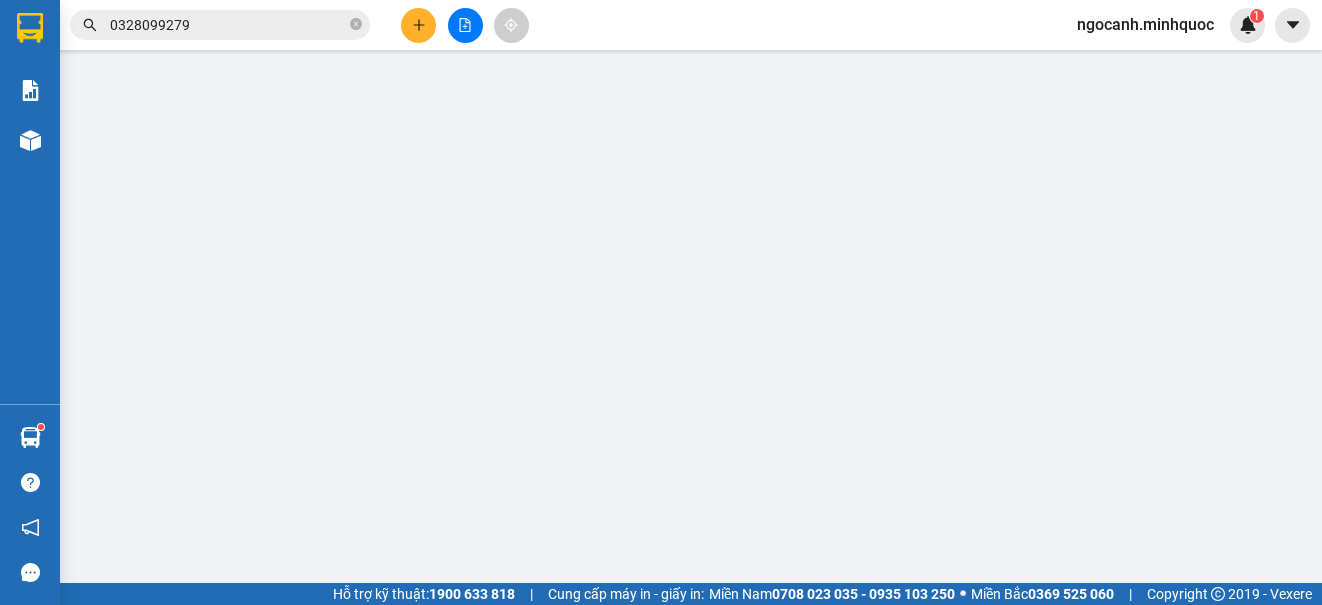 type on "0372553521" 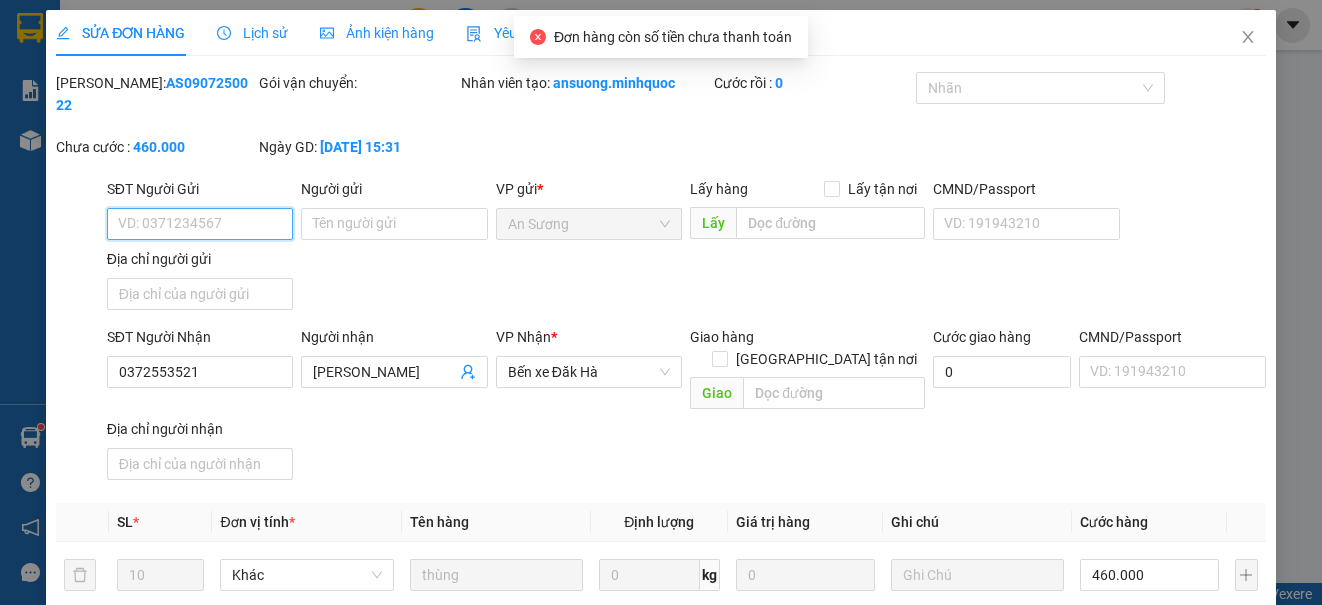 scroll, scrollTop: 269, scrollLeft: 0, axis: vertical 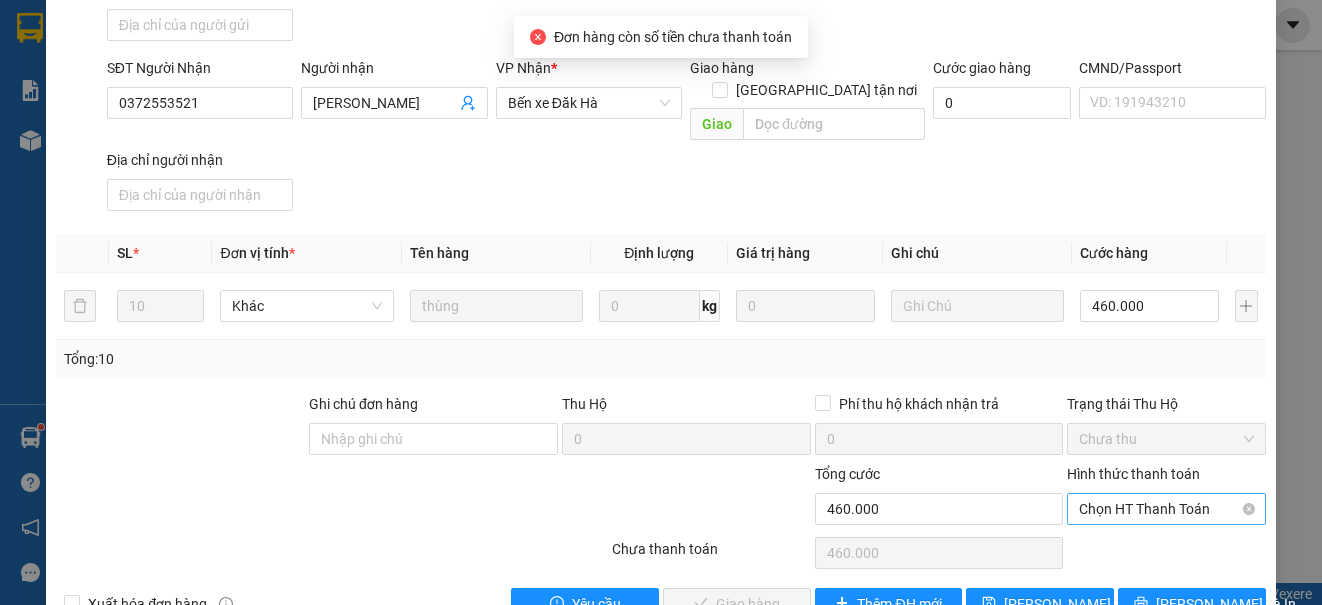 click on "Chọn HT Thanh Toán" at bounding box center [1166, 509] 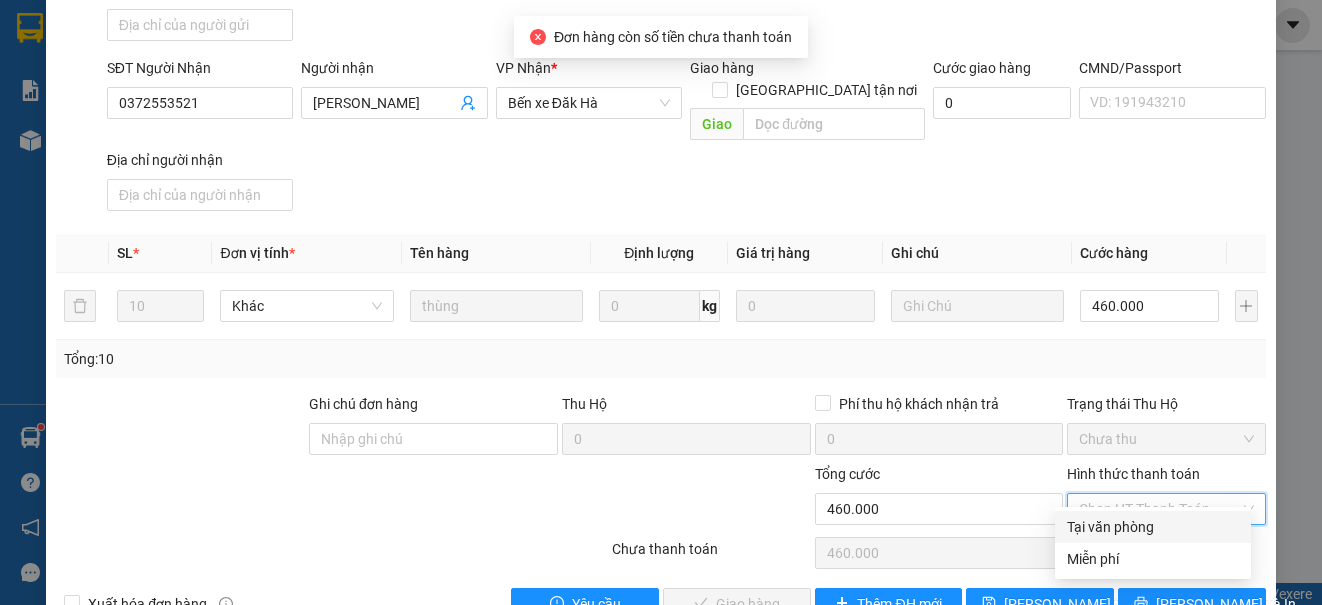 click on "Tại văn phòng" at bounding box center (1153, 527) 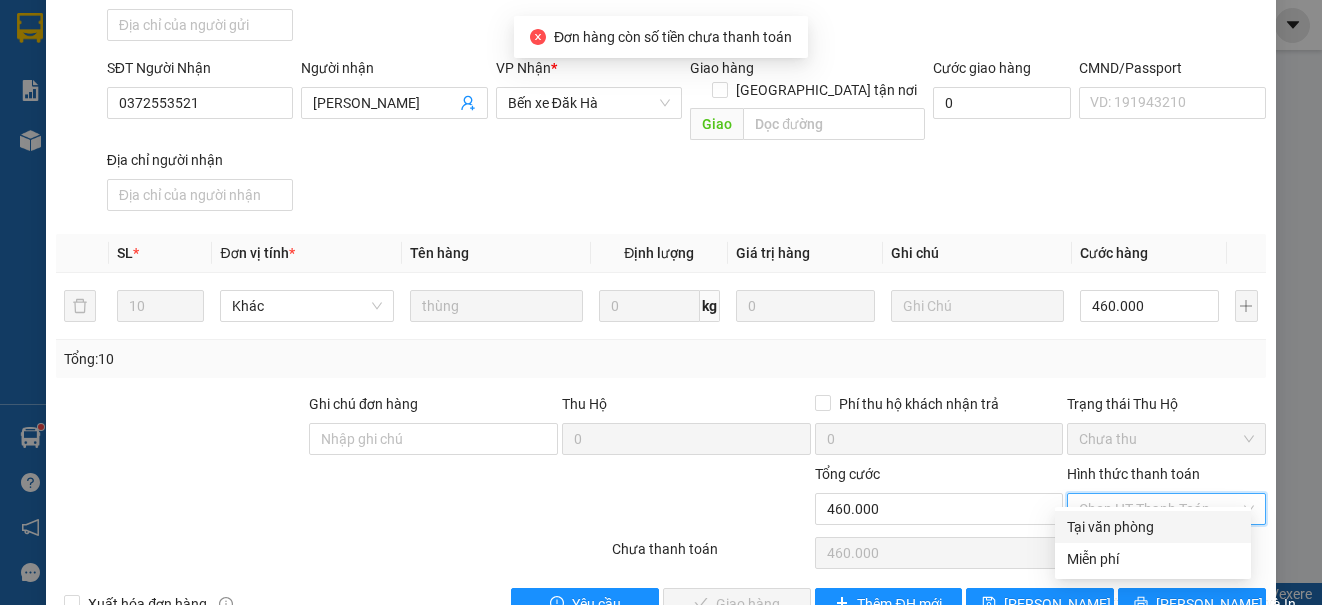 type on "0" 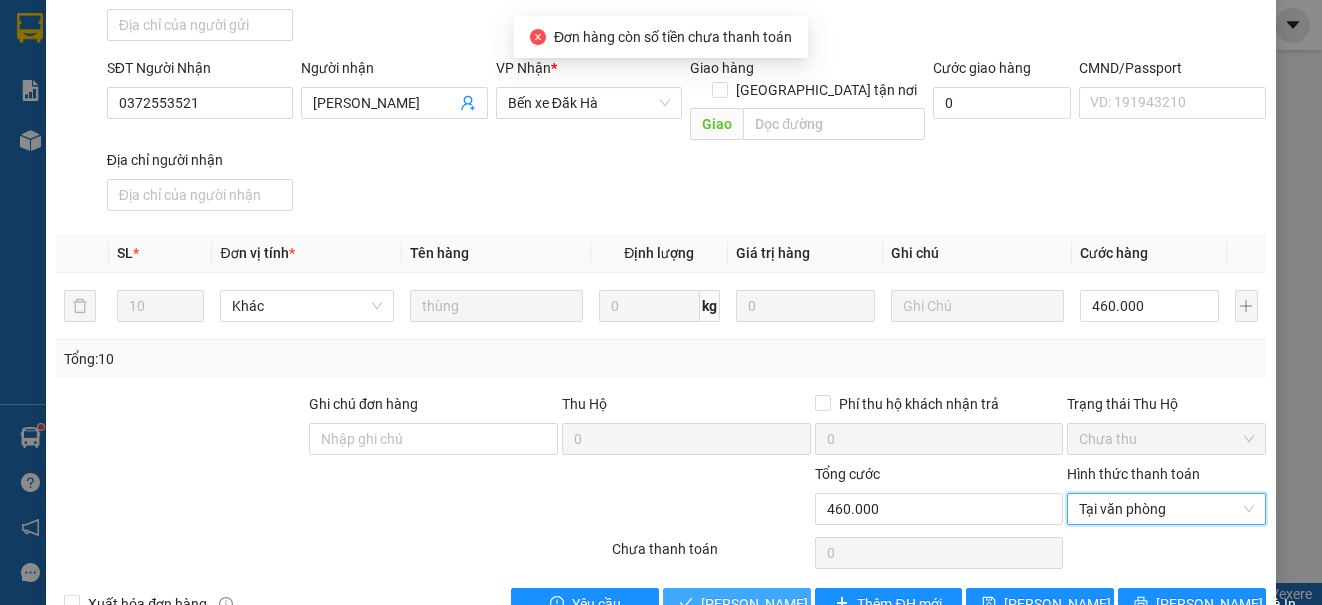 drag, startPoint x: 705, startPoint y: 579, endPoint x: 717, endPoint y: 551, distance: 30.463093 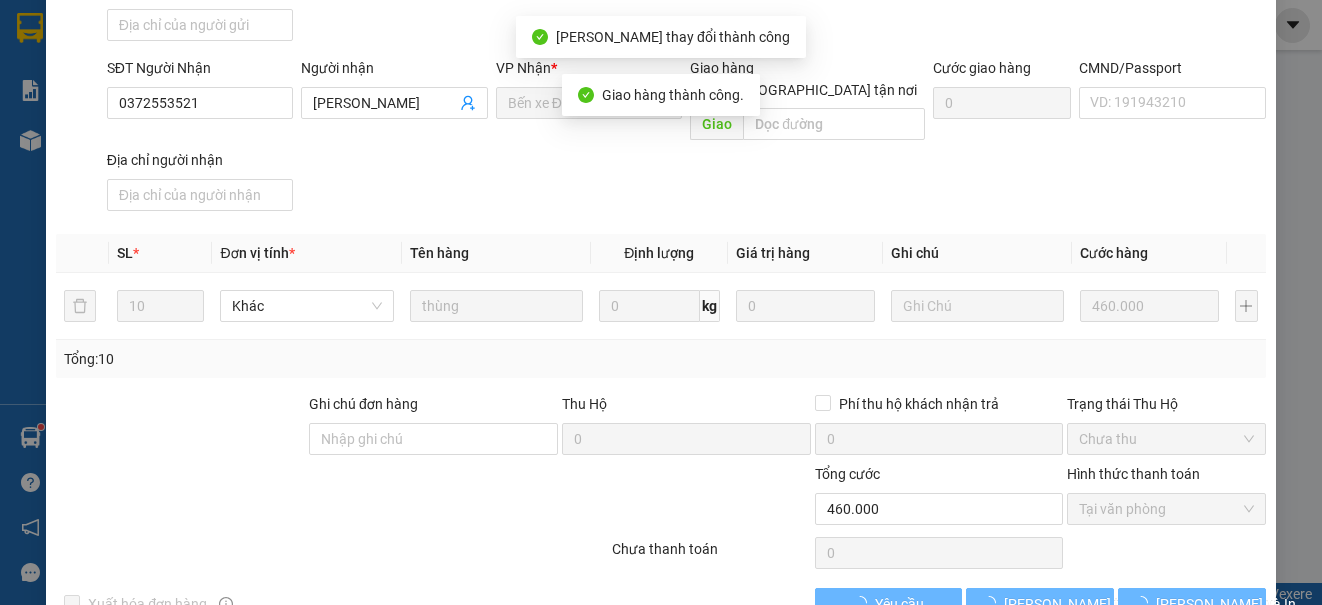 scroll, scrollTop: 0, scrollLeft: 0, axis: both 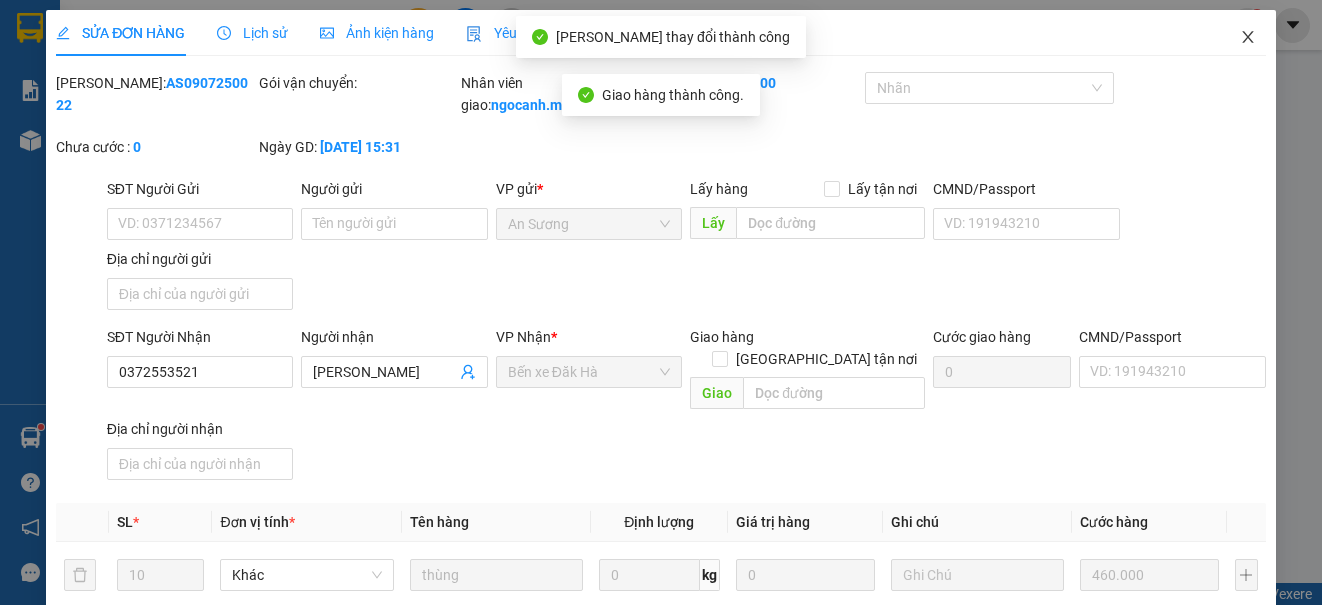 click 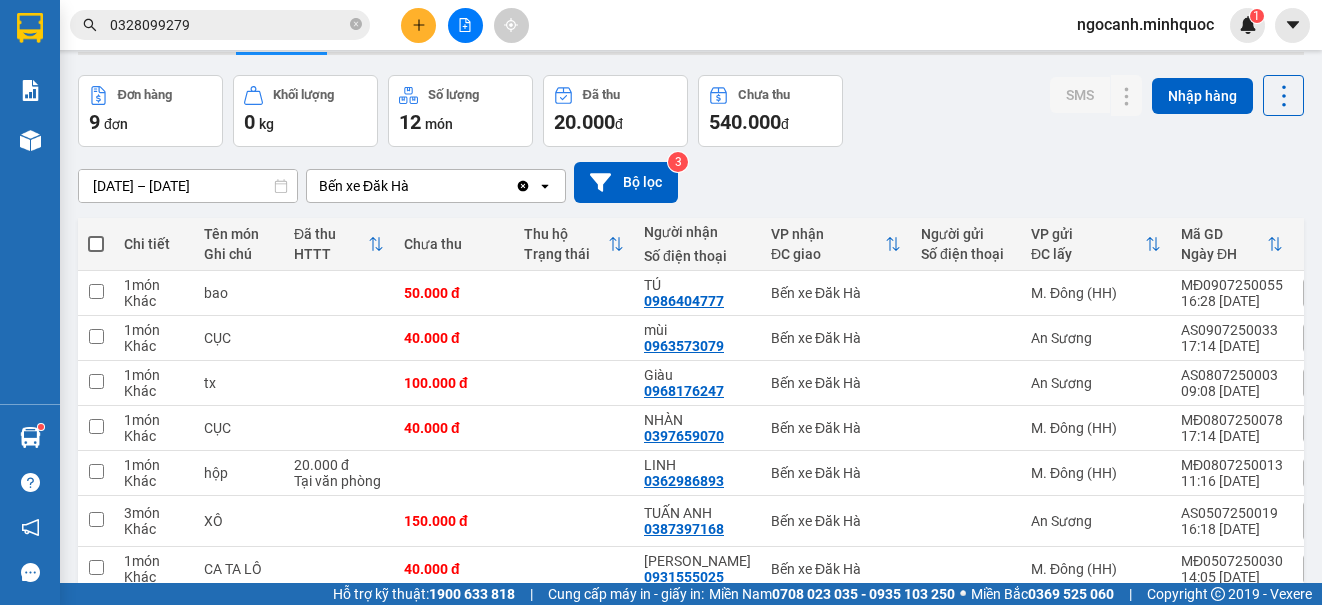 scroll, scrollTop: 100, scrollLeft: 0, axis: vertical 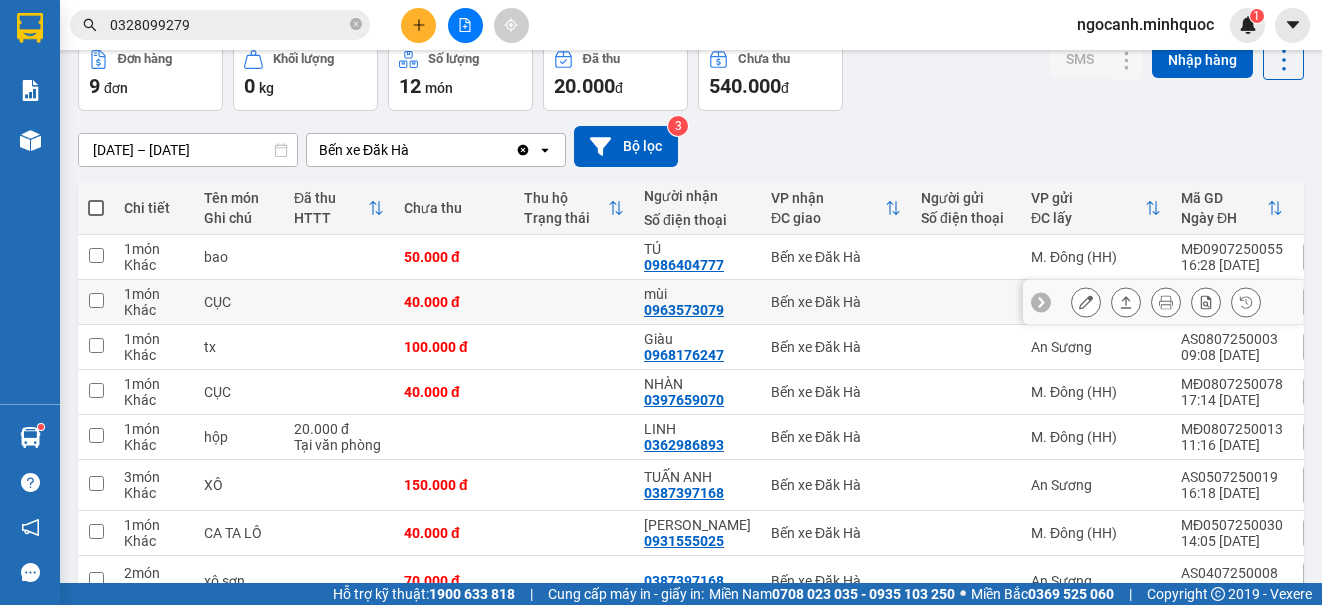 click at bounding box center (1126, 302) 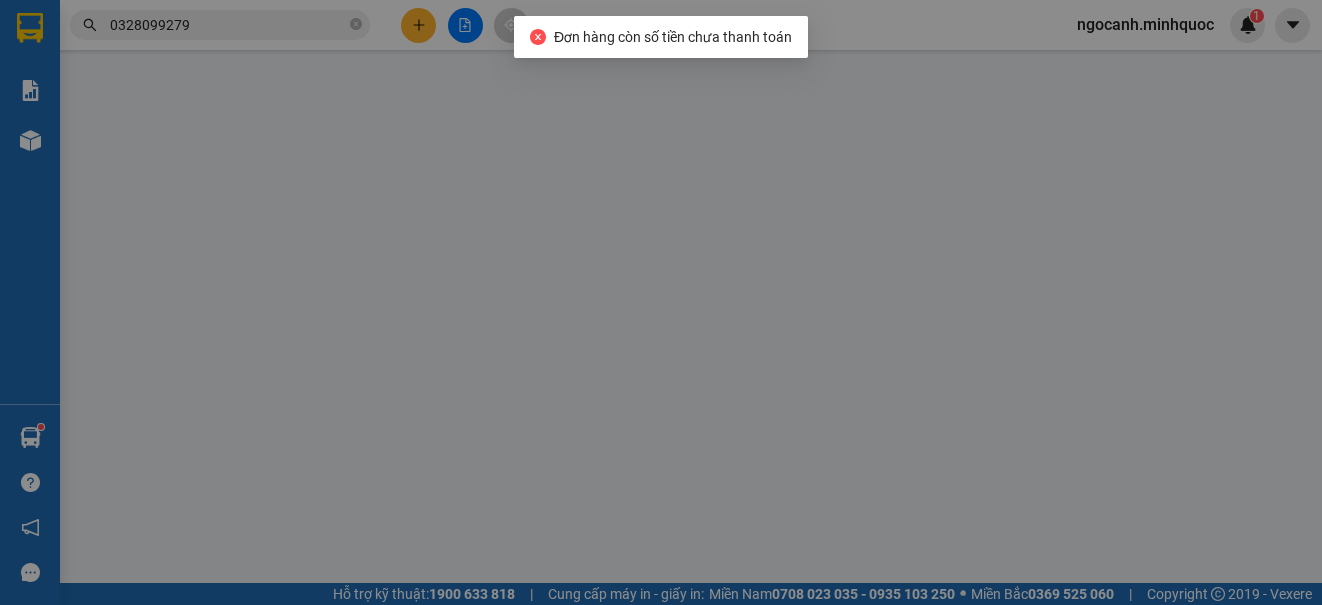 scroll, scrollTop: 0, scrollLeft: 0, axis: both 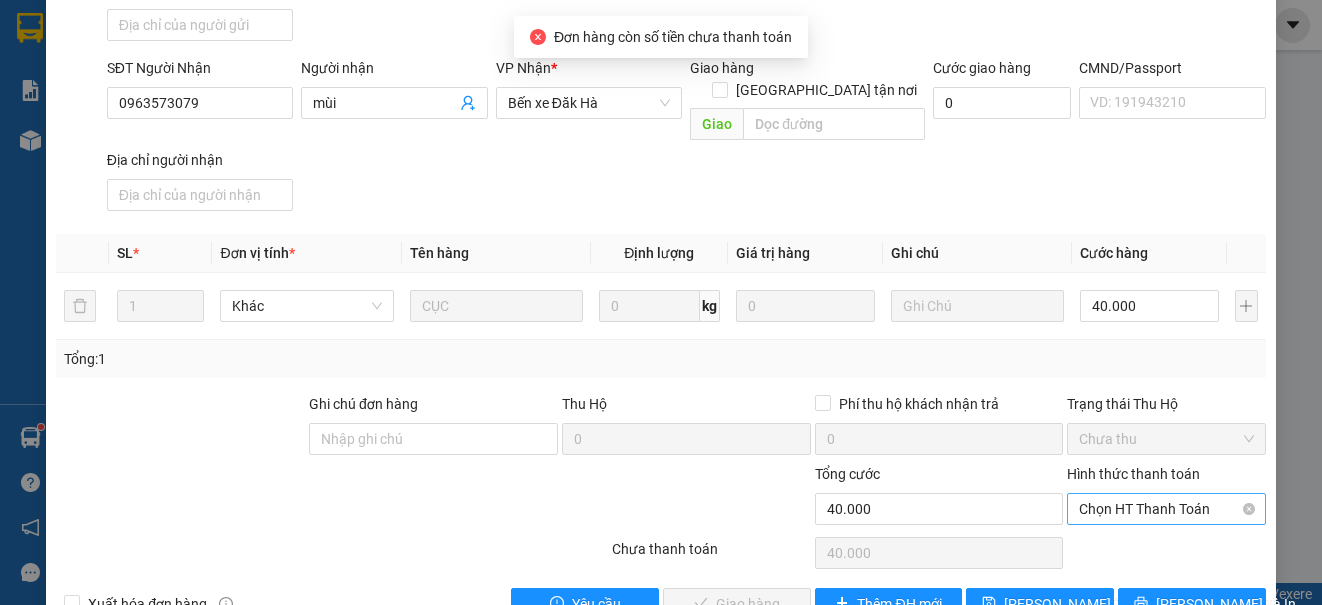click on "Chọn HT Thanh Toán" at bounding box center [1166, 509] 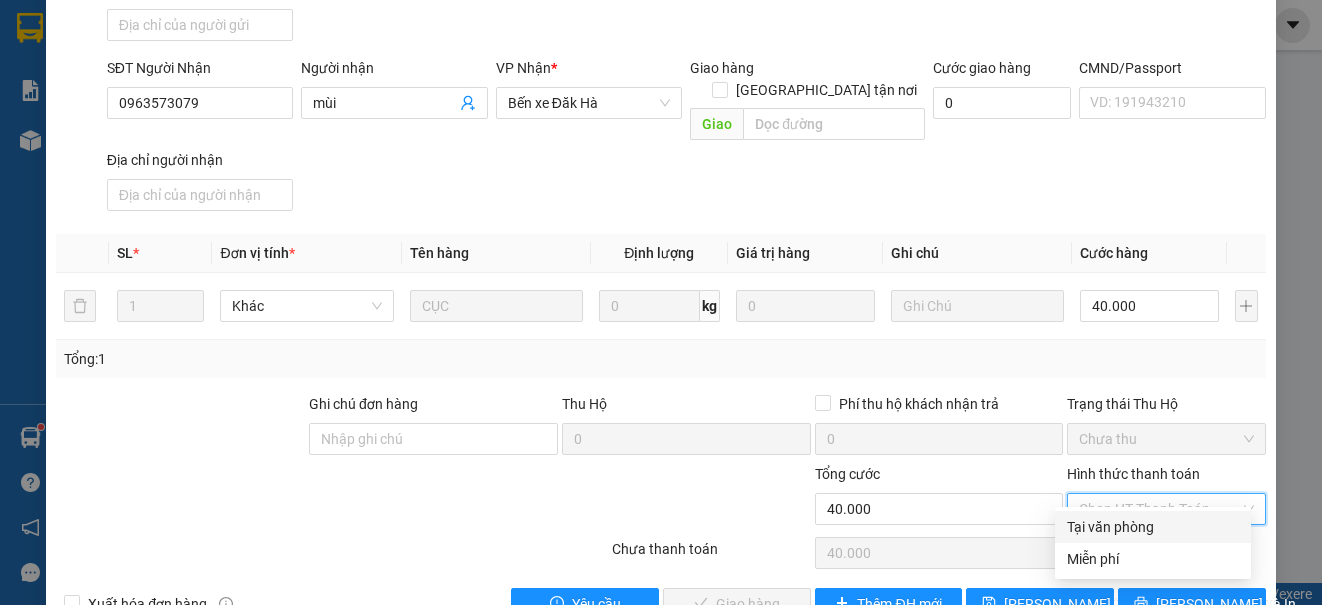 click on "Tại văn phòng" at bounding box center (1153, 527) 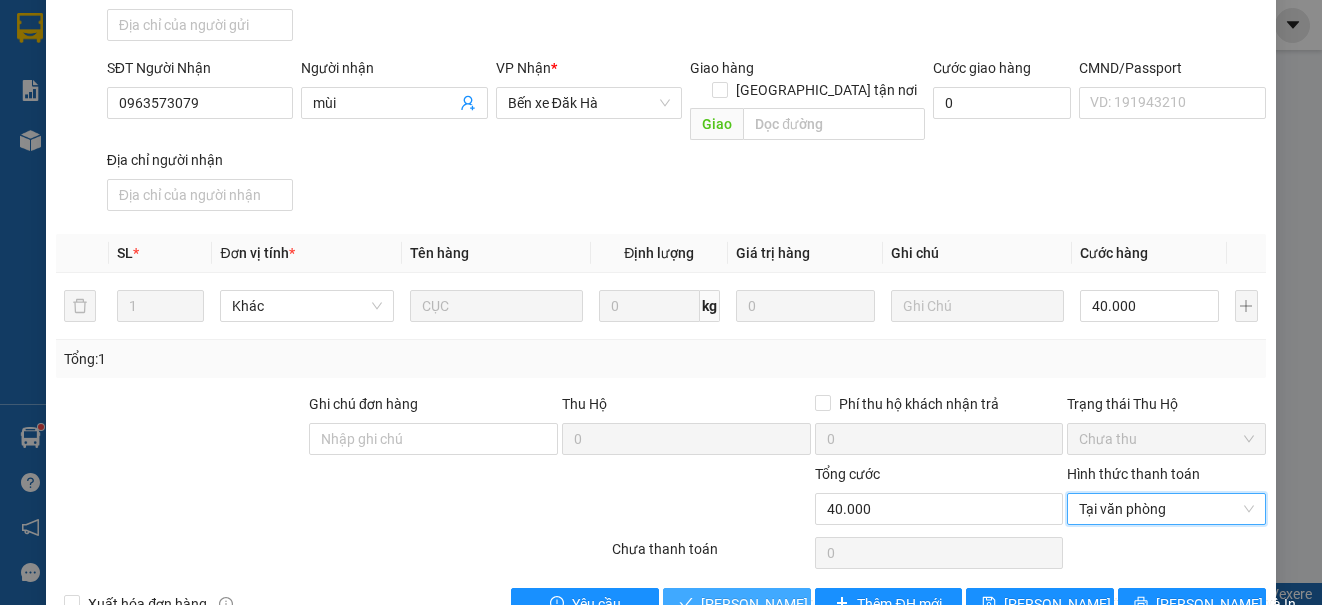 click on "[PERSON_NAME] và Giao hàng" at bounding box center [797, 604] 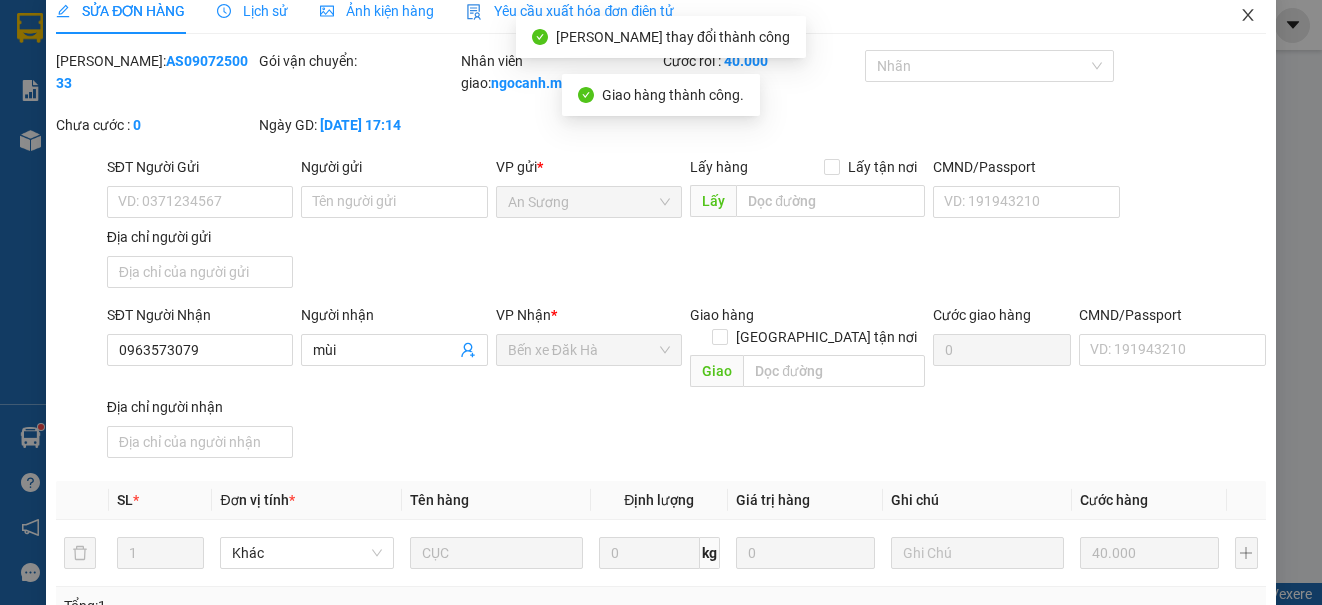 scroll, scrollTop: 0, scrollLeft: 0, axis: both 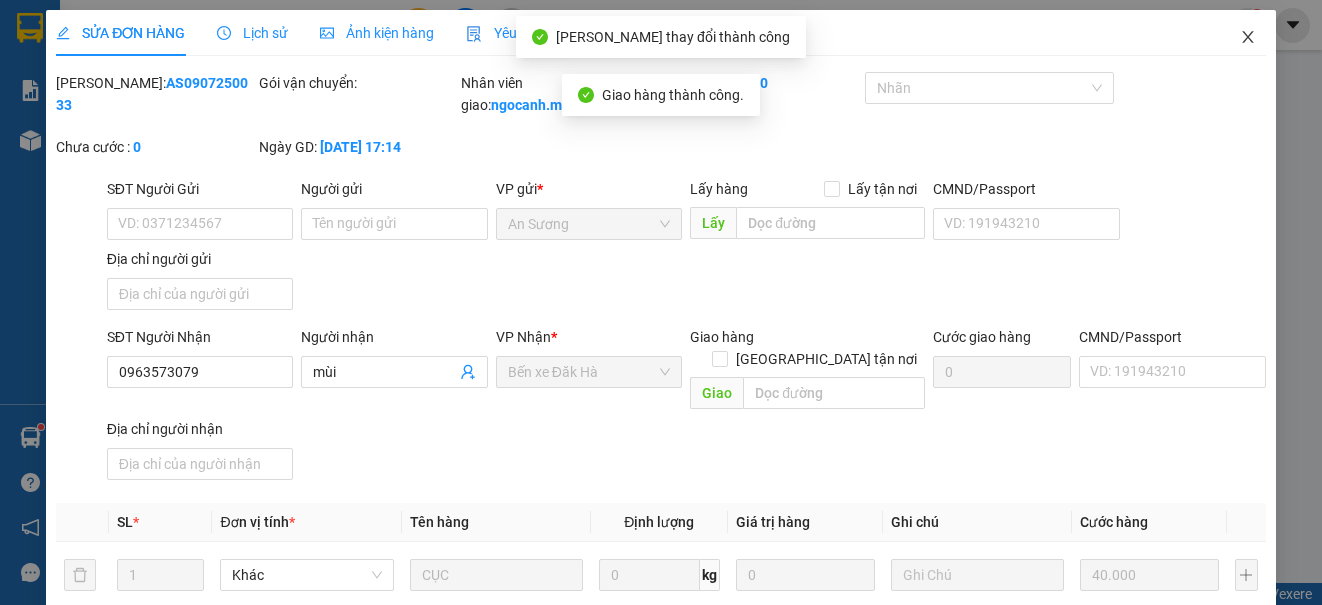 click 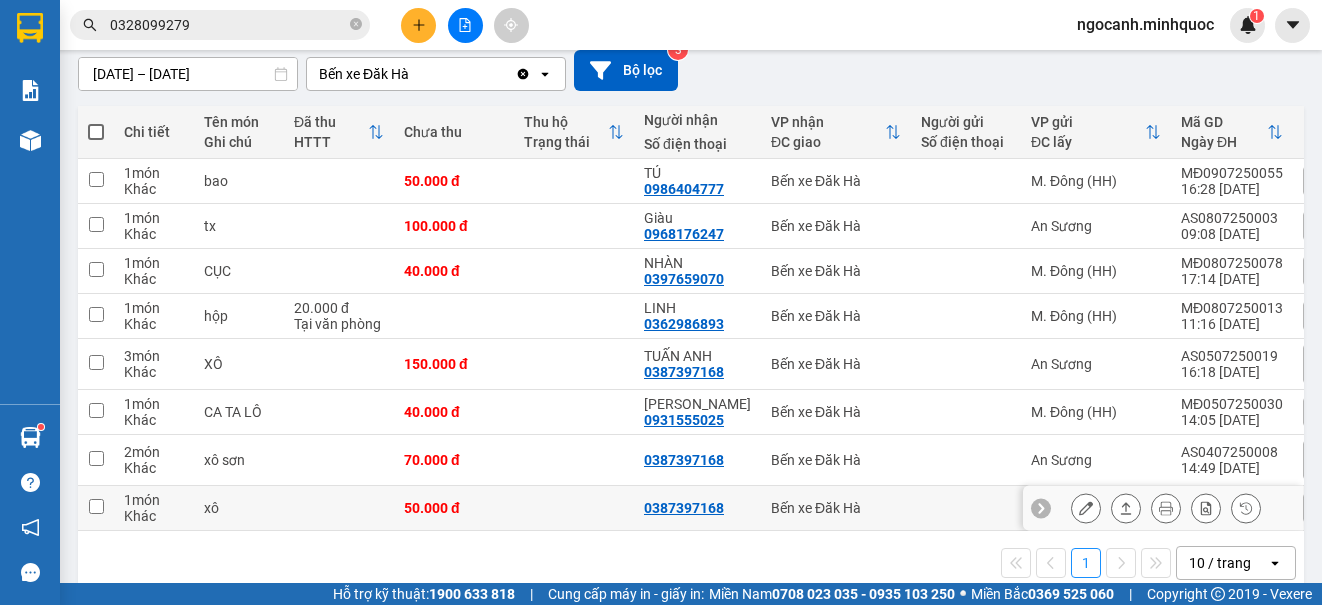 scroll, scrollTop: 214, scrollLeft: 0, axis: vertical 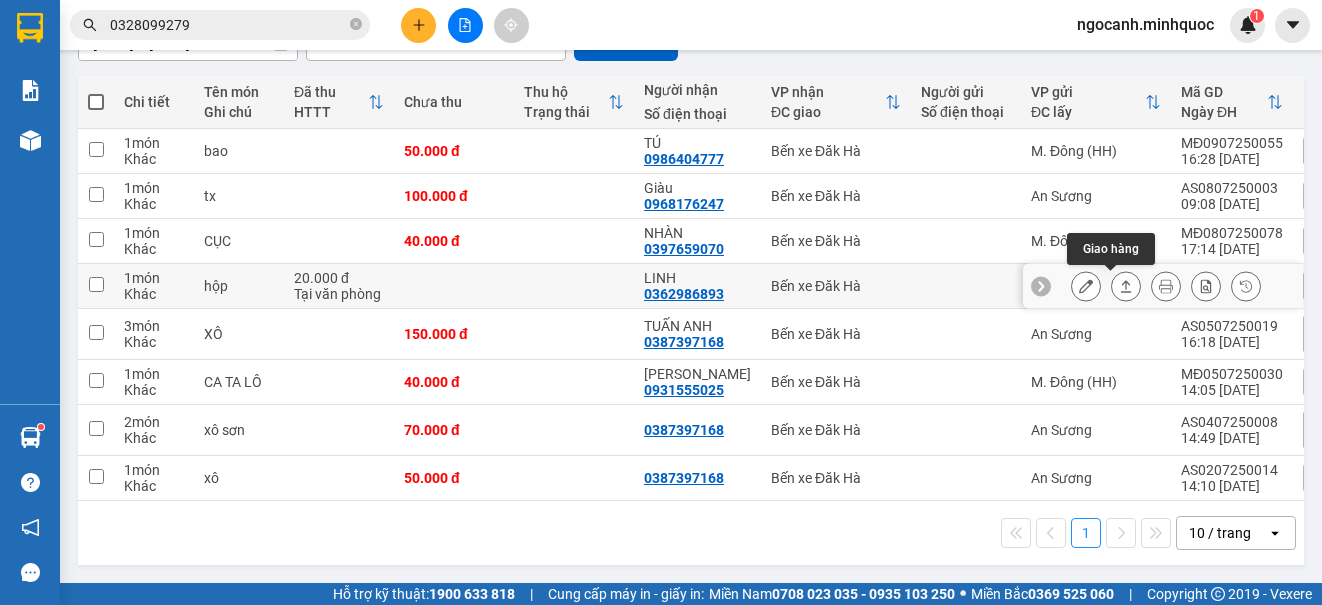 click at bounding box center (1126, 286) 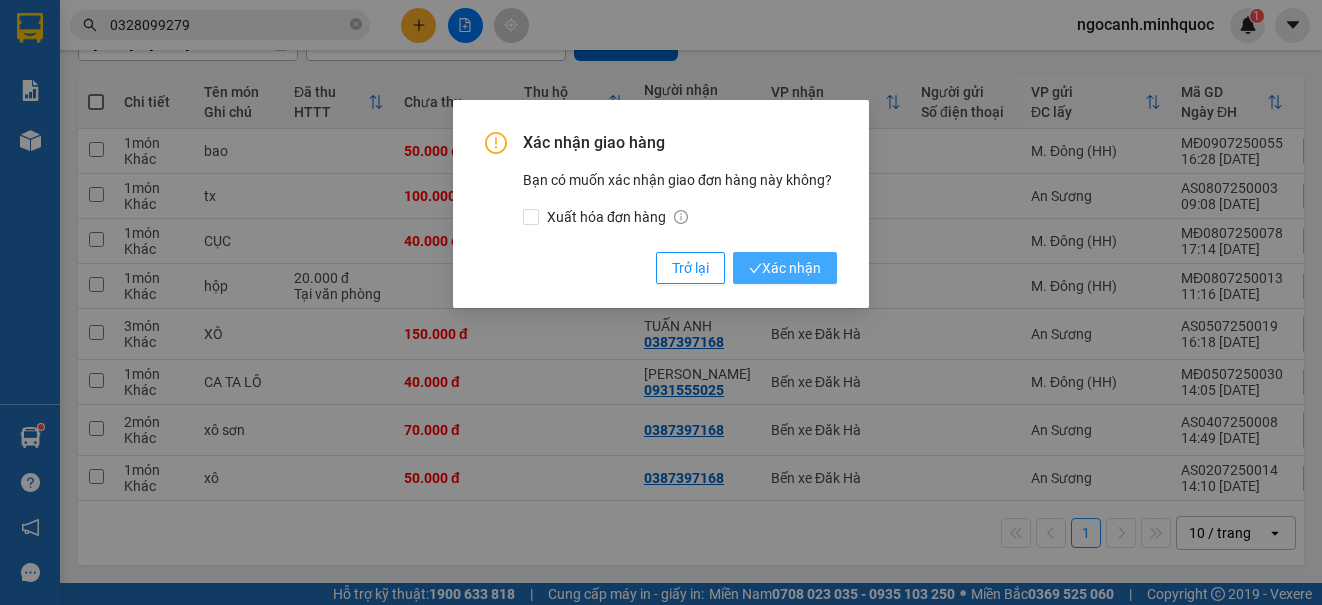 click on "Xác nhận" at bounding box center [785, 268] 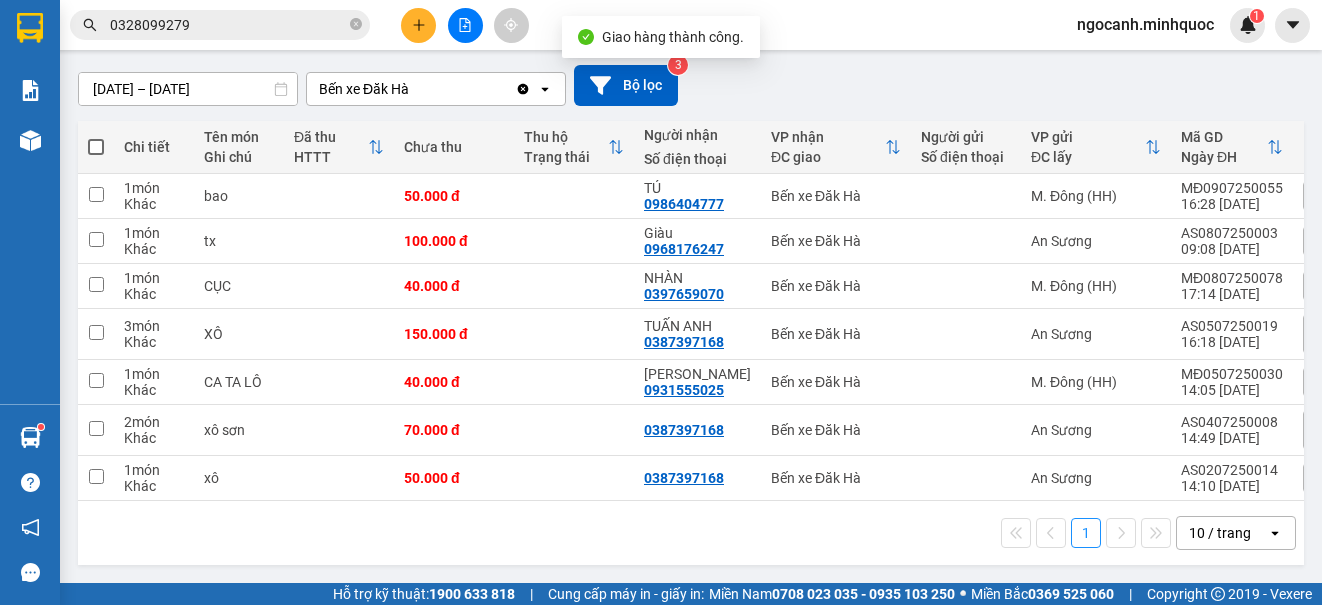 scroll, scrollTop: 169, scrollLeft: 0, axis: vertical 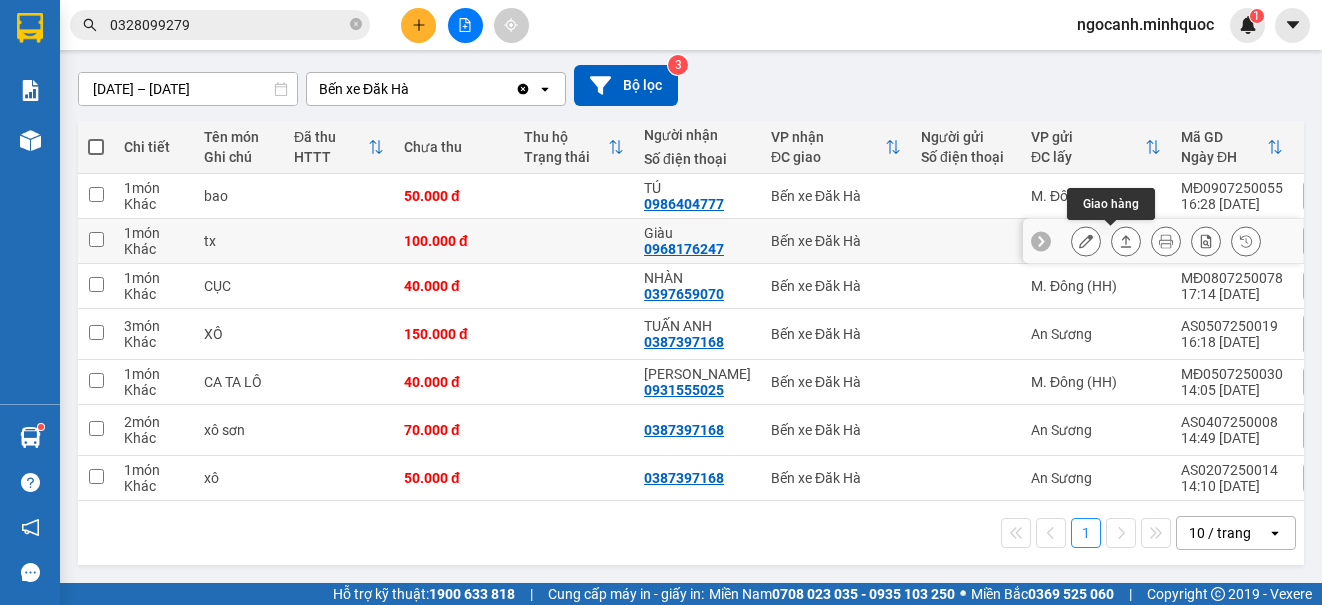click at bounding box center (1126, 241) 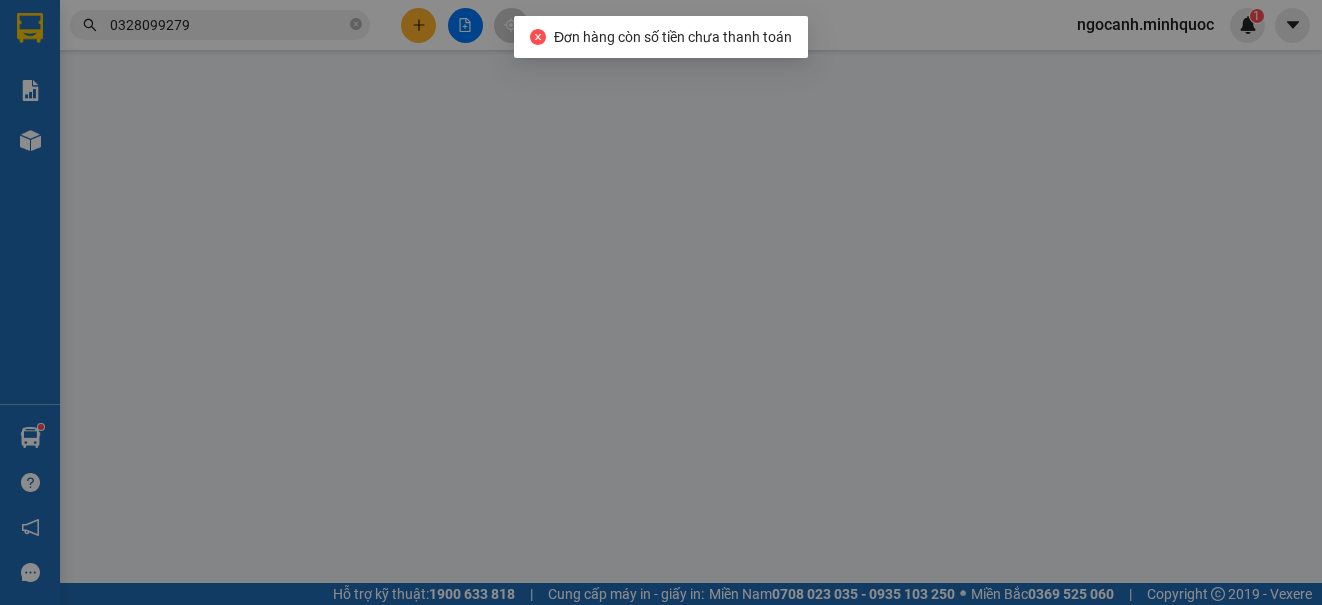 scroll, scrollTop: 0, scrollLeft: 0, axis: both 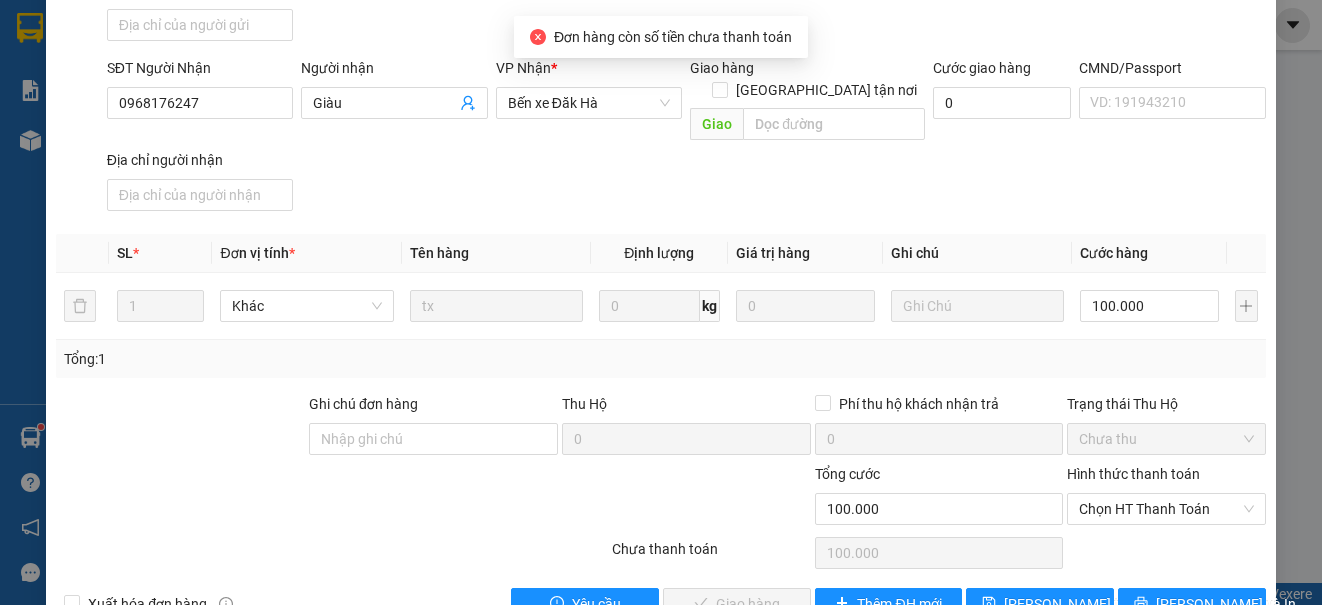 drag, startPoint x: 1095, startPoint y: 483, endPoint x: 1086, endPoint y: 506, distance: 24.698177 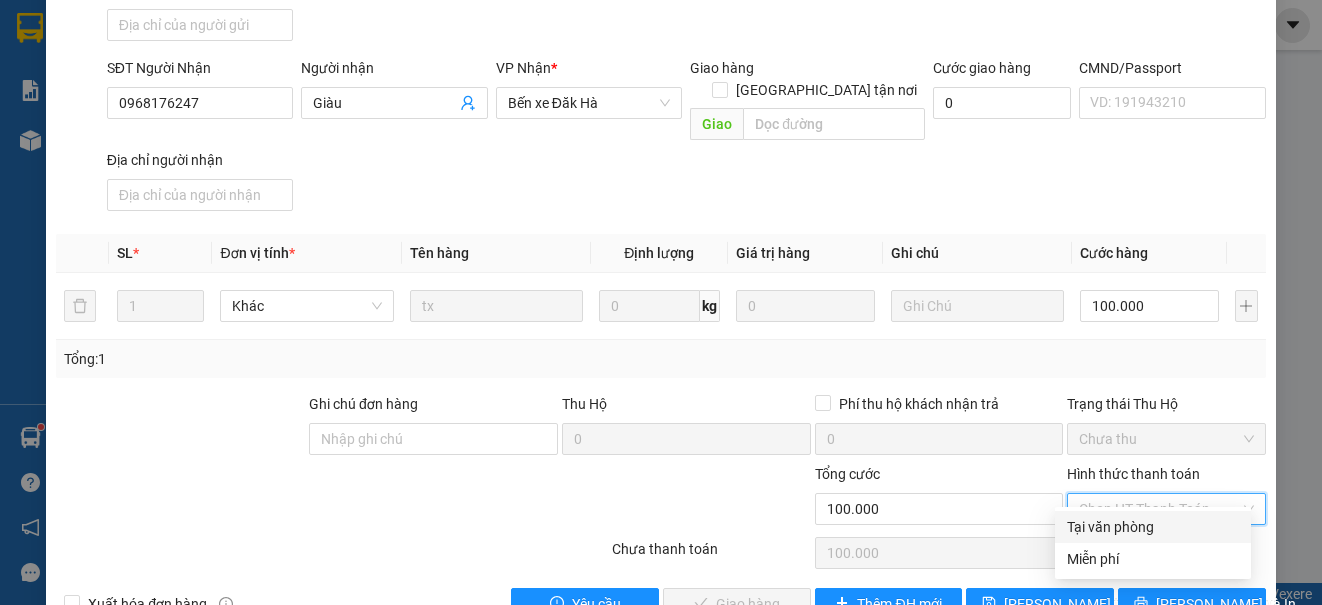 click on "Tại văn phòng" at bounding box center [1153, 527] 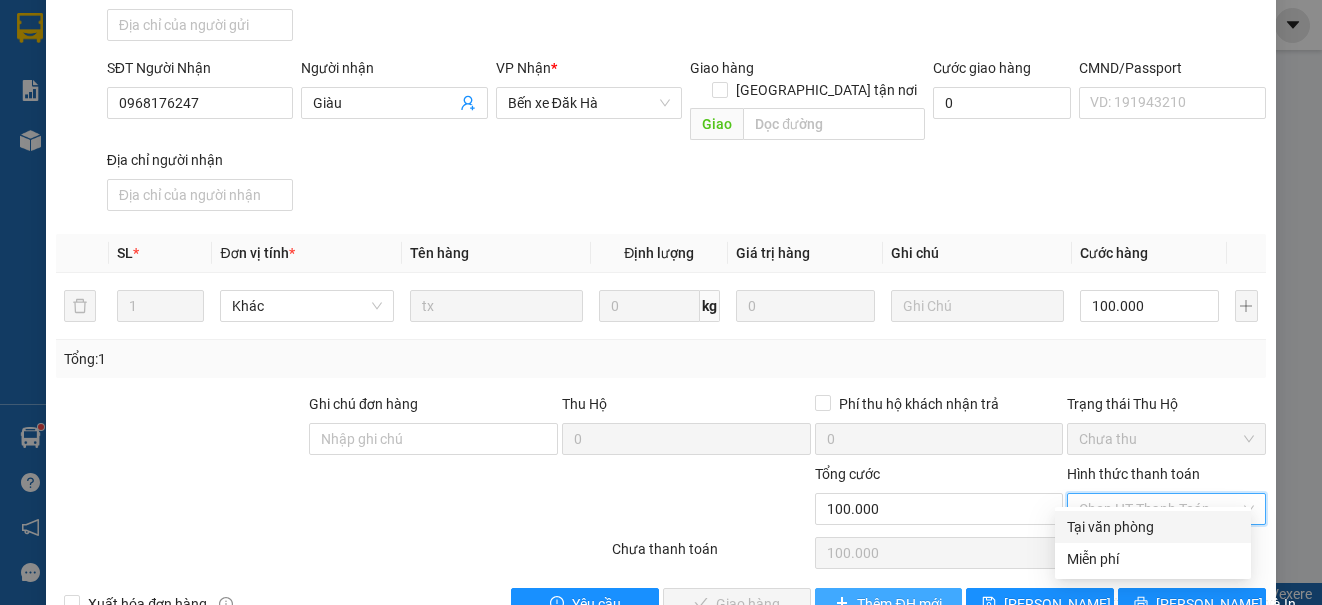 type on "0" 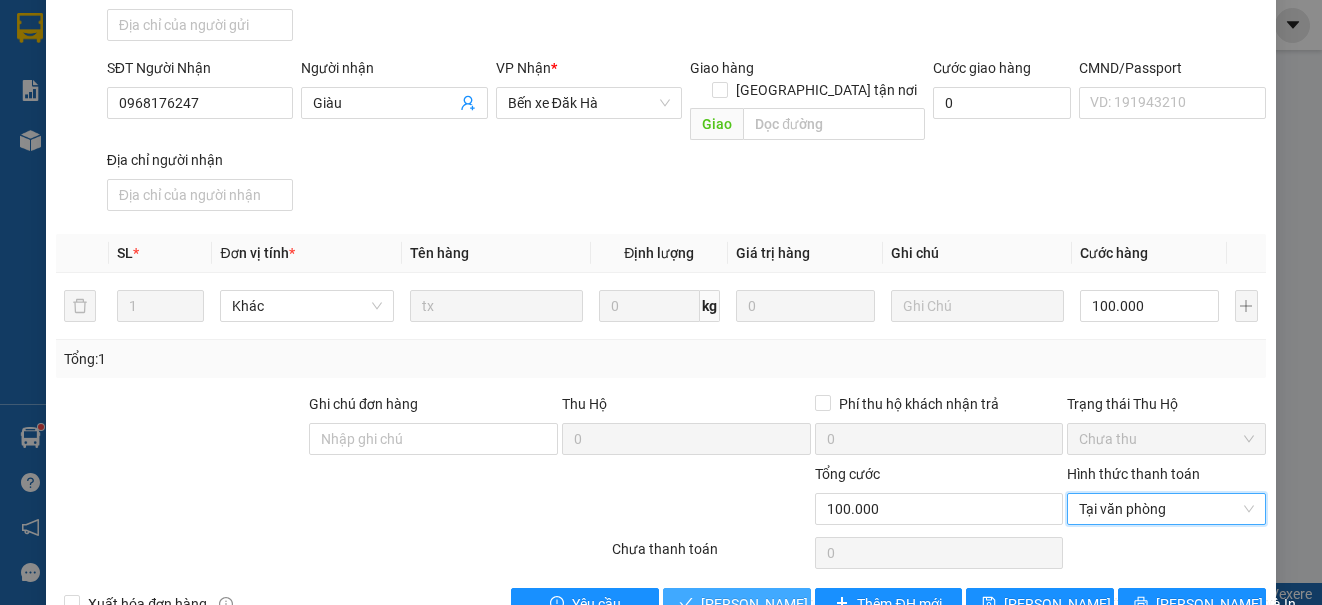 click on "[PERSON_NAME] và Giao hàng" at bounding box center (737, 604) 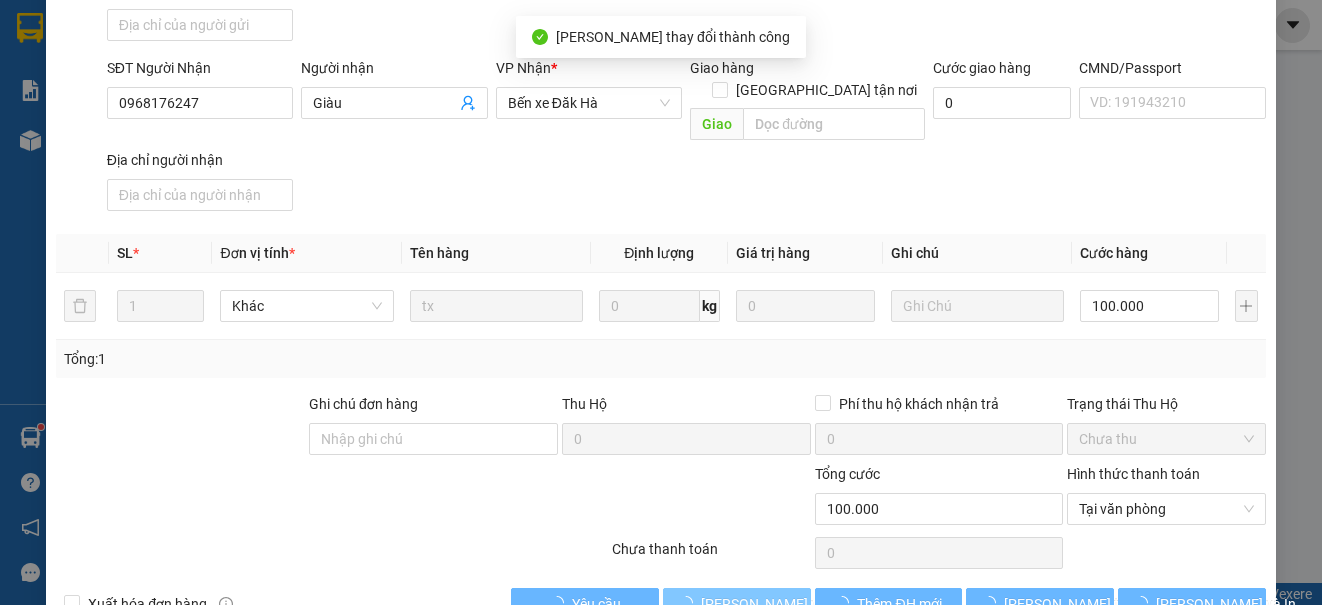 scroll, scrollTop: 0, scrollLeft: 0, axis: both 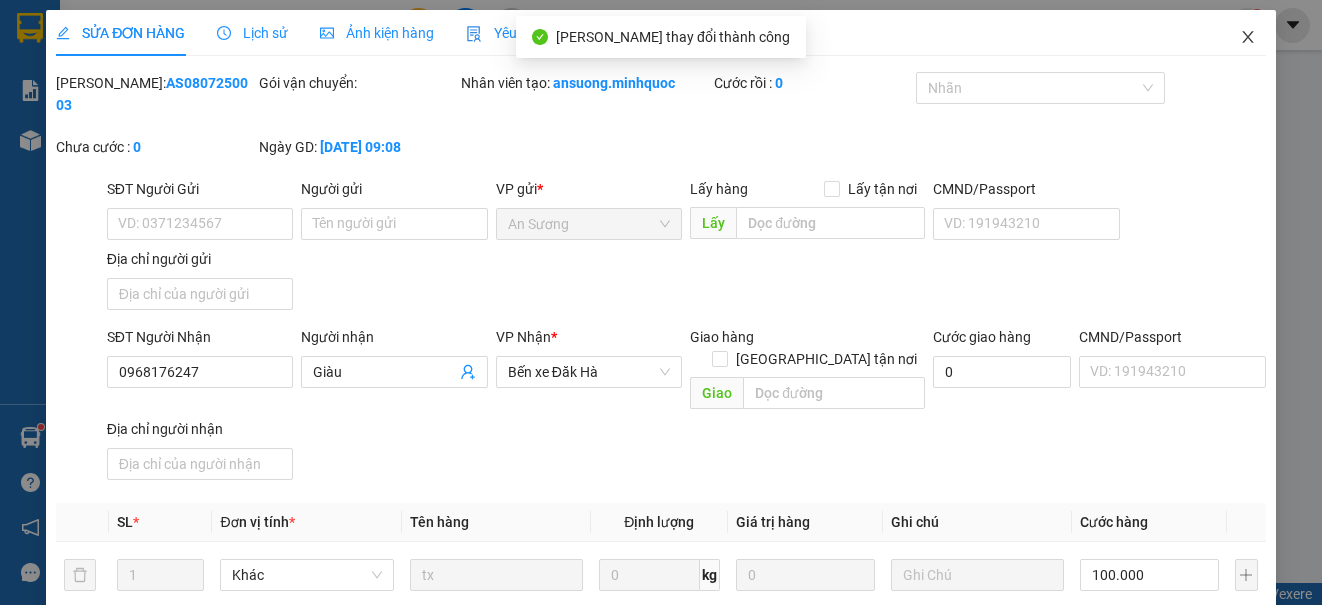 click 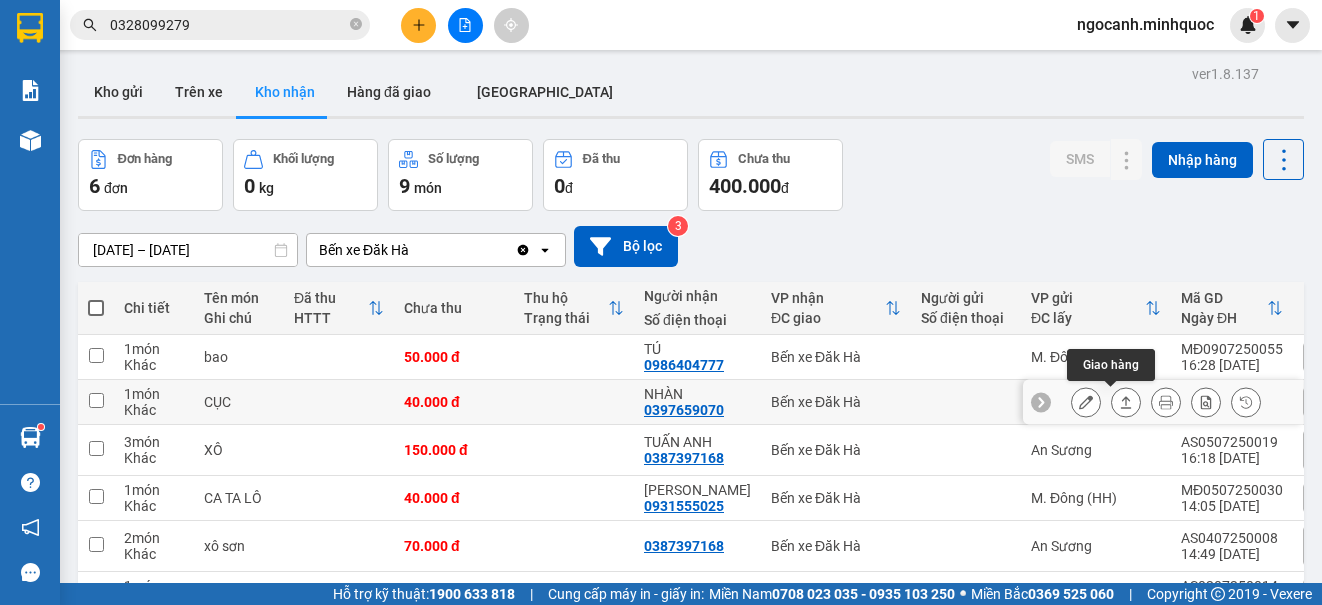 click at bounding box center (1126, 402) 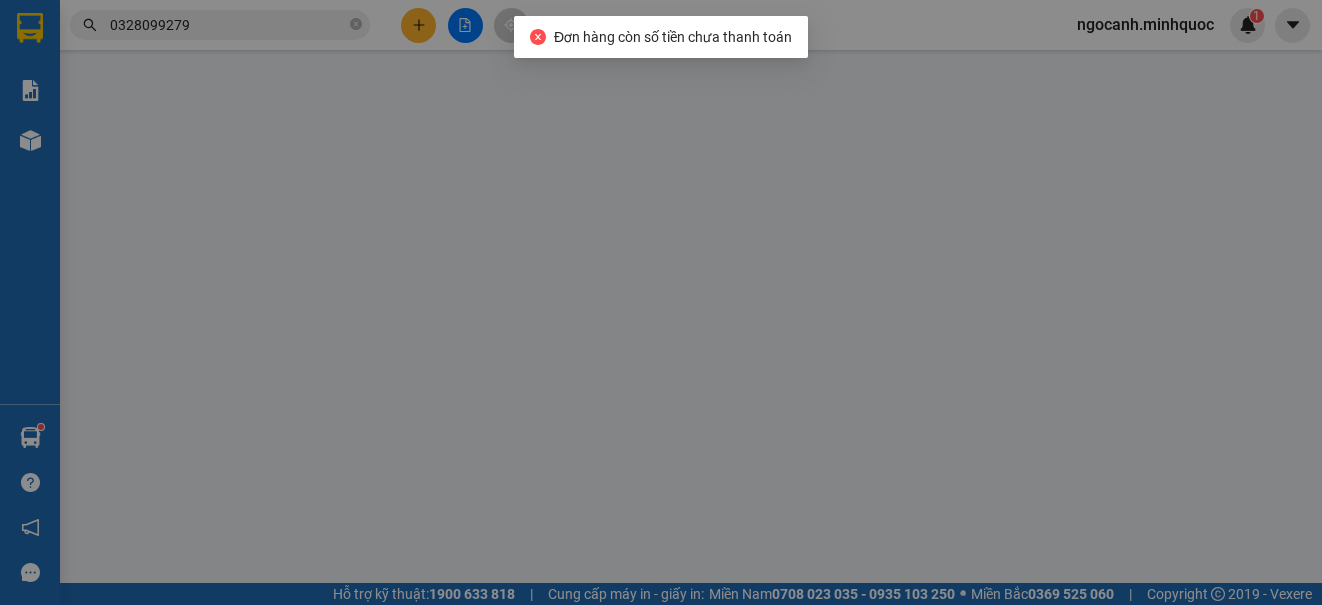 type on "0397659070" 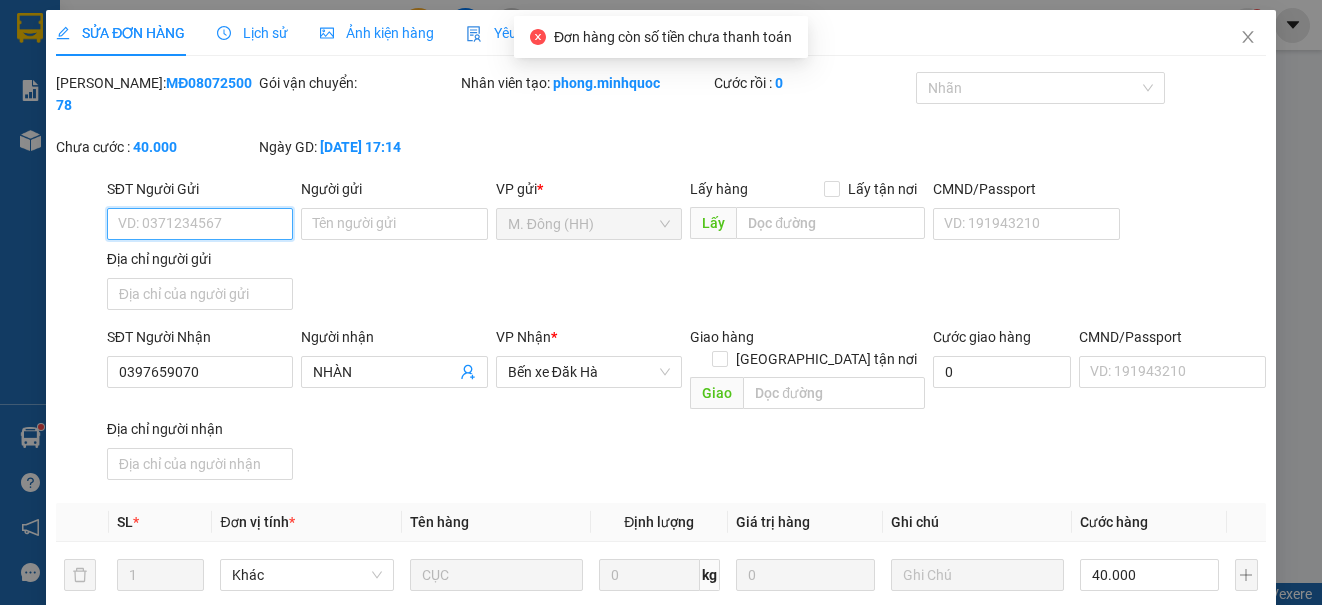 scroll, scrollTop: 269, scrollLeft: 0, axis: vertical 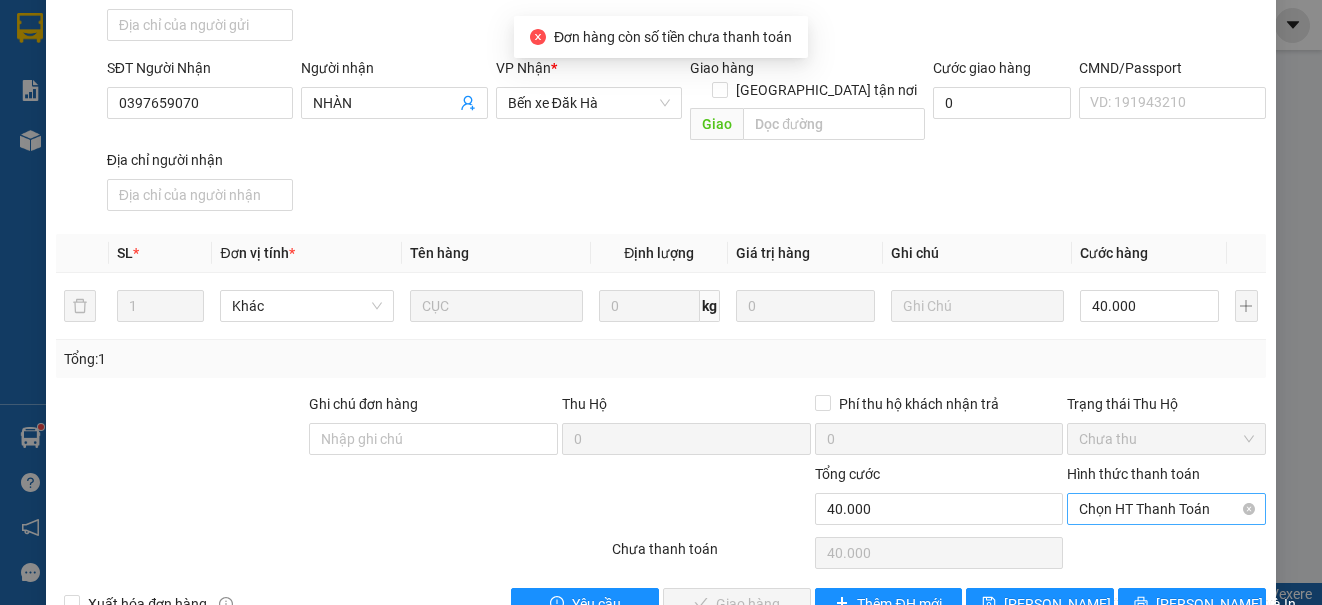 click on "Chọn HT Thanh Toán" at bounding box center [1166, 509] 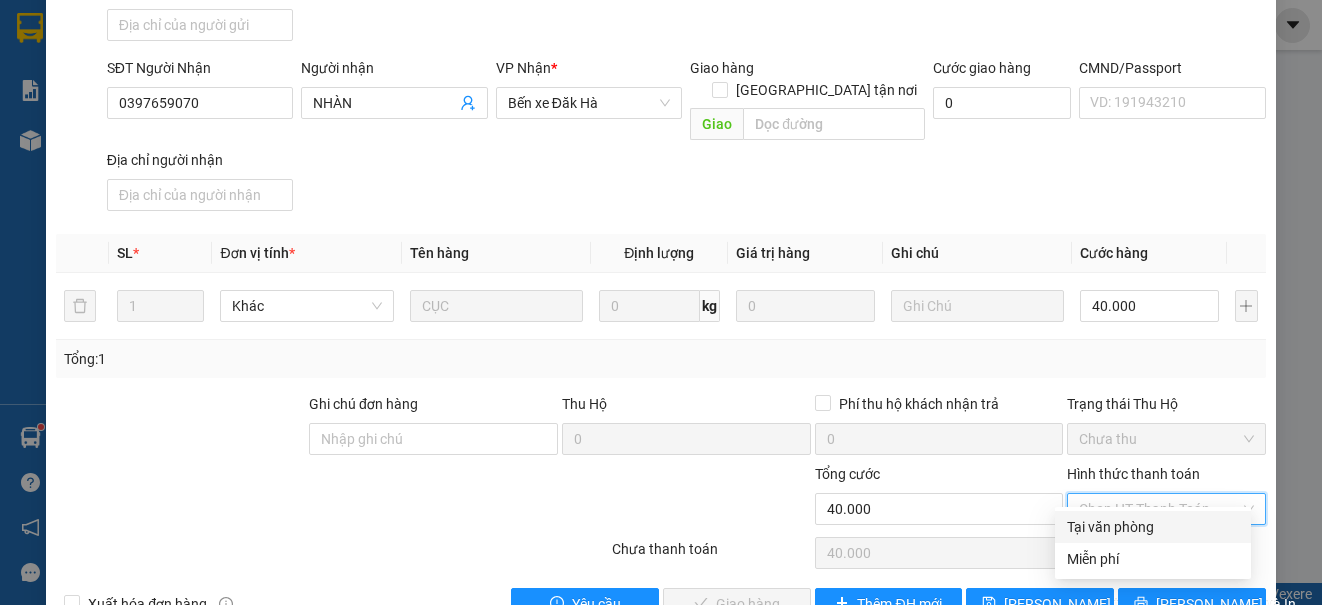 click on "Tại văn phòng" at bounding box center [1153, 527] 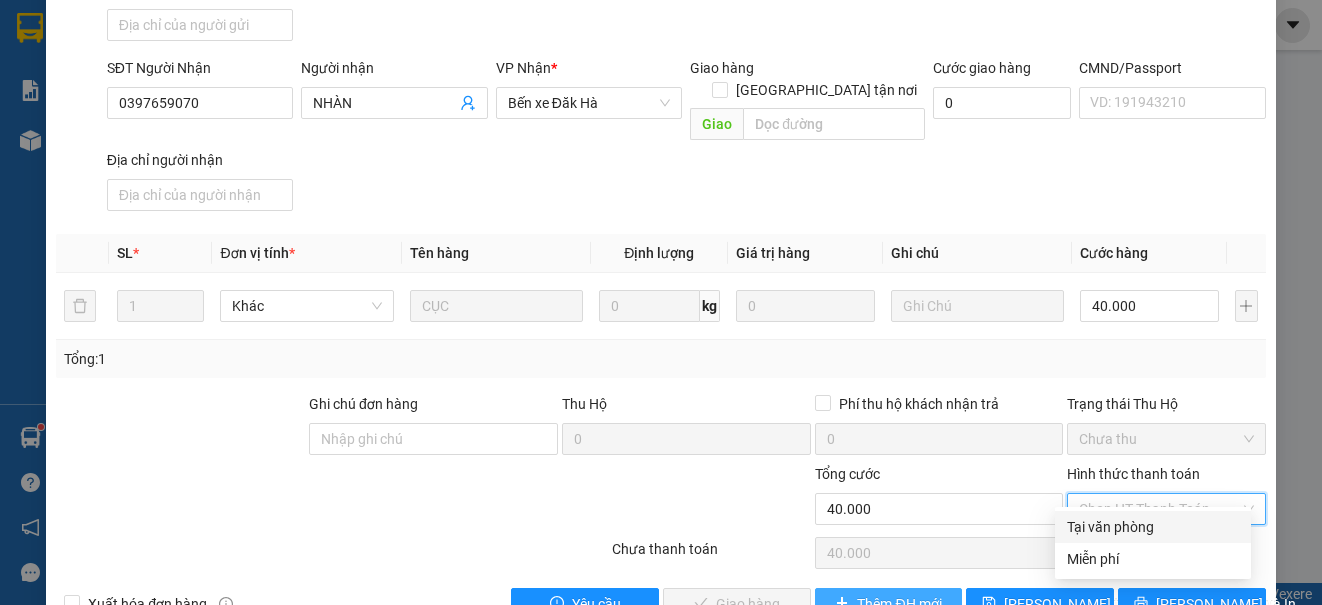 type on "0" 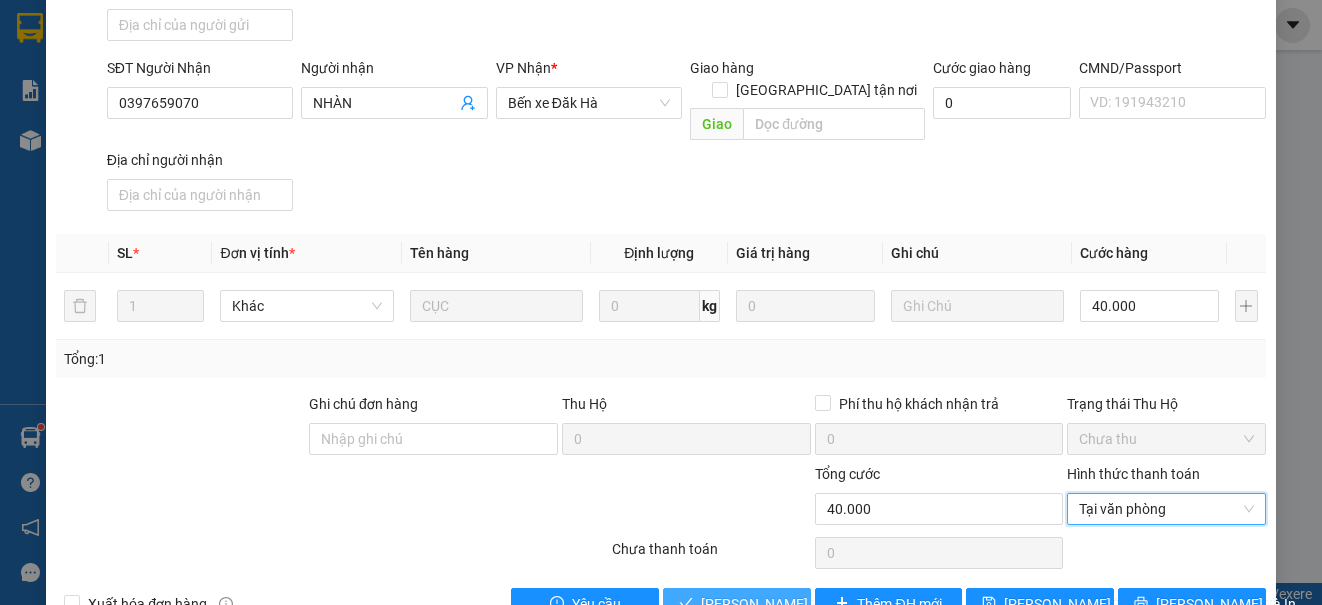 click on "[PERSON_NAME] và Giao hàng" at bounding box center (797, 604) 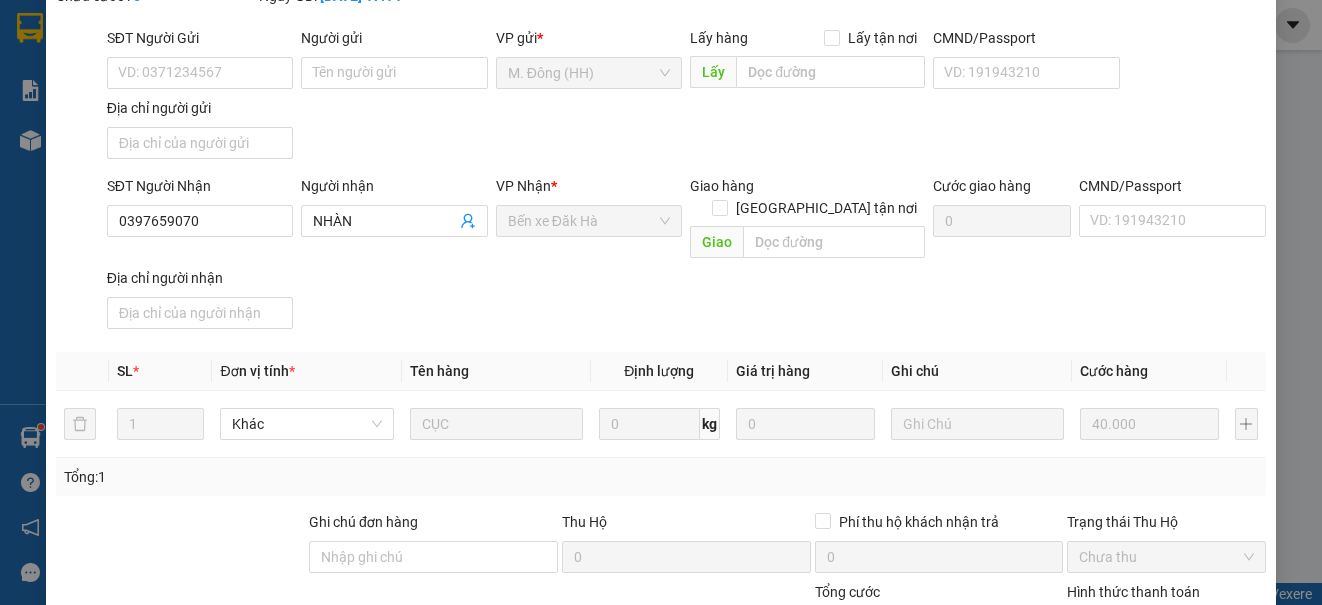 scroll, scrollTop: 0, scrollLeft: 0, axis: both 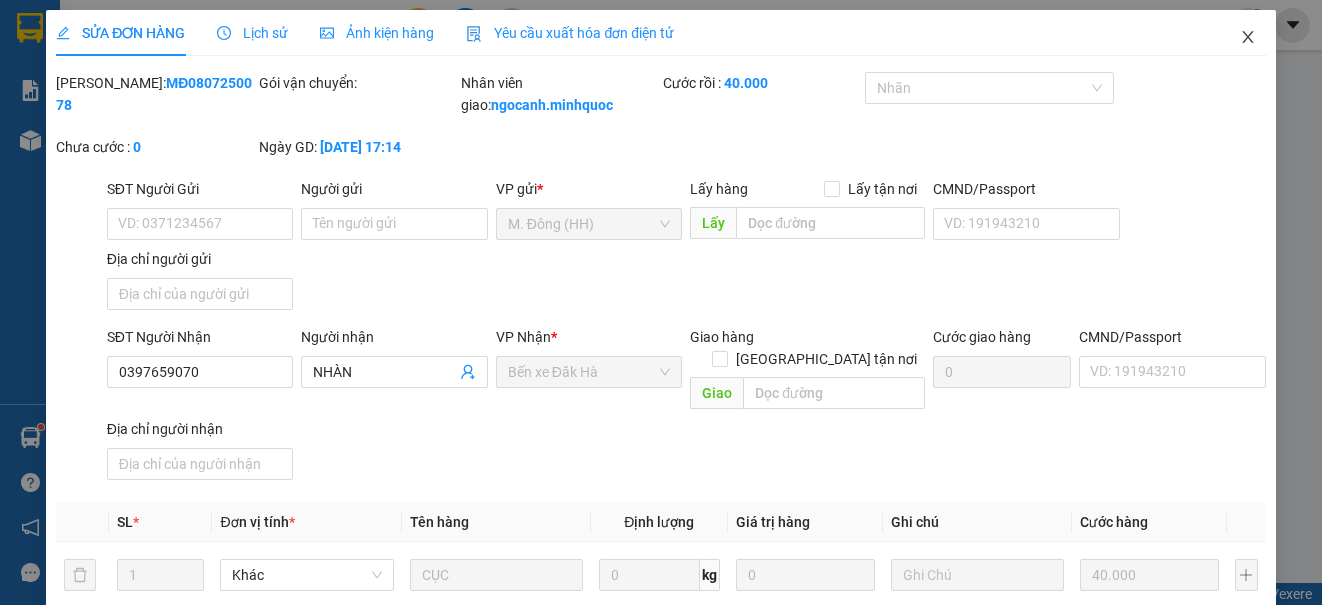 click at bounding box center [1248, 38] 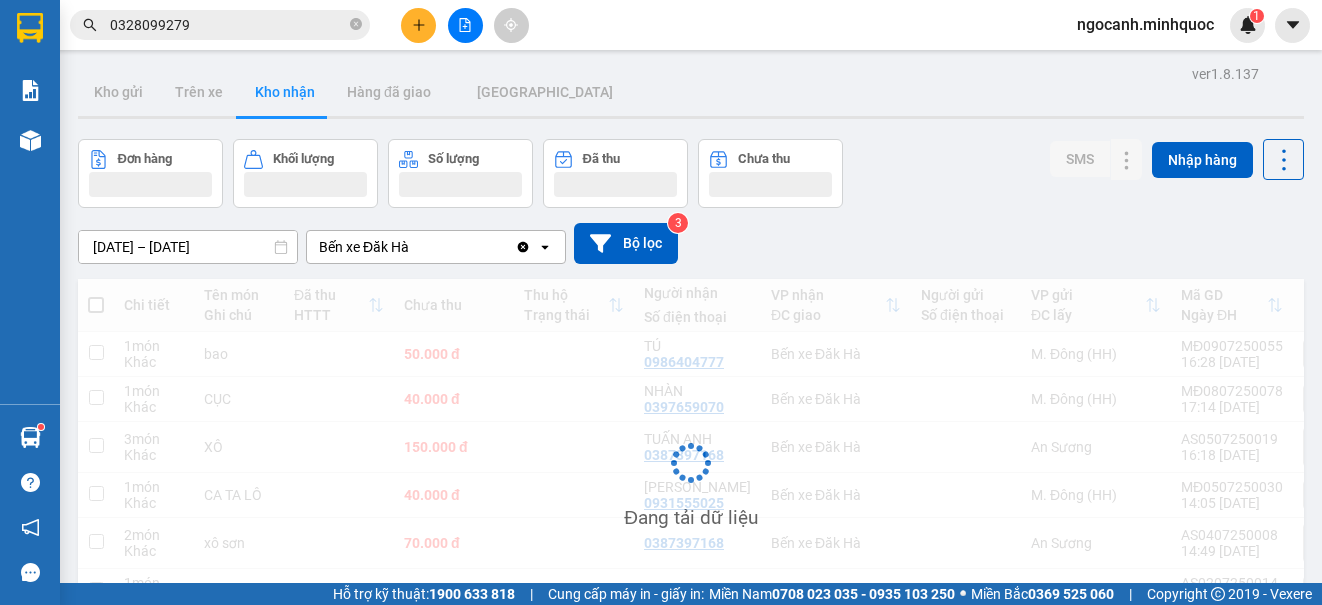 click on "ngocanh.minhquoc 1" at bounding box center (1163, 25) 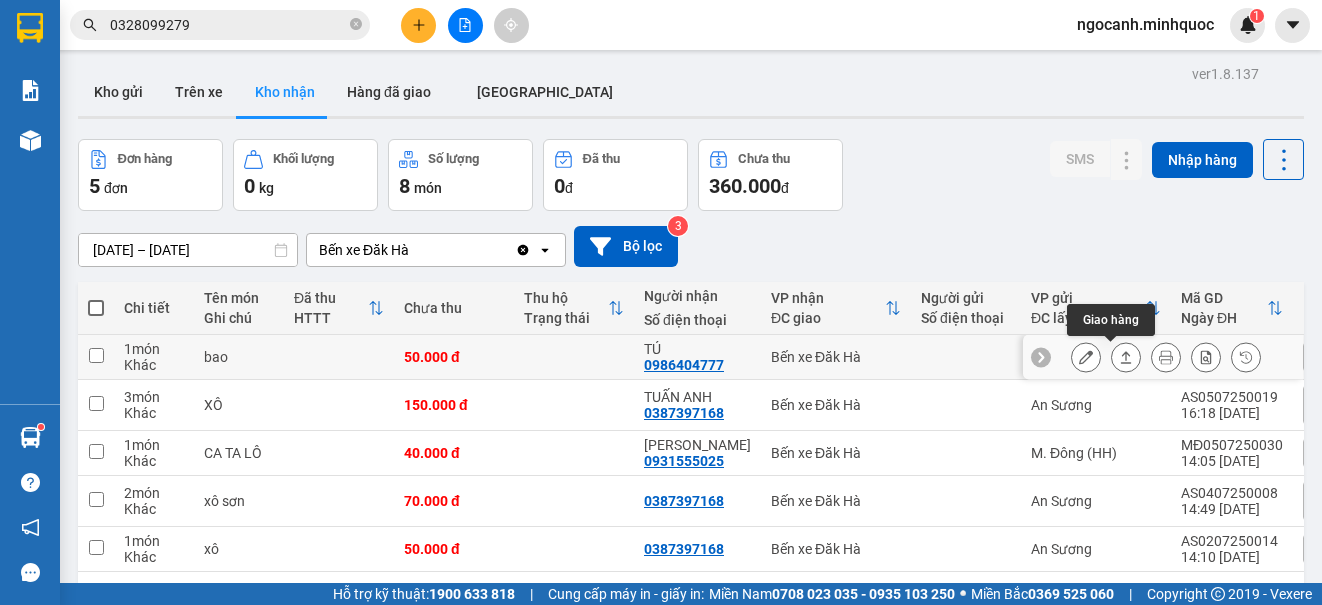 click 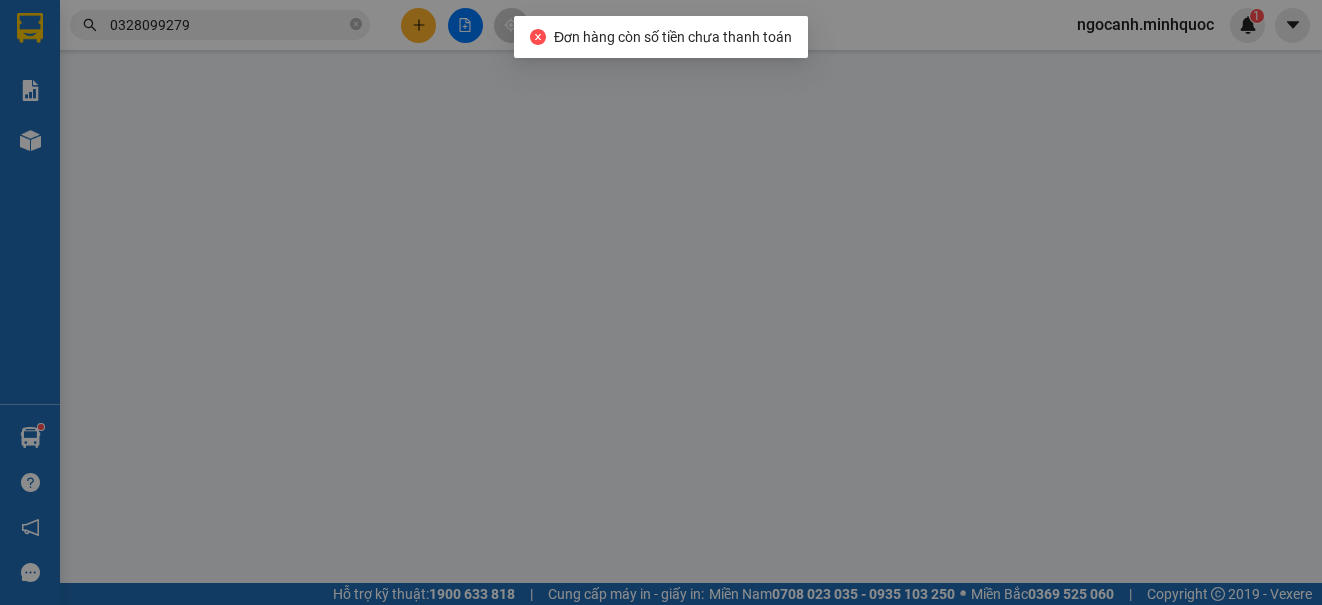 type on "0986404777" 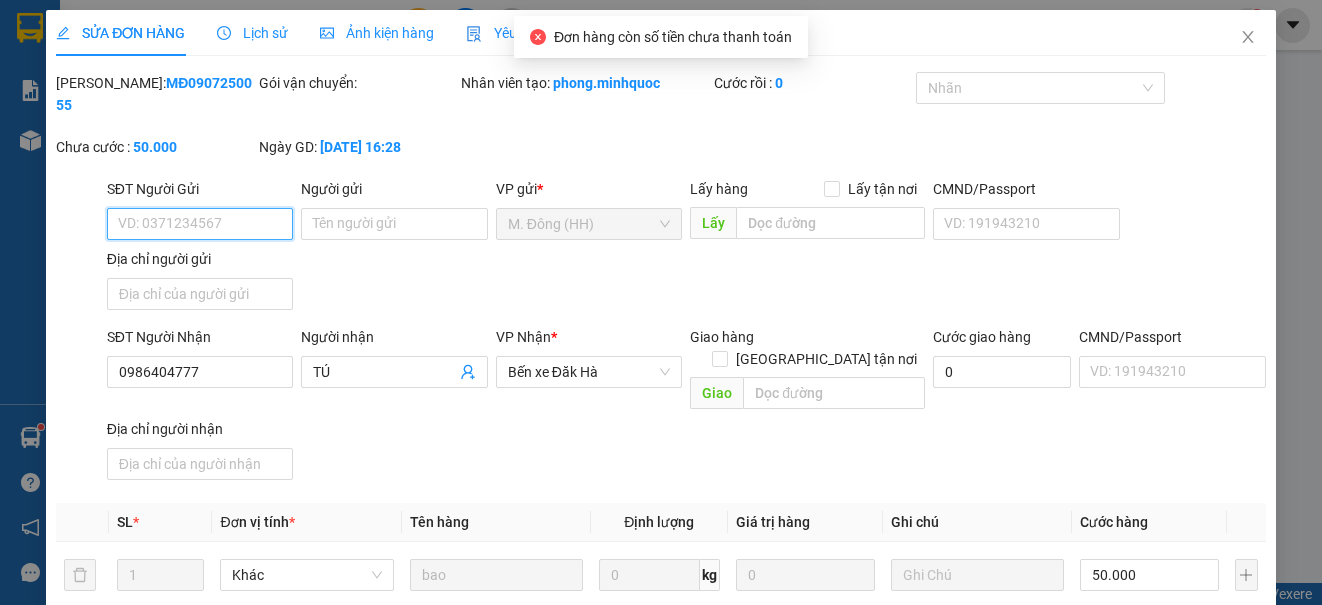 scroll, scrollTop: 269, scrollLeft: 0, axis: vertical 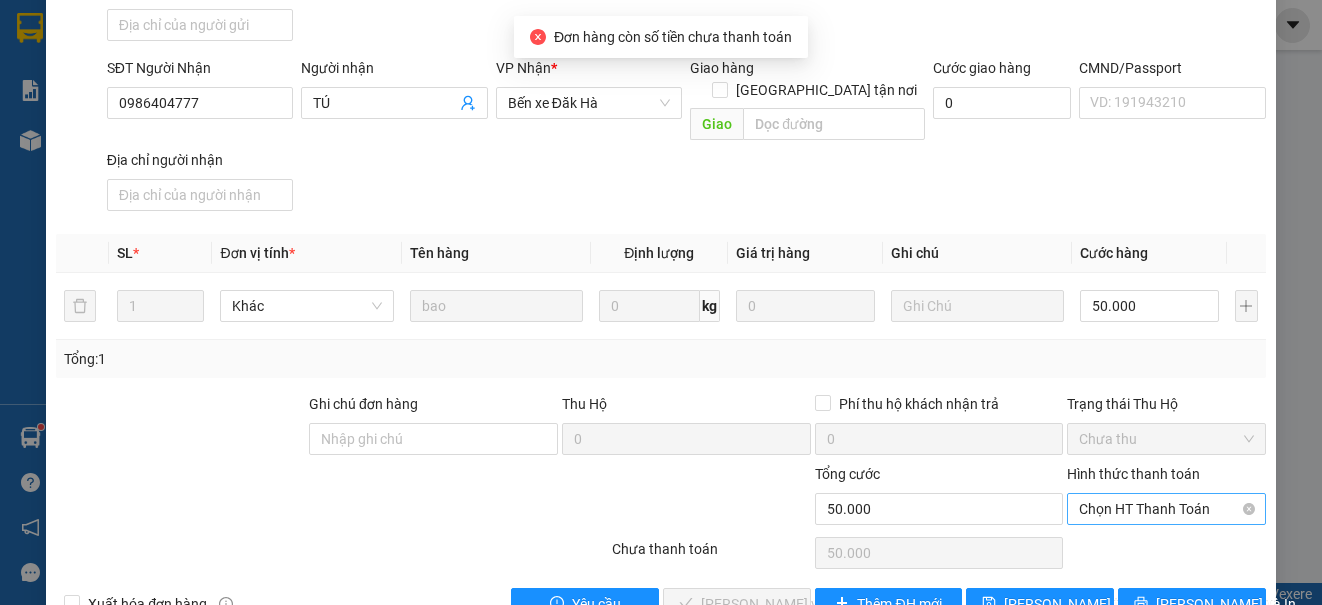 click on "Chọn HT Thanh Toán" at bounding box center (1166, 509) 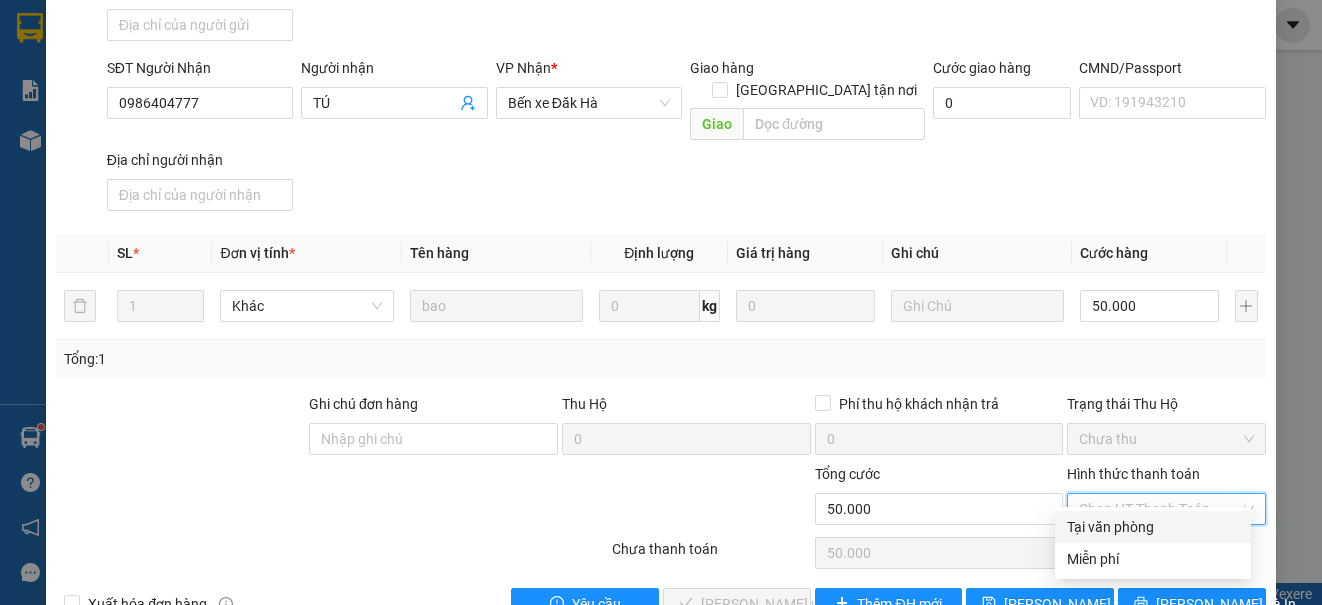 click on "Tại văn phòng" at bounding box center (1153, 527) 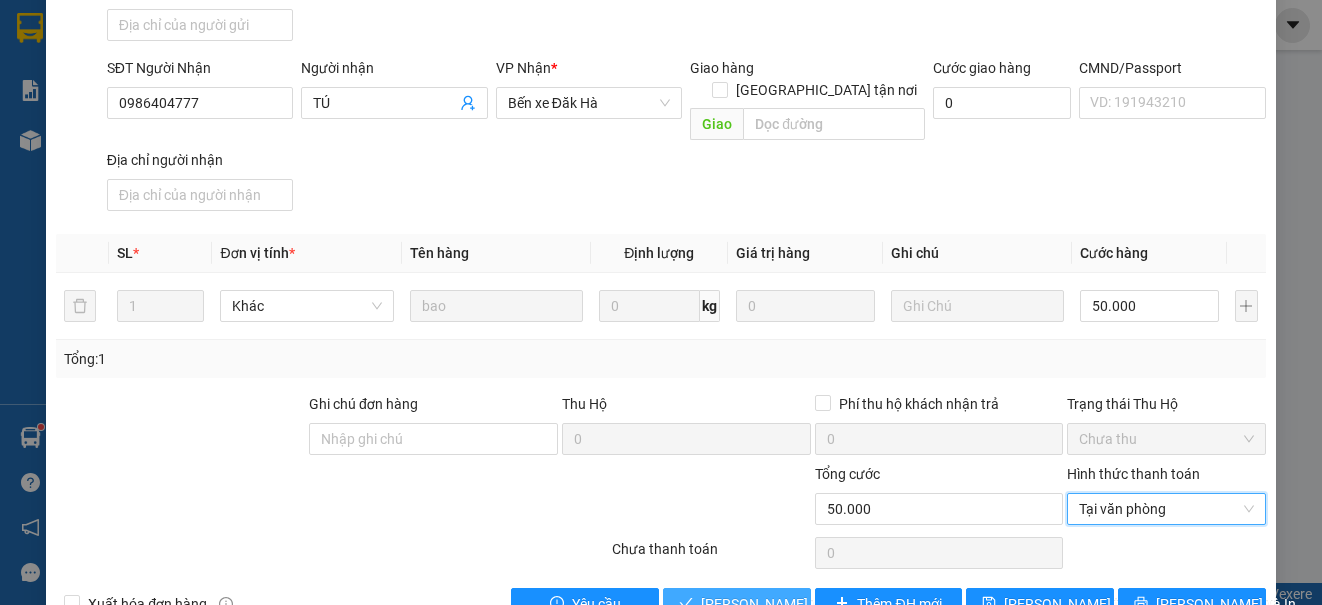 click on "[PERSON_NAME] và Giao hàng" at bounding box center [797, 604] 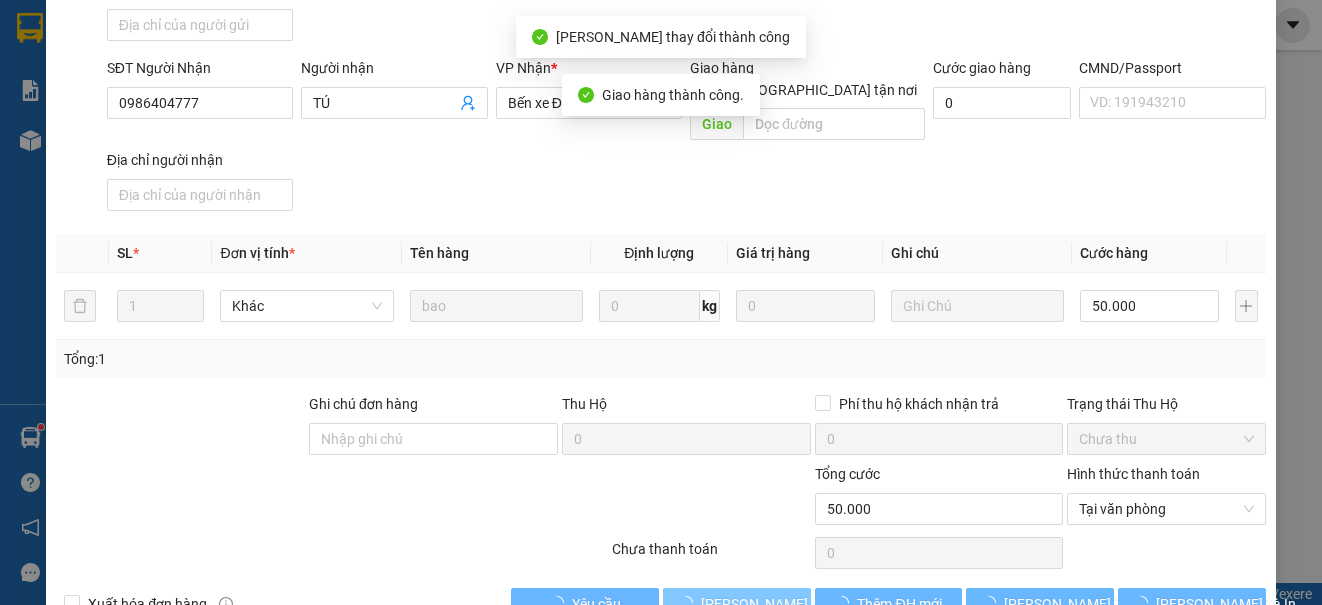 scroll, scrollTop: 0, scrollLeft: 0, axis: both 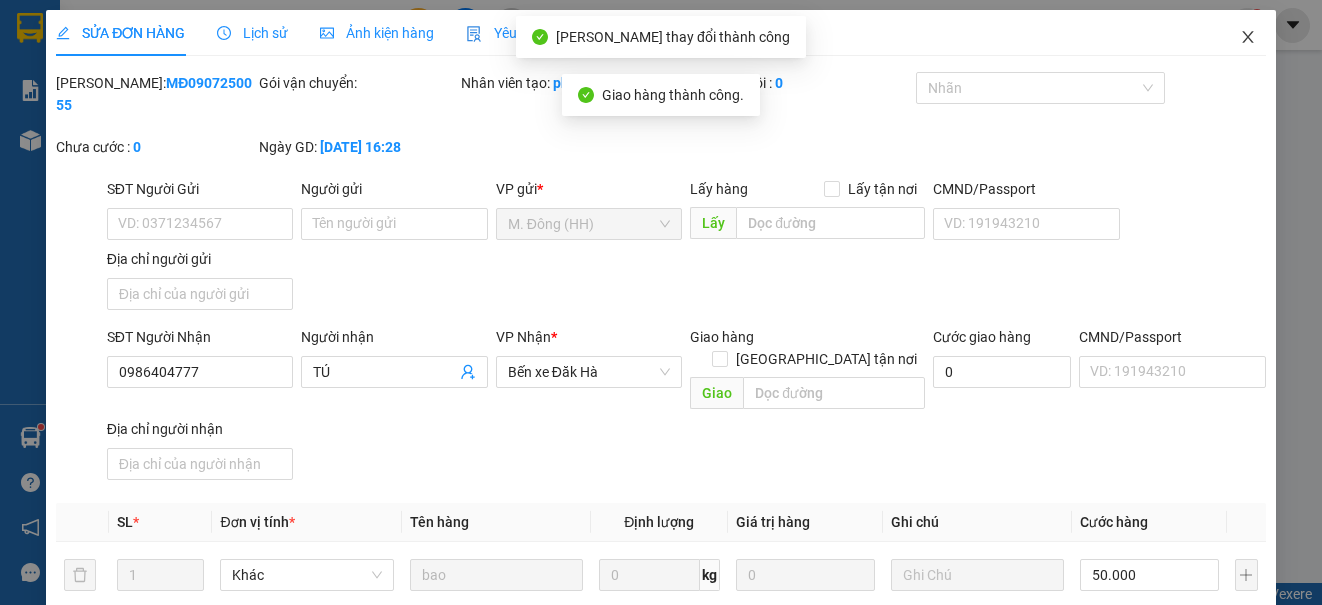 click at bounding box center (1248, 38) 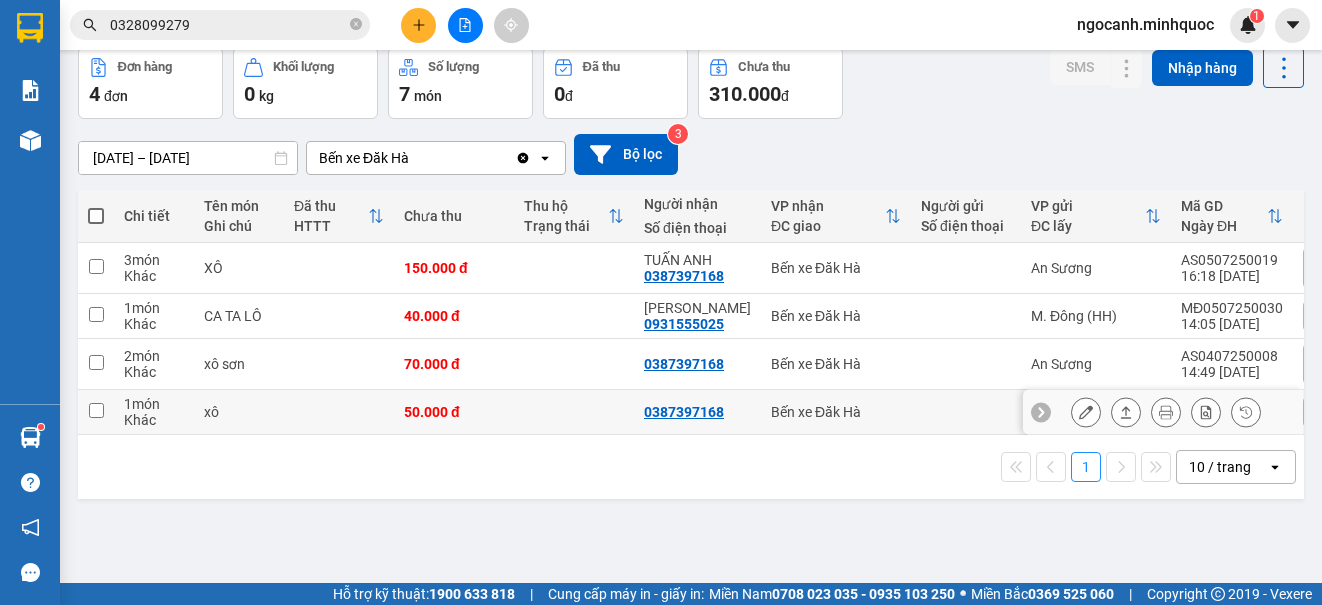 scroll, scrollTop: 0, scrollLeft: 0, axis: both 